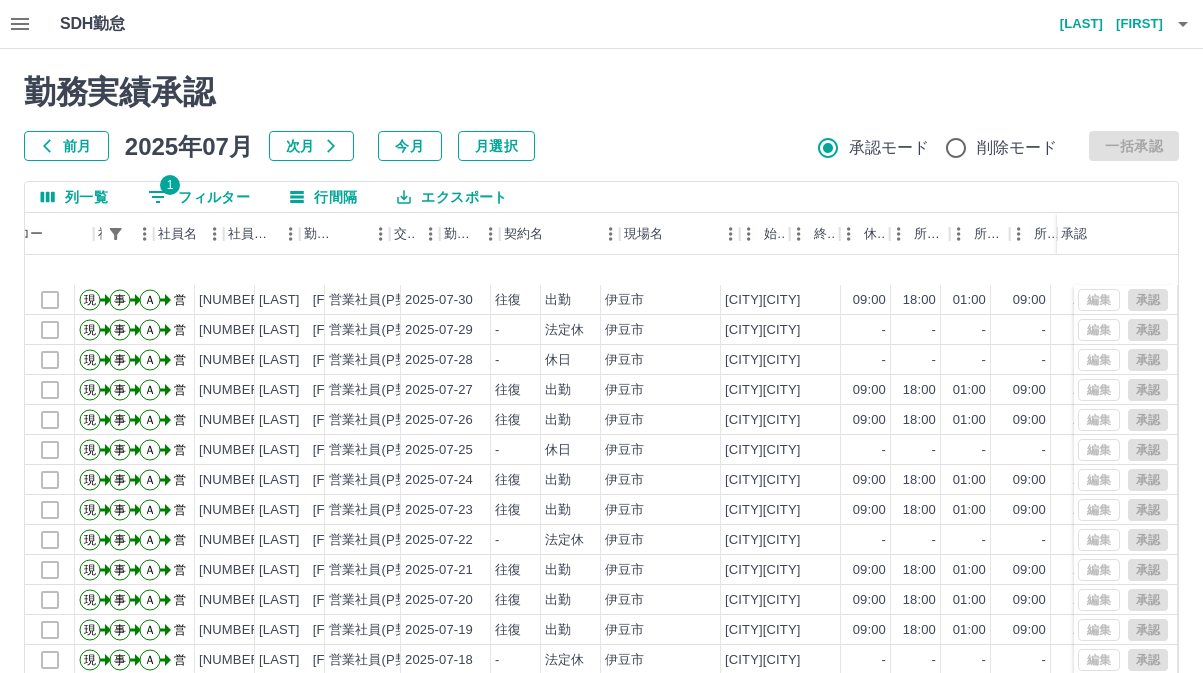scroll, scrollTop: 172, scrollLeft: 0, axis: vertical 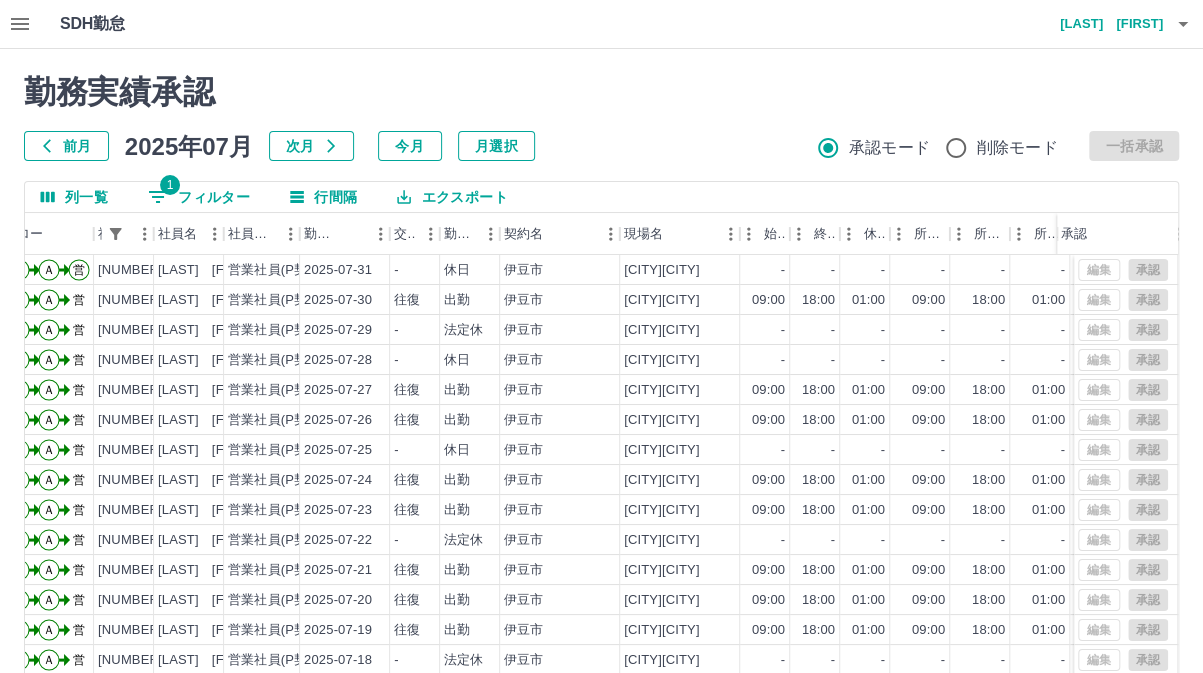 click 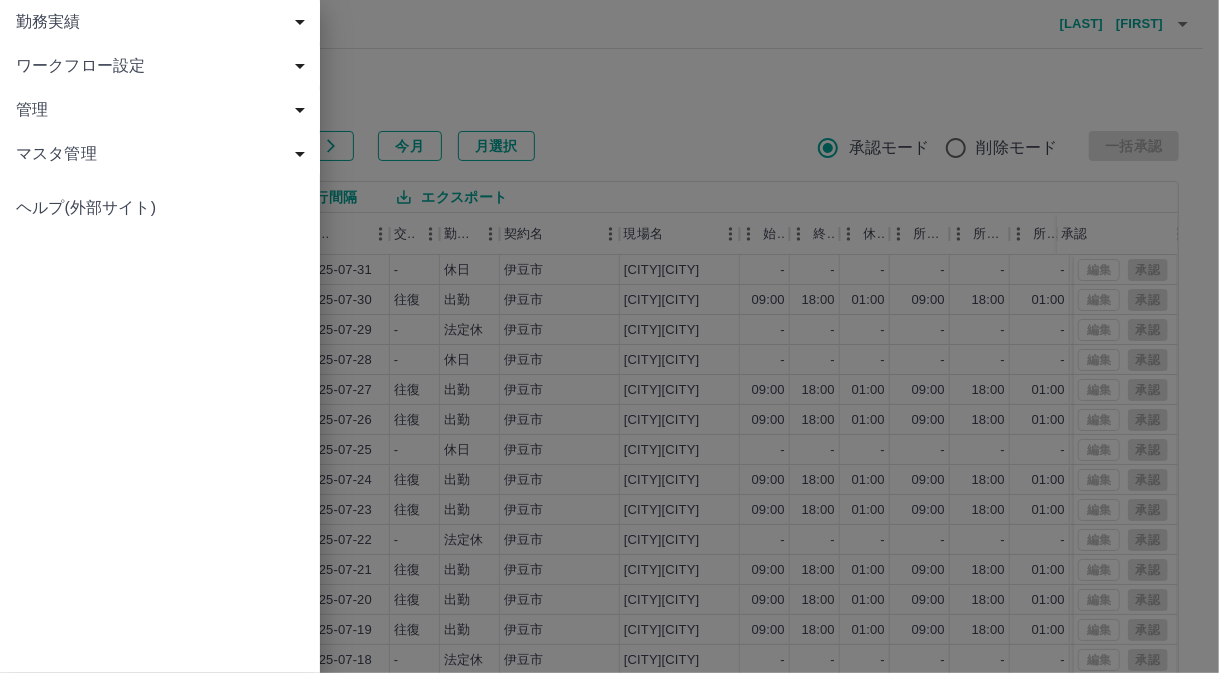 click on "マスタ管理" at bounding box center (164, 154) 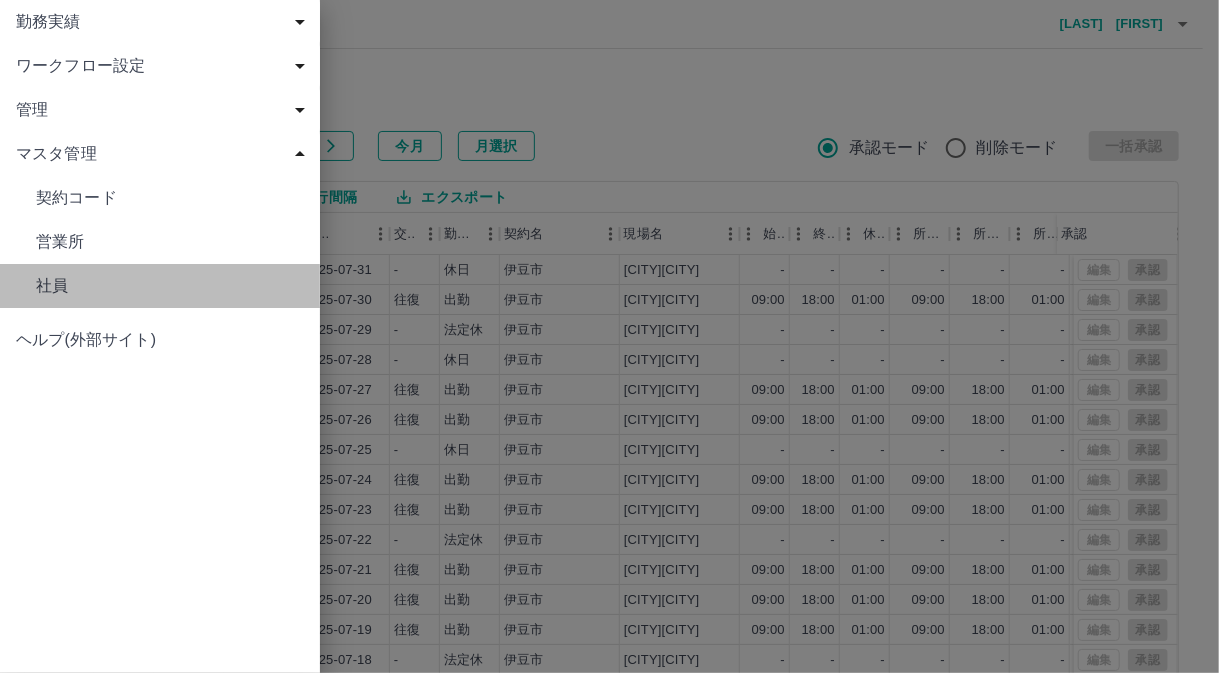 click on "社員" at bounding box center [170, 286] 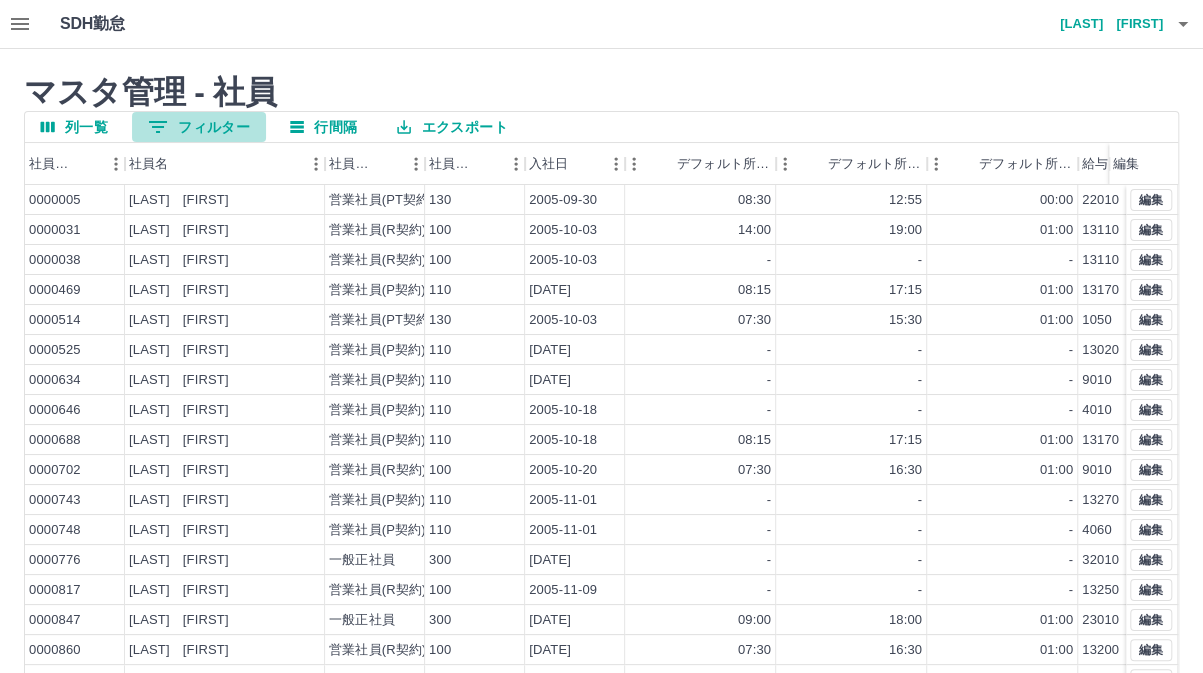 click on "0 フィルター" at bounding box center (199, 127) 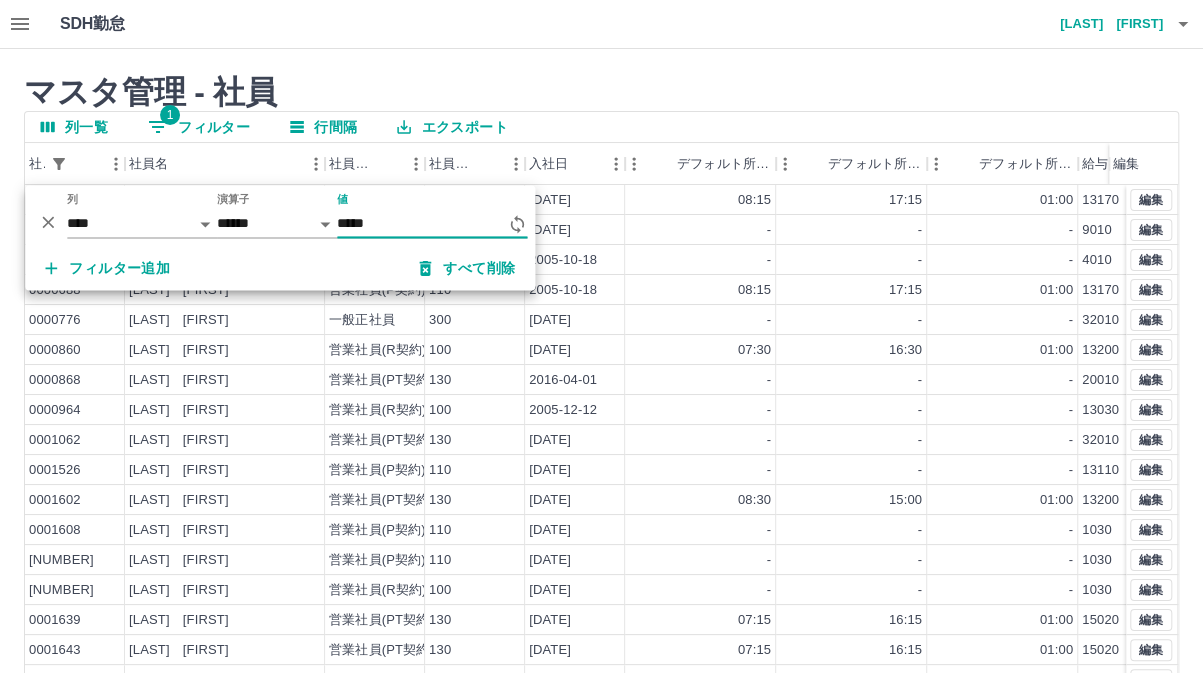 type on "*****" 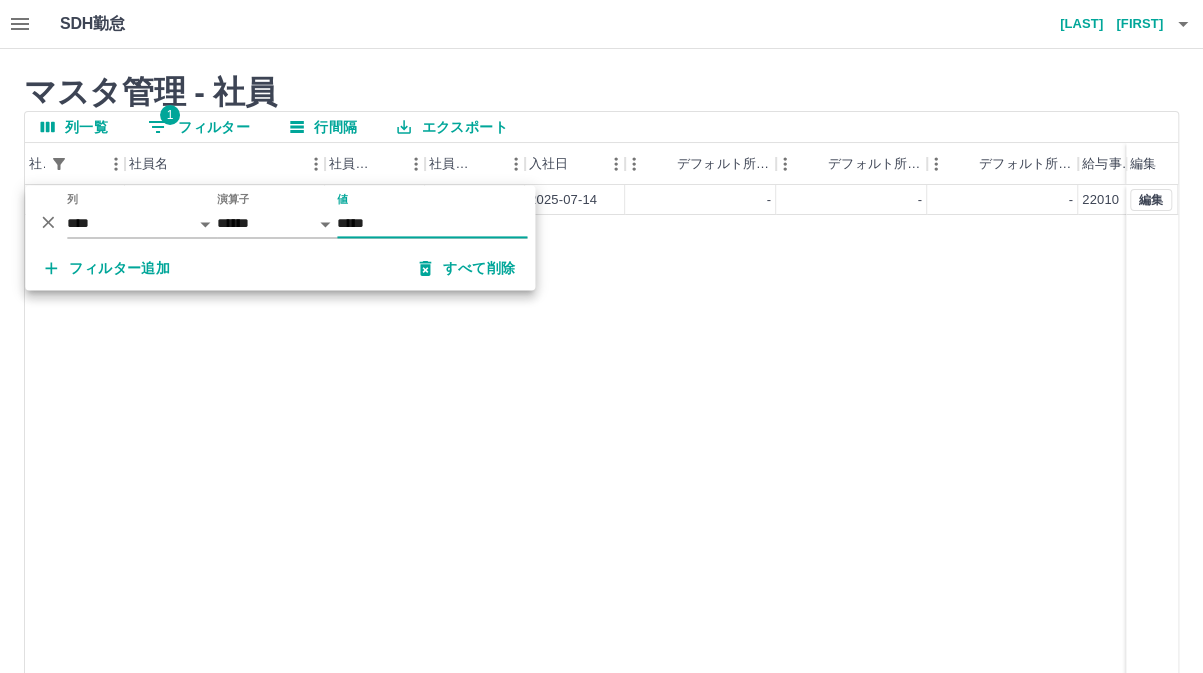 click on "[NUMBER] [LAST]　[FIRST] 営業社員(PT契約) [DATE] - - - [NUMBER] [NUMBER] [NUMBER] 編集" at bounding box center (745, 441) 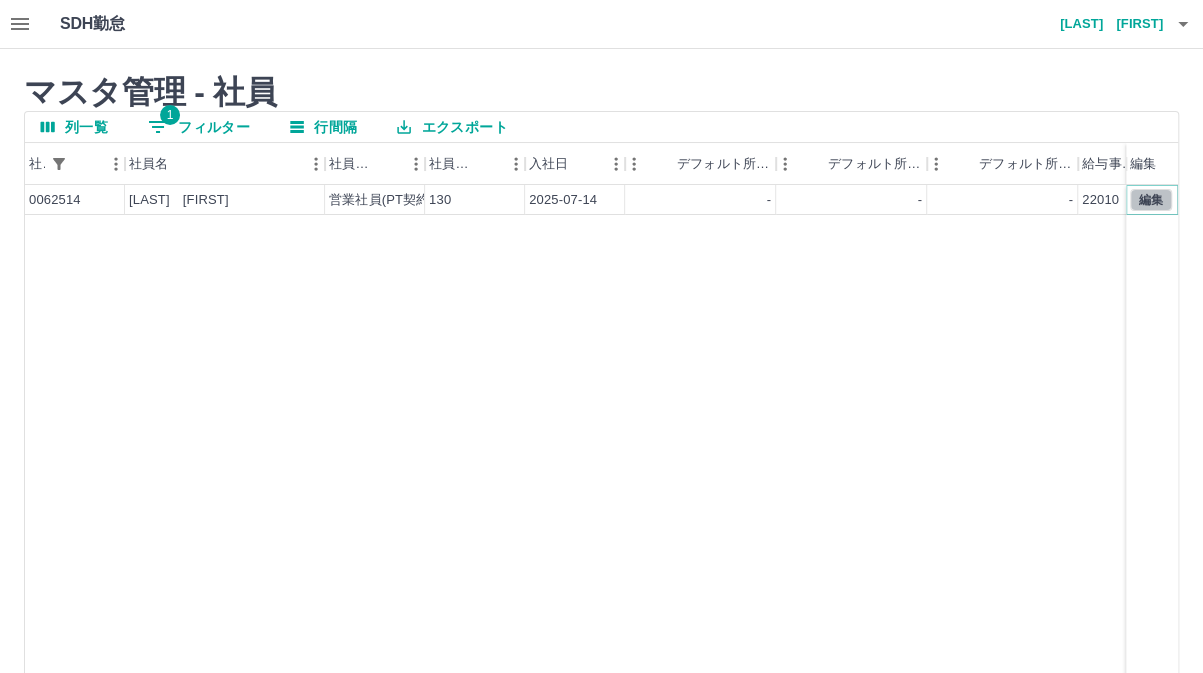 click on "編集" at bounding box center [1151, 200] 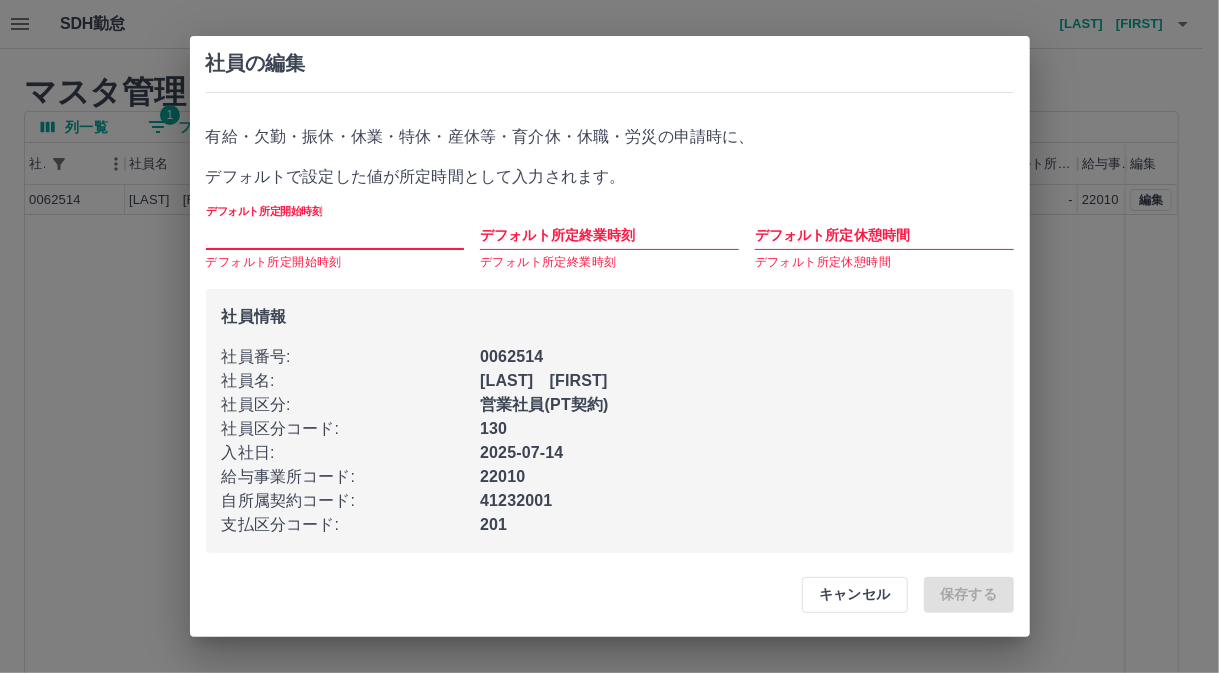 click on "デフォルト所定開始時刻" at bounding box center [335, 235] 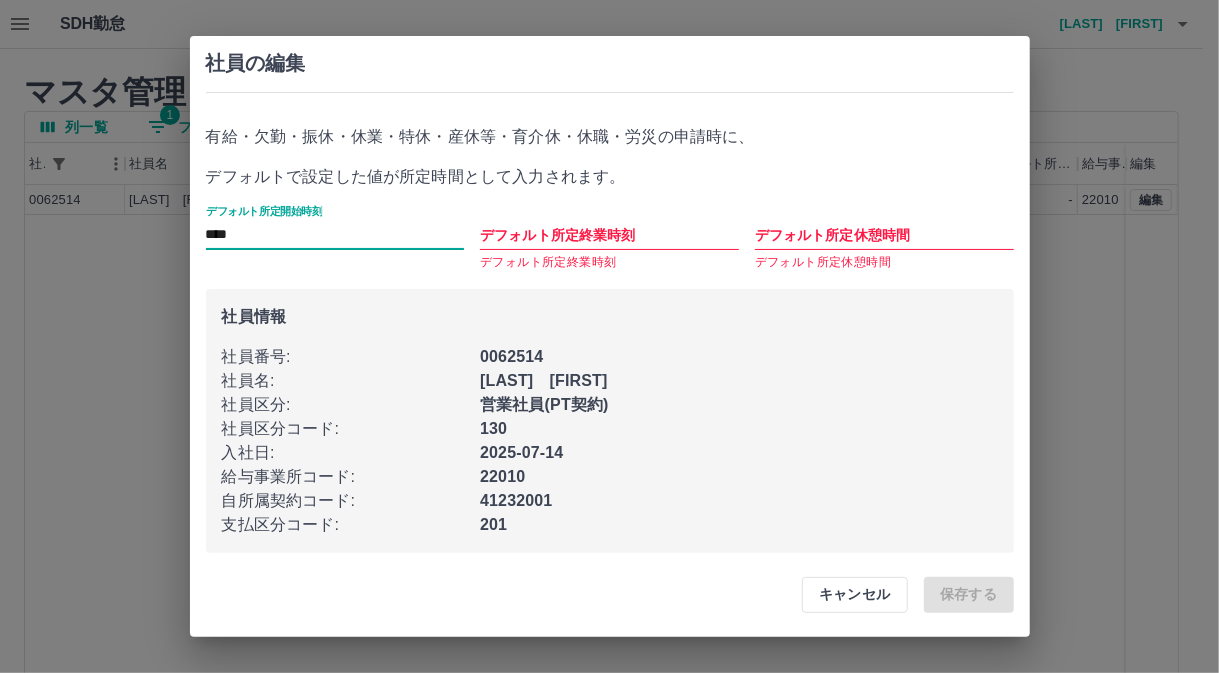type on "****" 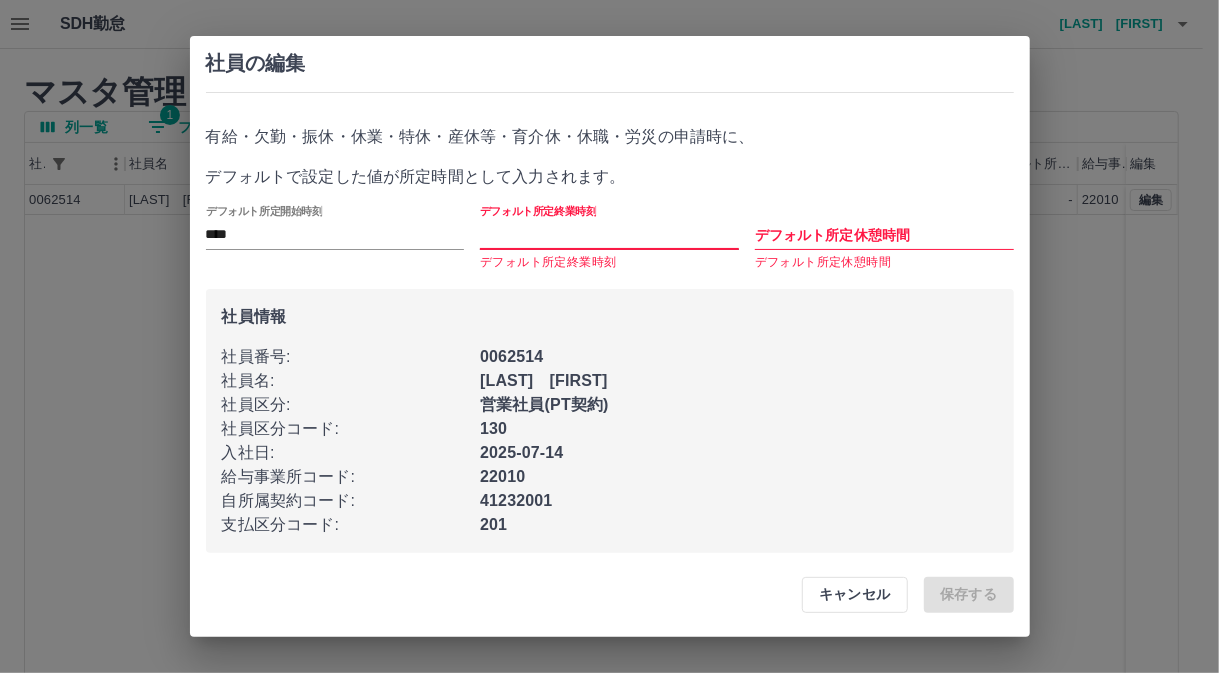click on "デフォルト所定終業時刻" at bounding box center [609, 235] 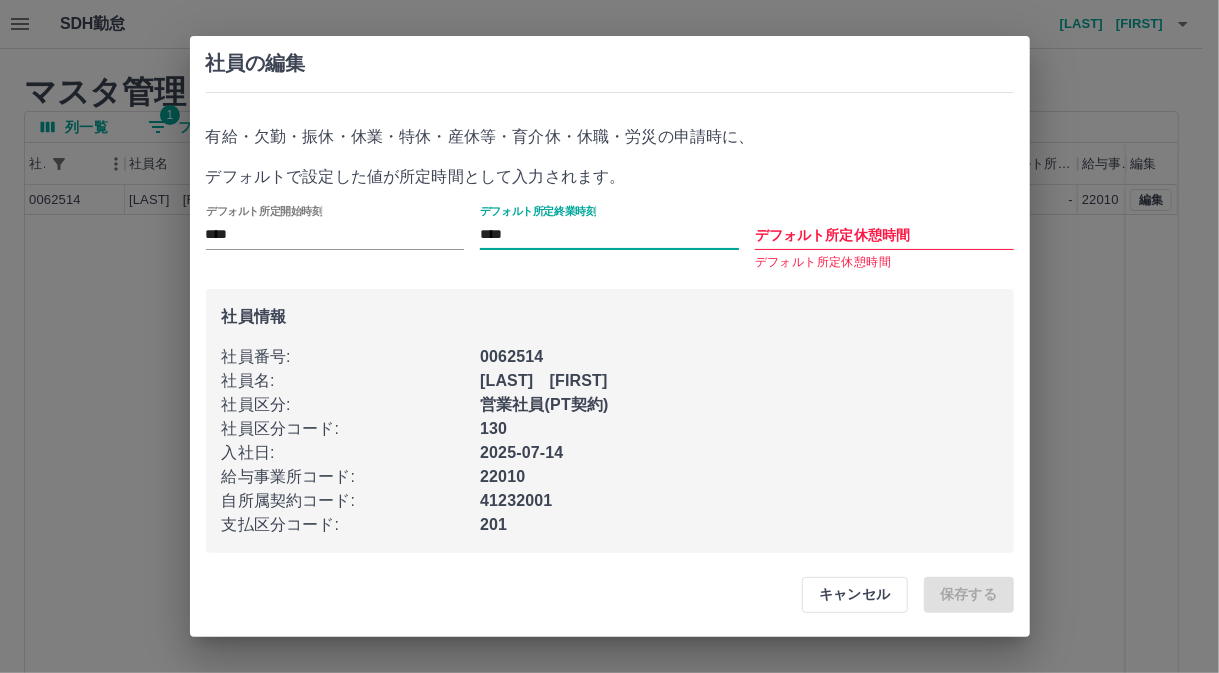 type on "****" 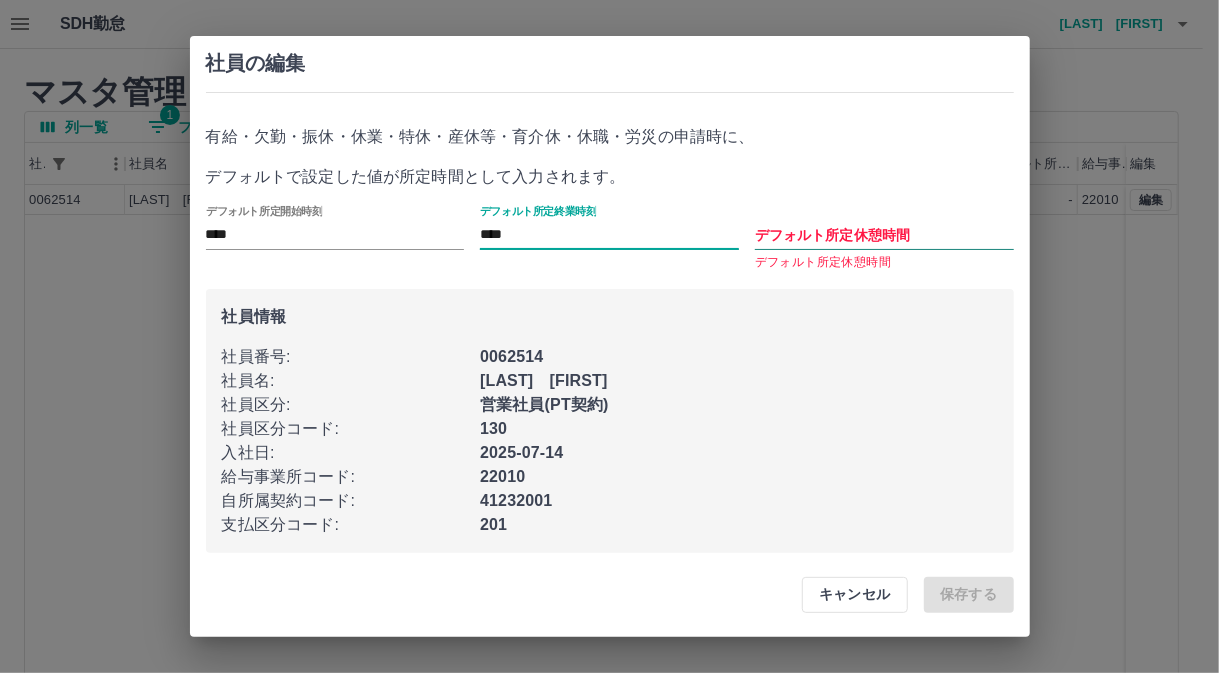 click on "デフォルト所定休憩時間" at bounding box center (884, 235) 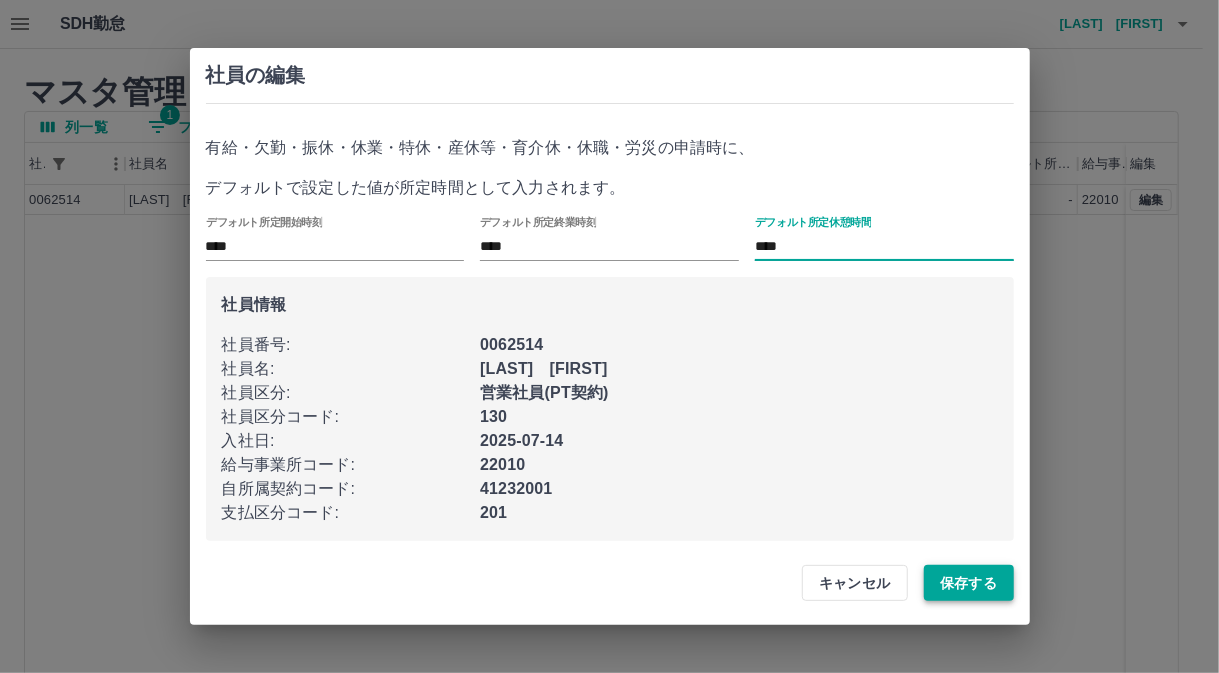 type on "****" 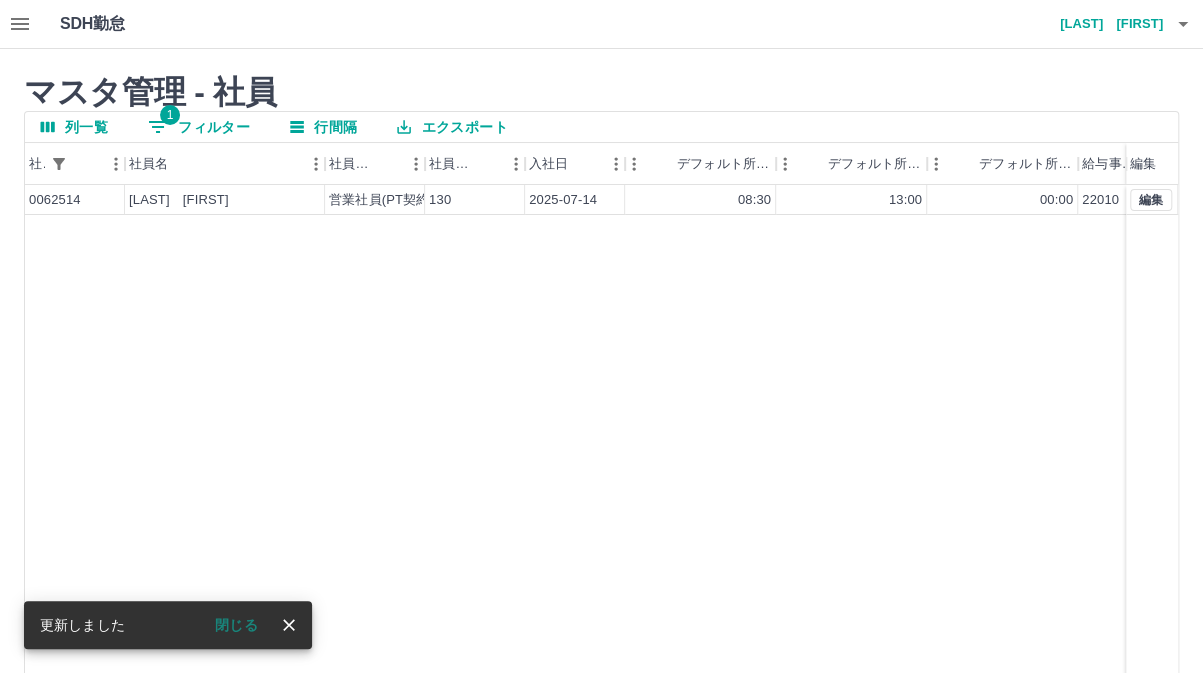 click 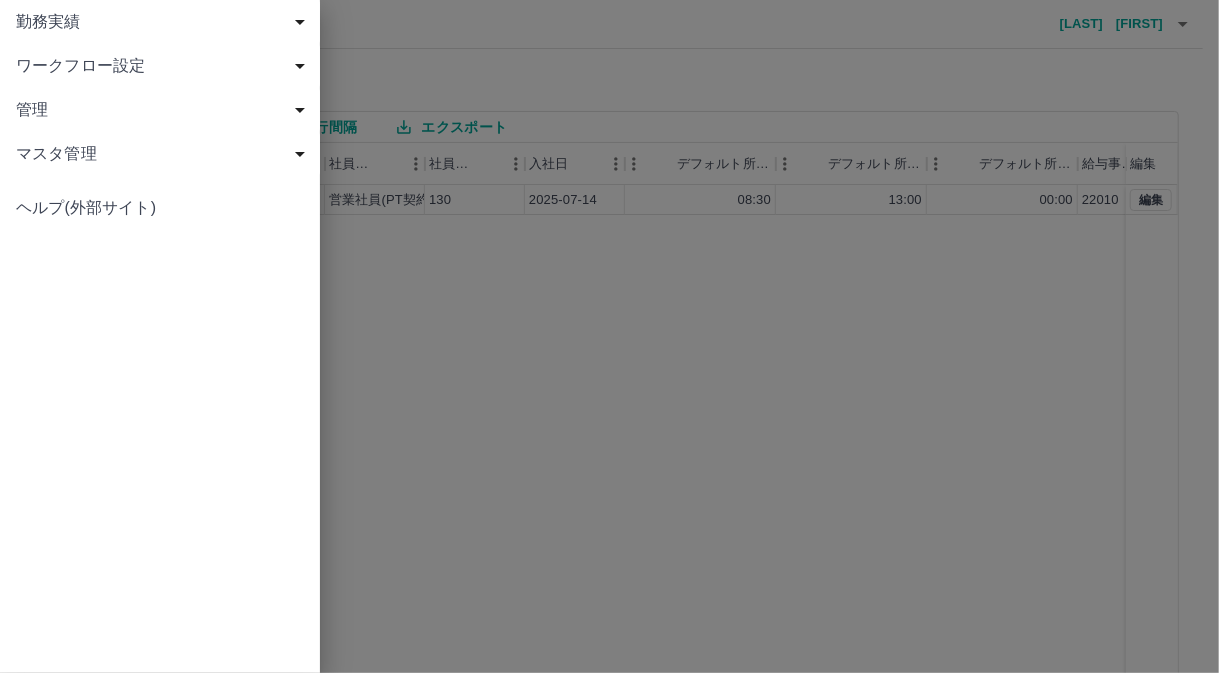 click on "勤務実績" at bounding box center (164, 22) 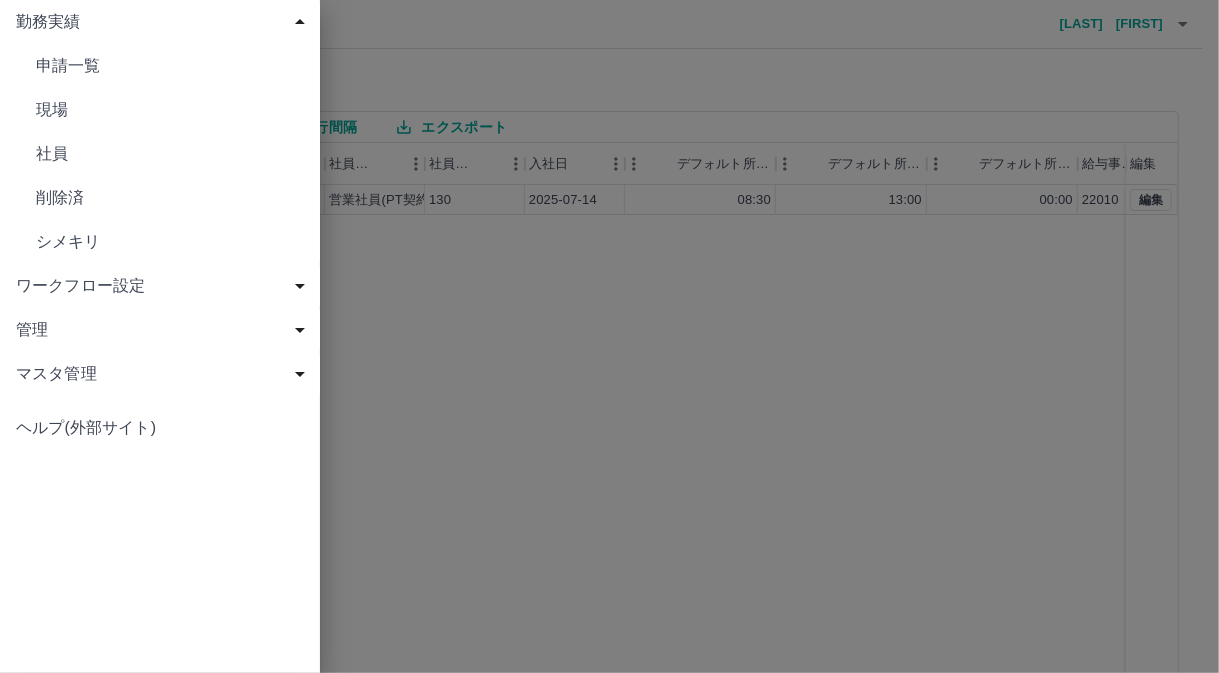 click on "申請一覧" at bounding box center (170, 66) 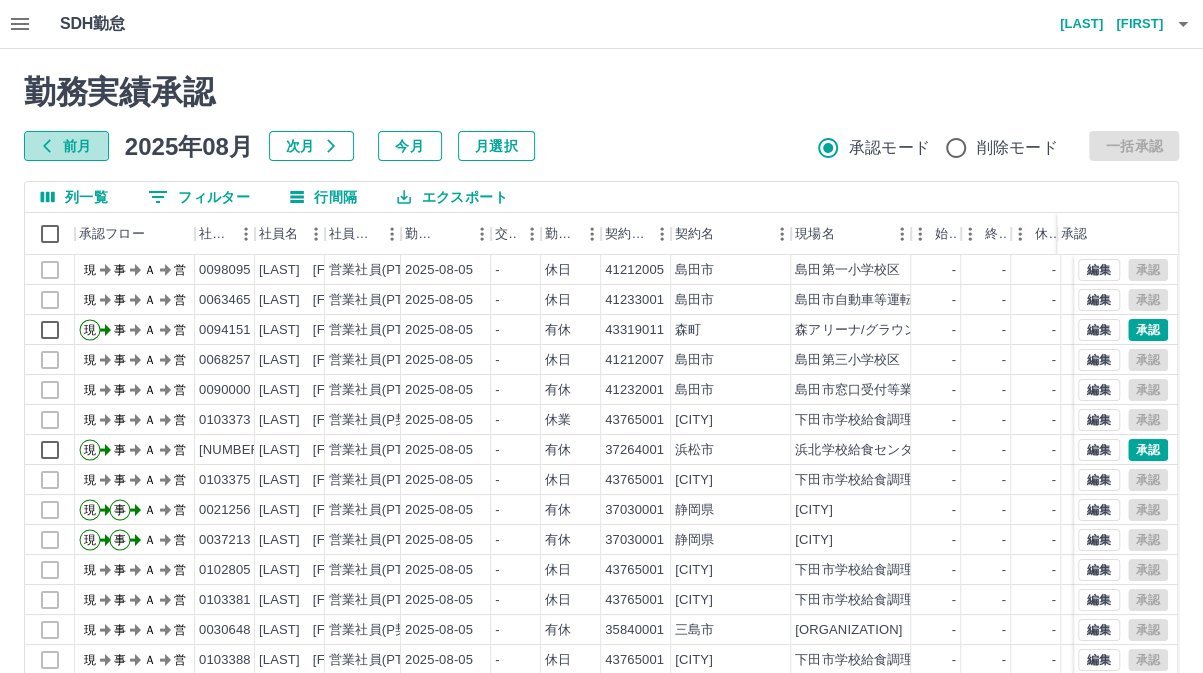 click 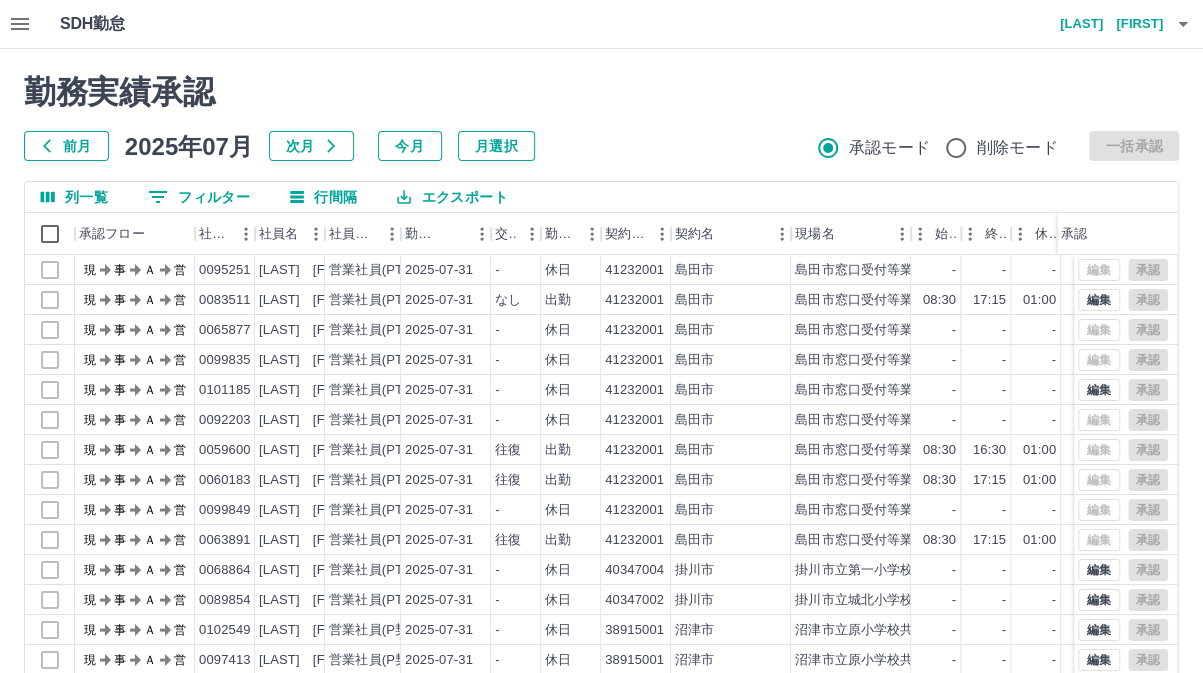 click on "0 フィルター" at bounding box center [199, 197] 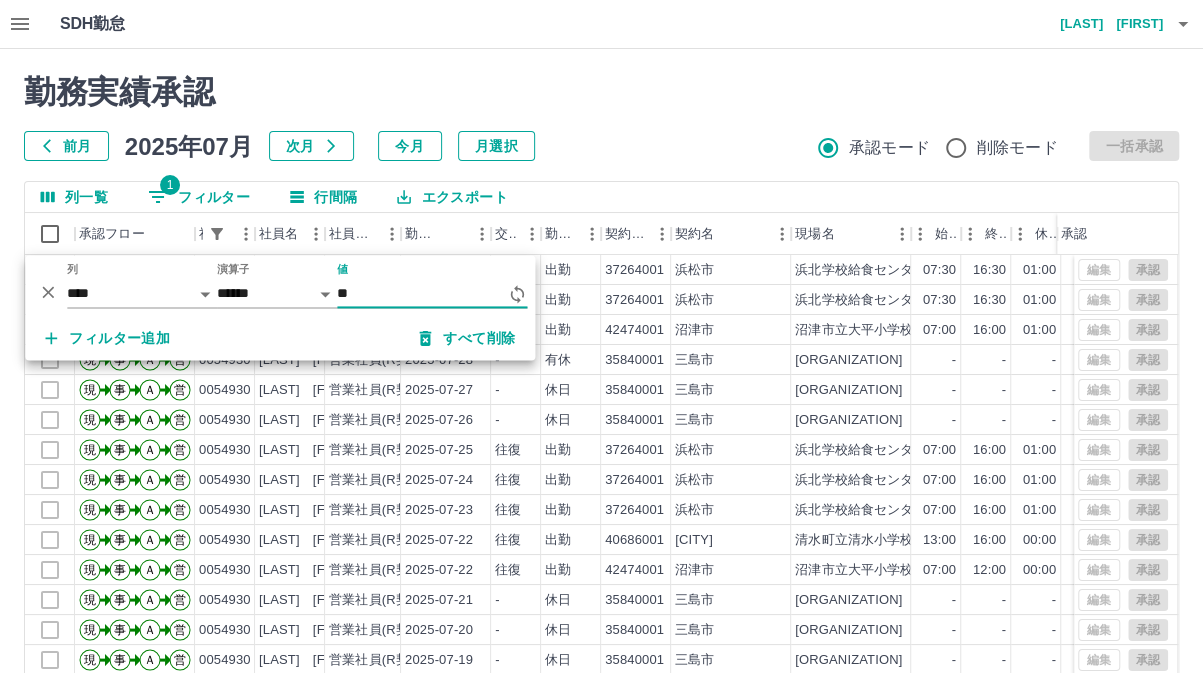 type on "*" 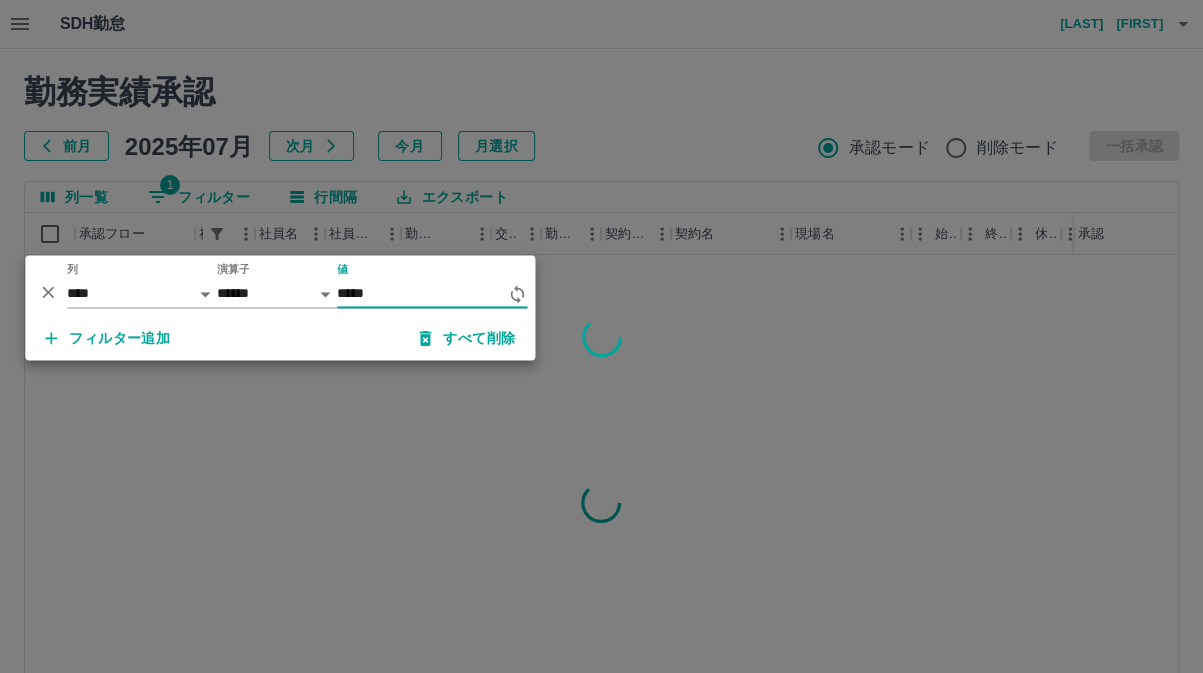 type on "*****" 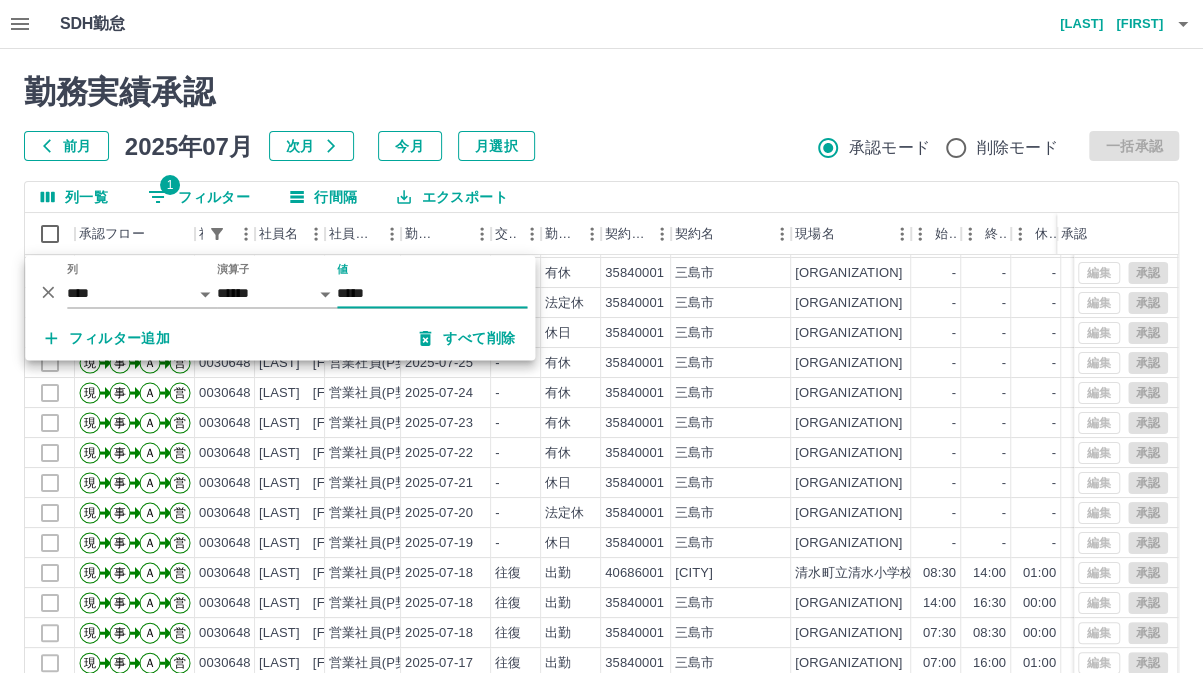 scroll, scrollTop: 103, scrollLeft: 0, axis: vertical 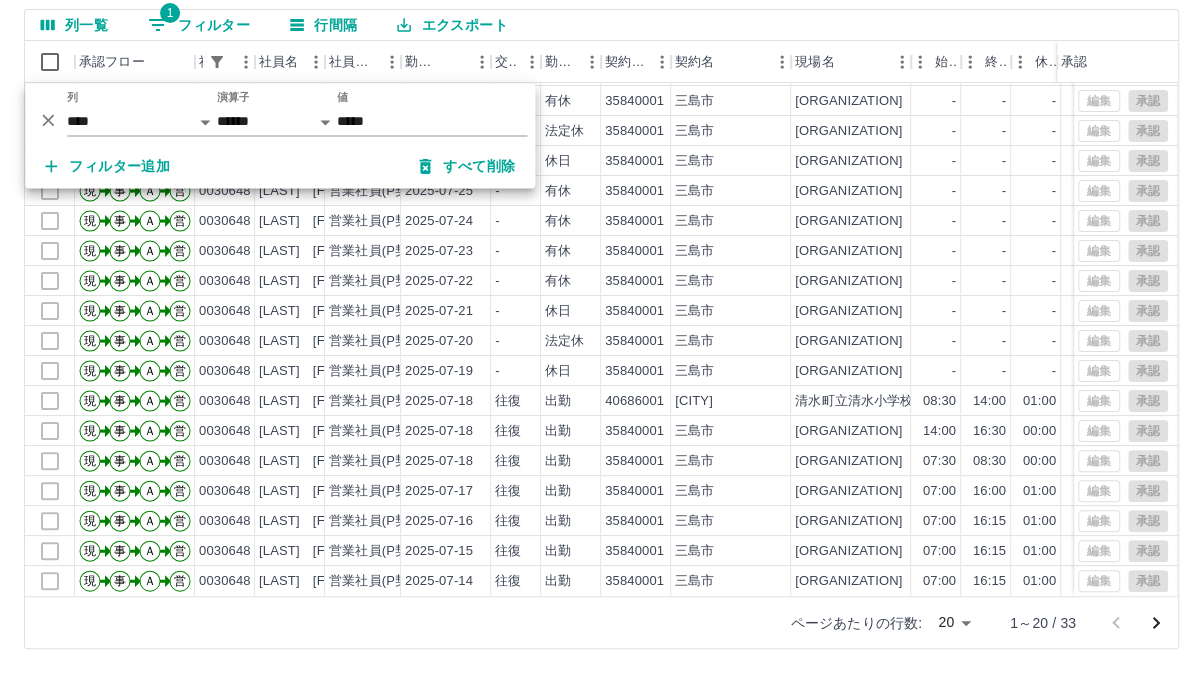click on "ページあたりの行数: 20 ** [RANGE] / [NUMBER]" at bounding box center (601, 622) 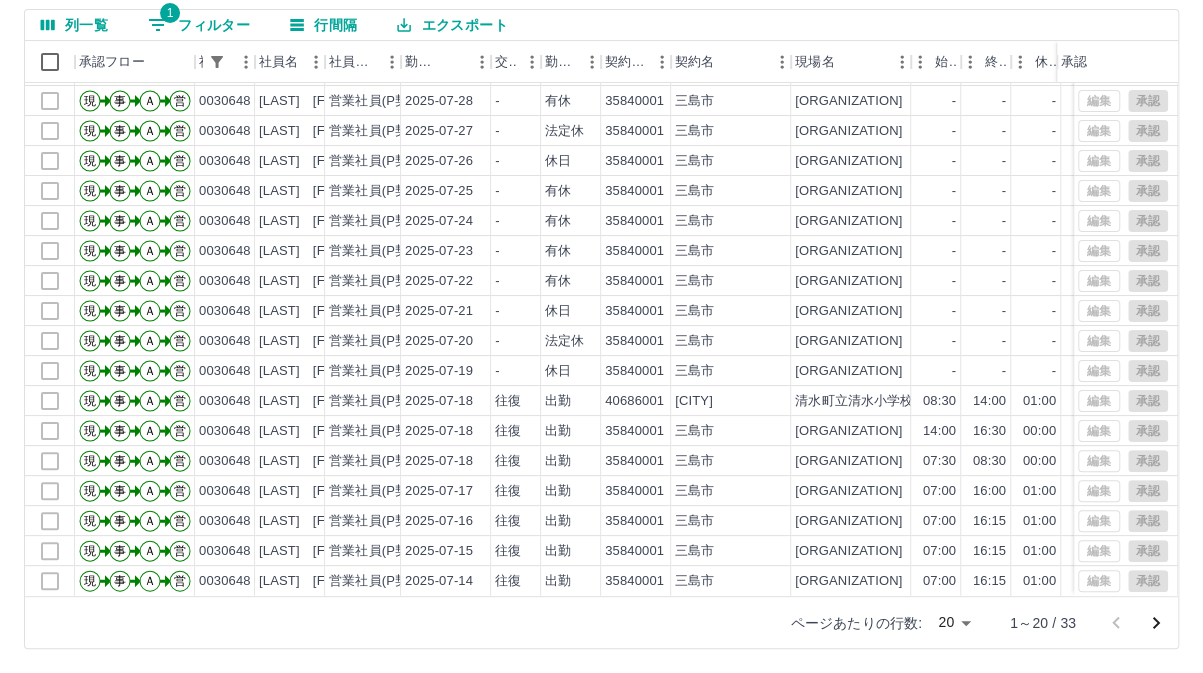 click on "ページあたりの行数: 20 ** [RANGE] / [NUMBER]" at bounding box center (601, 622) 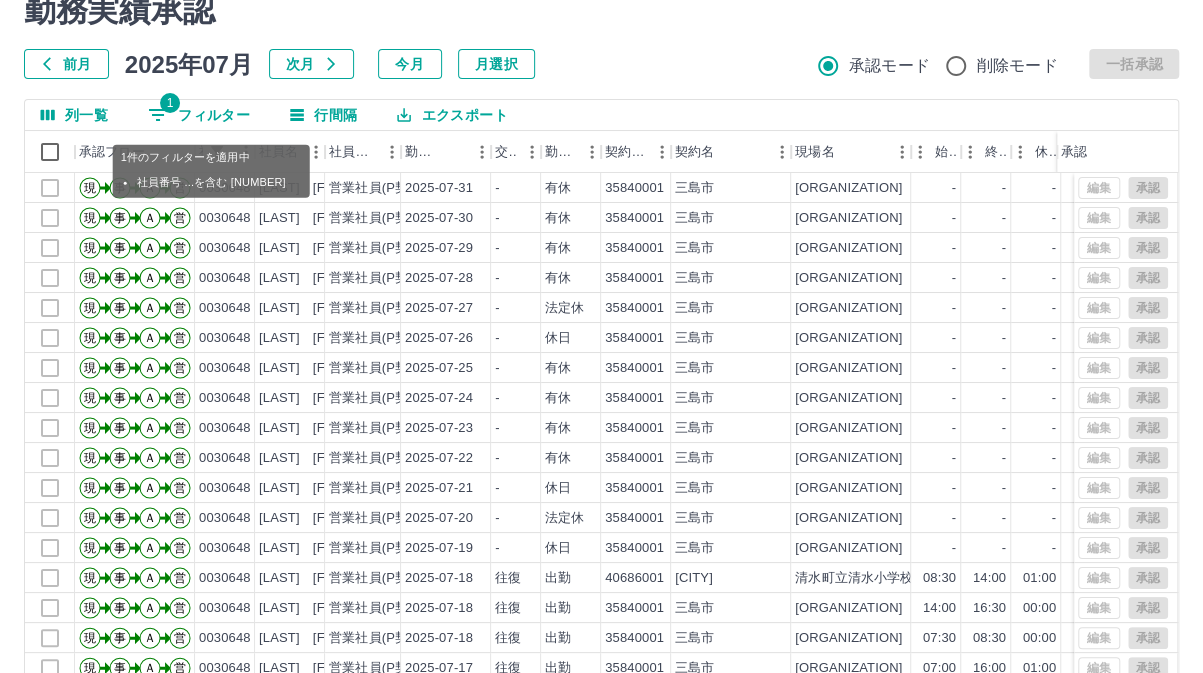 scroll, scrollTop: 71, scrollLeft: 0, axis: vertical 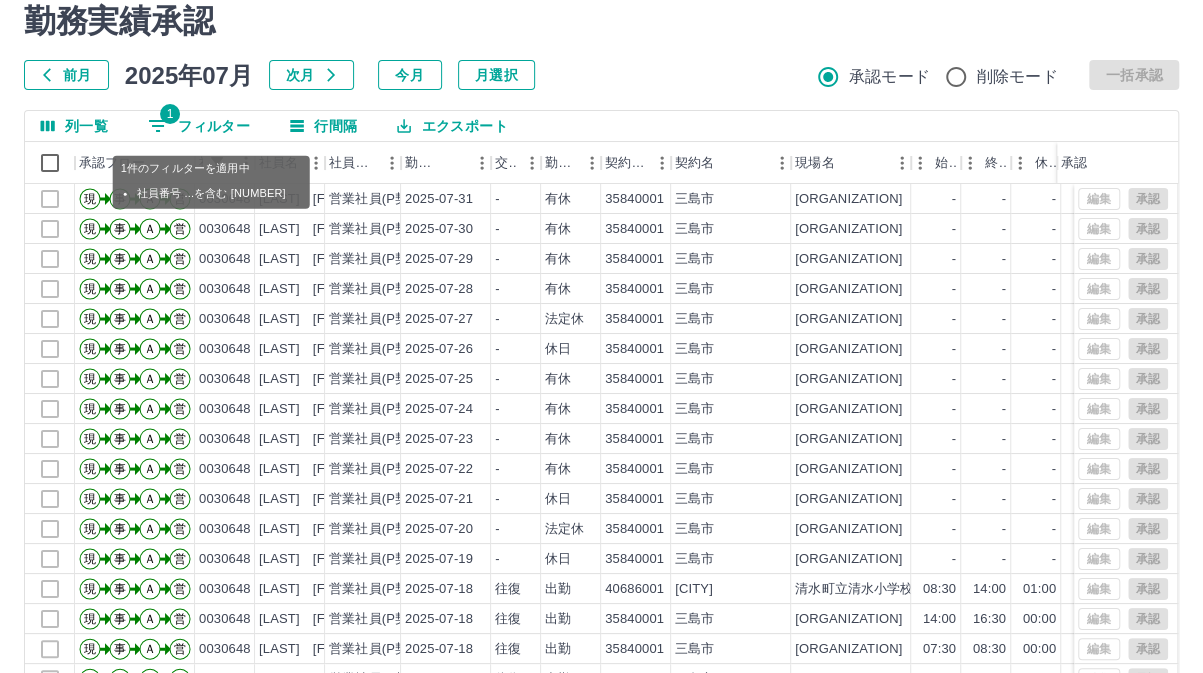 click on "1 フィルター" at bounding box center [199, 126] 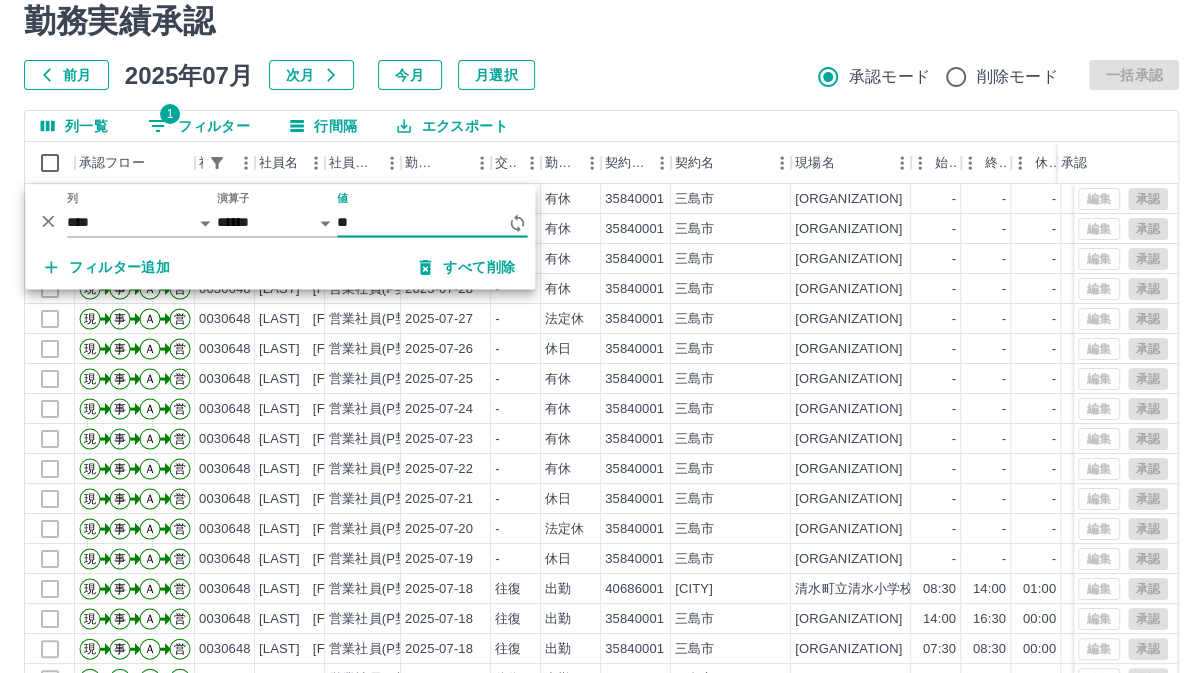 type on "*" 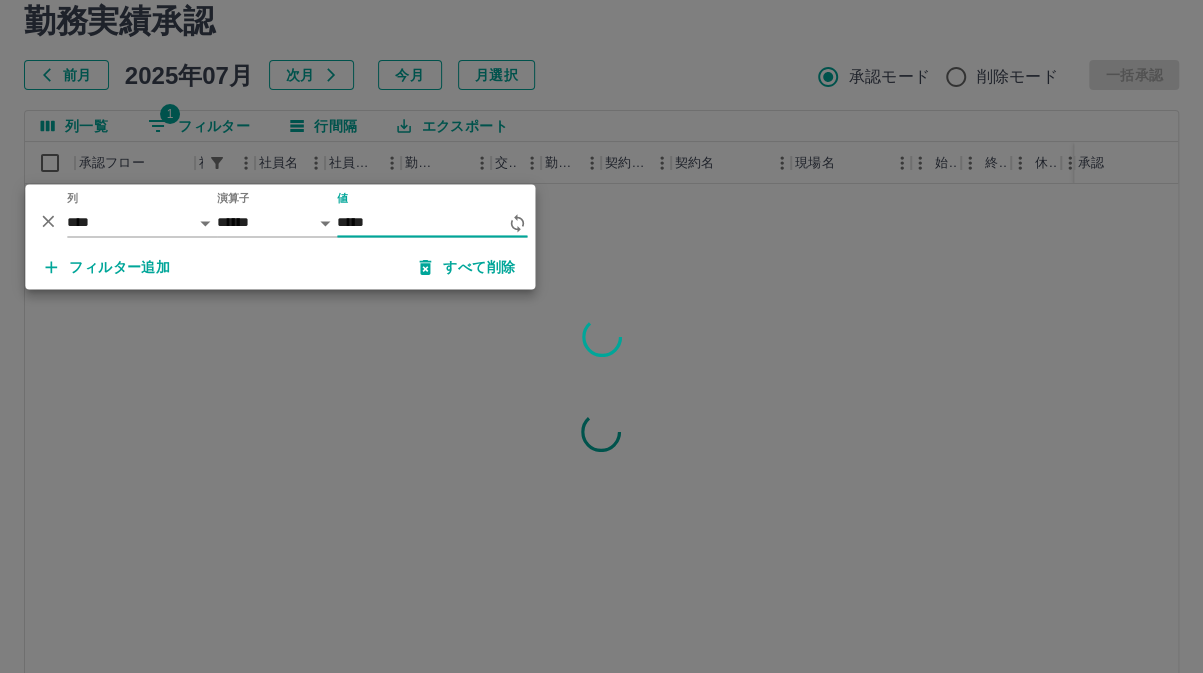 type on "*****" 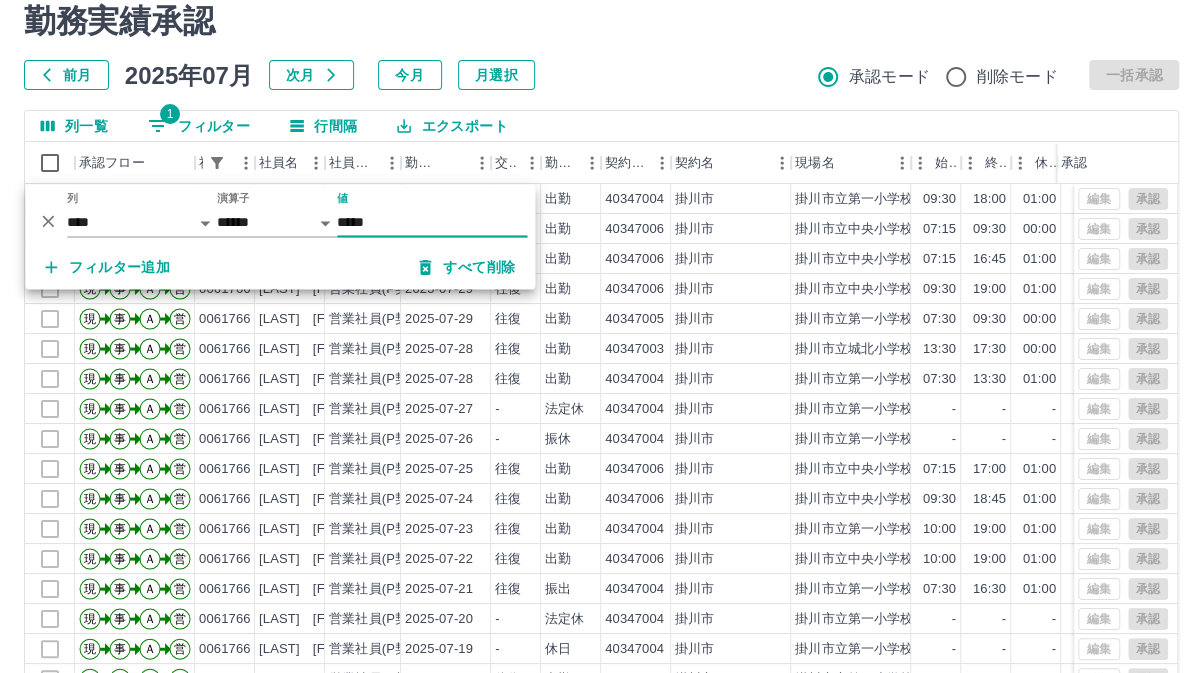 scroll, scrollTop: 0, scrollLeft: 0, axis: both 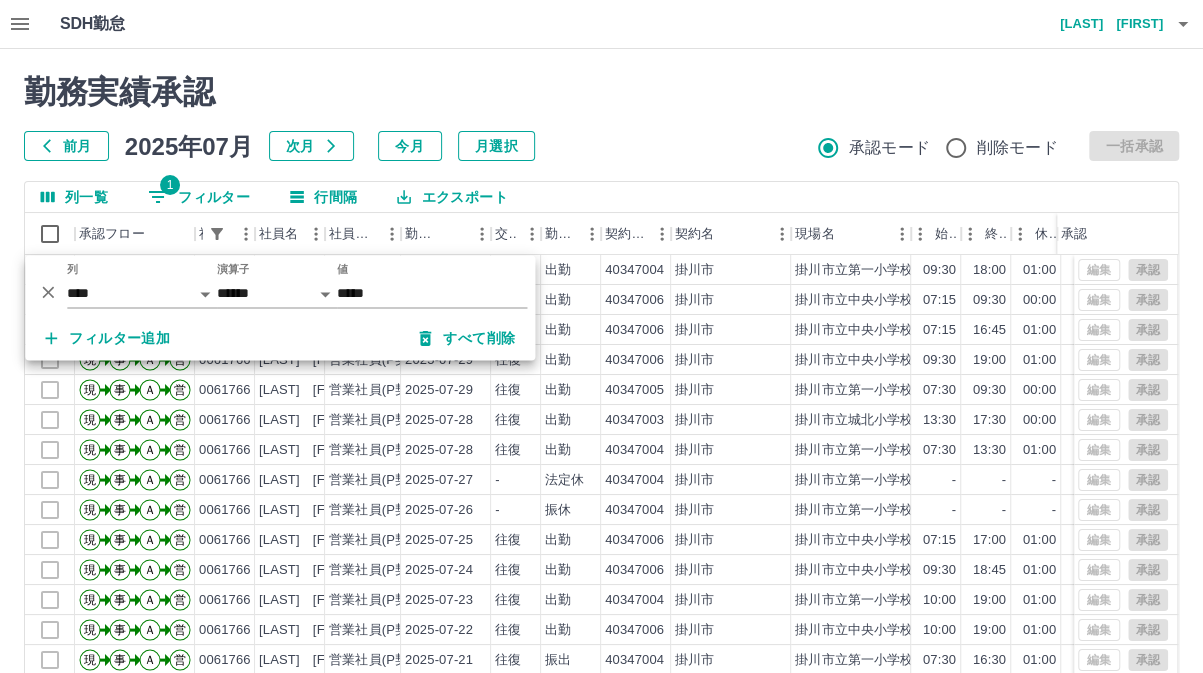click on "勤務実績承認 前月 2025年07月 次月 今月 月選択 承認モード 削除モード 一括承認 列一覧 1 フィルター 行間隔 エクスポート 承認フロー 社員番号 [LAST]　[FIRST] 社員区分 勤務日 交通費 勤務区分 契約コード 契約名 現場名 始業 終業 休憩 所定開始 所定終業 所定休憩 拘束 勤務 承認 現 事 Ａ 営 [NUMBER] [LAST]　[FIRST] 営業社員(P契約) 2025-07-31 往復 出勤 [NUMBER] [CITY] [CITY] 09:30 18:00 01:00 09:30 16:15 01:00 08:30 07:30 現 事 Ａ 営 [NUMBER] [LAST]　[FIRST] 営業社員(P契約) 2025-07-31 往復 出勤 [NUMBER] [CITY] [CITY] 07:15 09:30 00:00 07:15 09:30 00:00 02:15 02:15 現 事 Ａ 営 [NUMBER] [LAST]　[FIRST] 営業社員(P契約) 2025-07-30 往復 出勤 [NUMBER] [CITY] [CITY] 07:15 16:45 01:00 07:15" at bounding box center (601, 447) 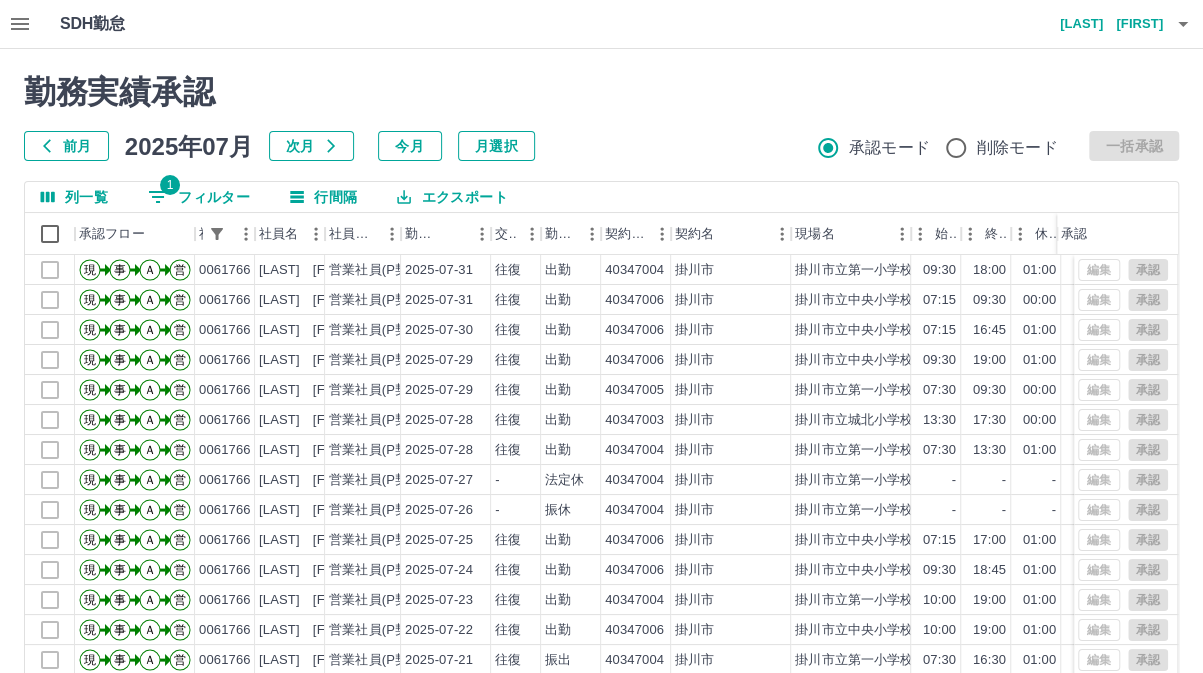 click on "前月 2025年07月 次月 今月 月選択 承認モード 削除モード 一括承認" at bounding box center [601, 146] 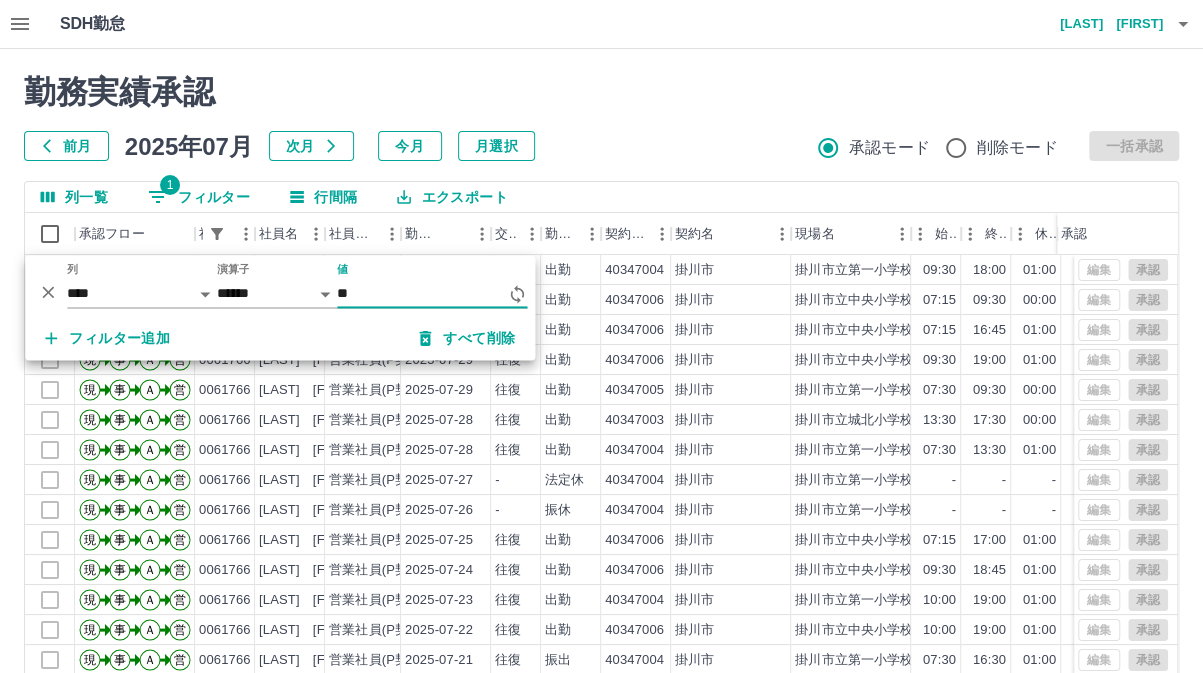 type on "*" 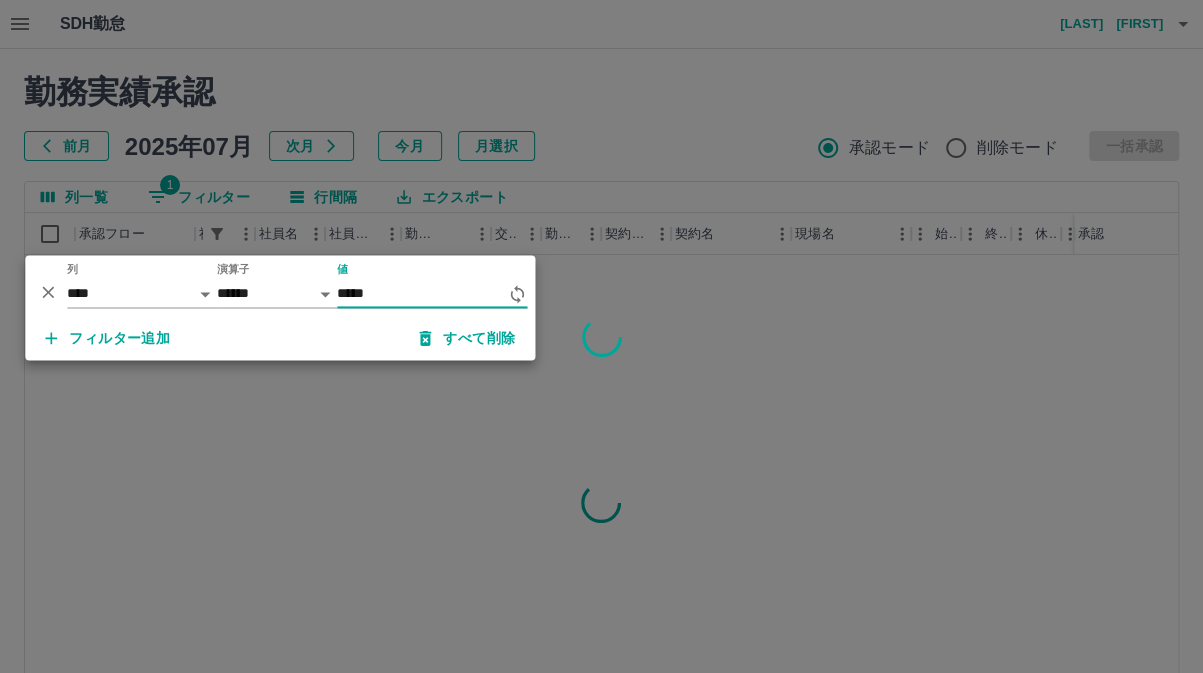type on "*****" 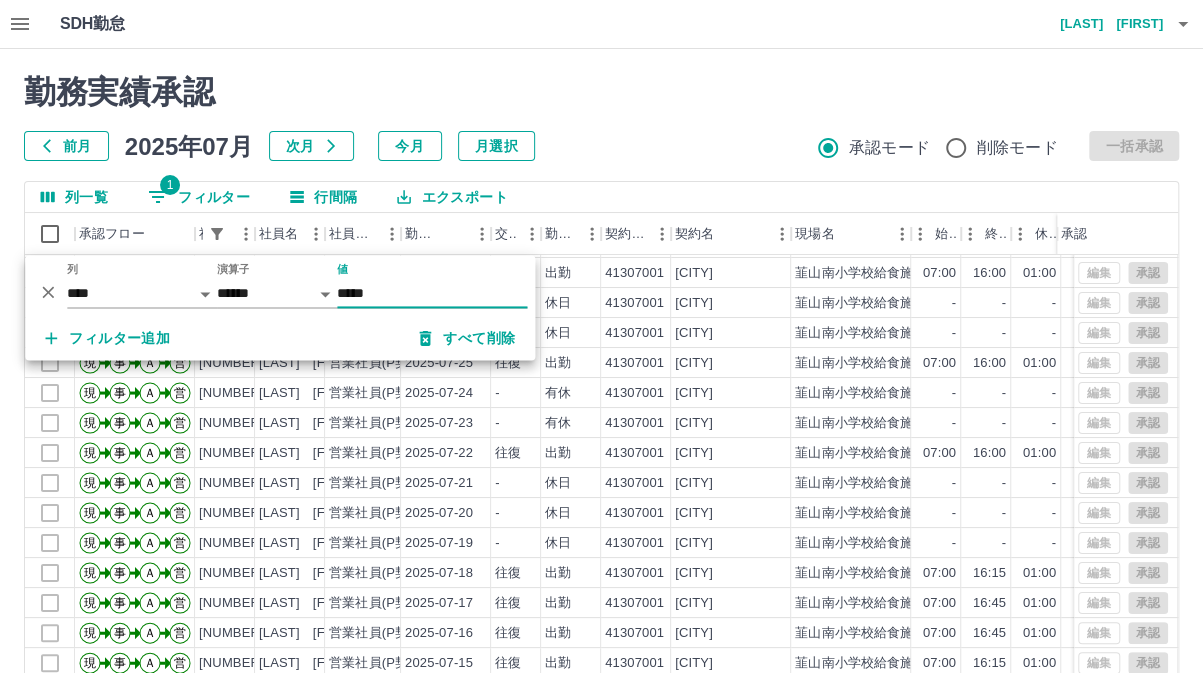 scroll, scrollTop: 103, scrollLeft: 0, axis: vertical 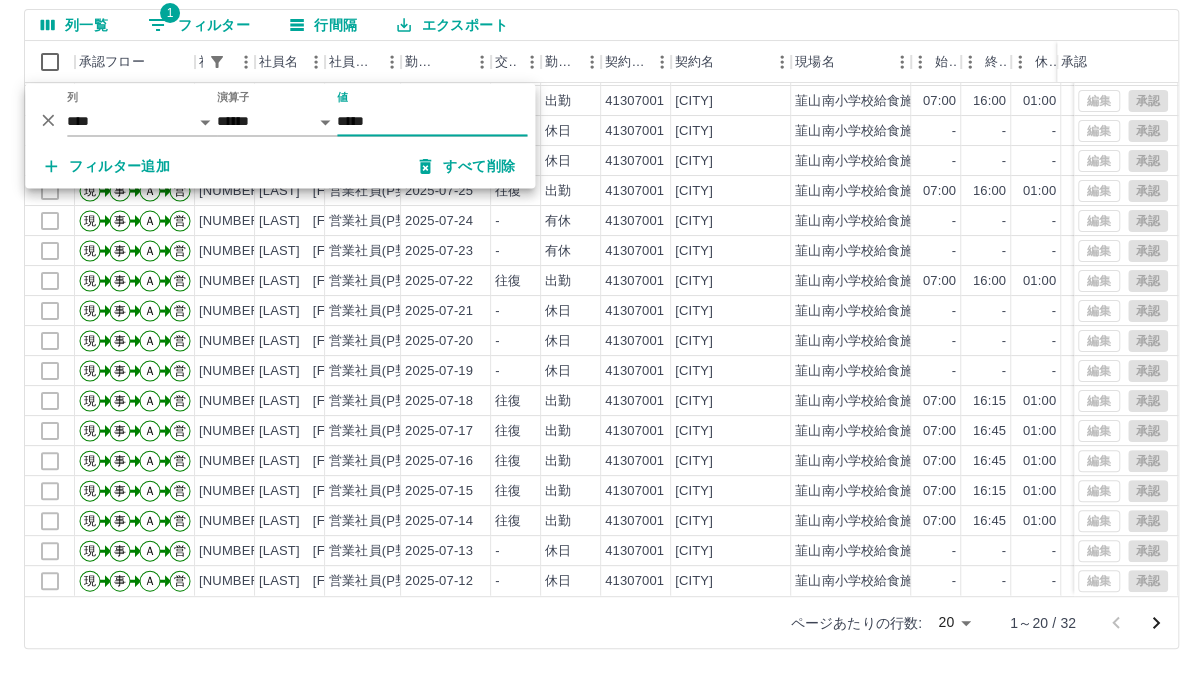 click 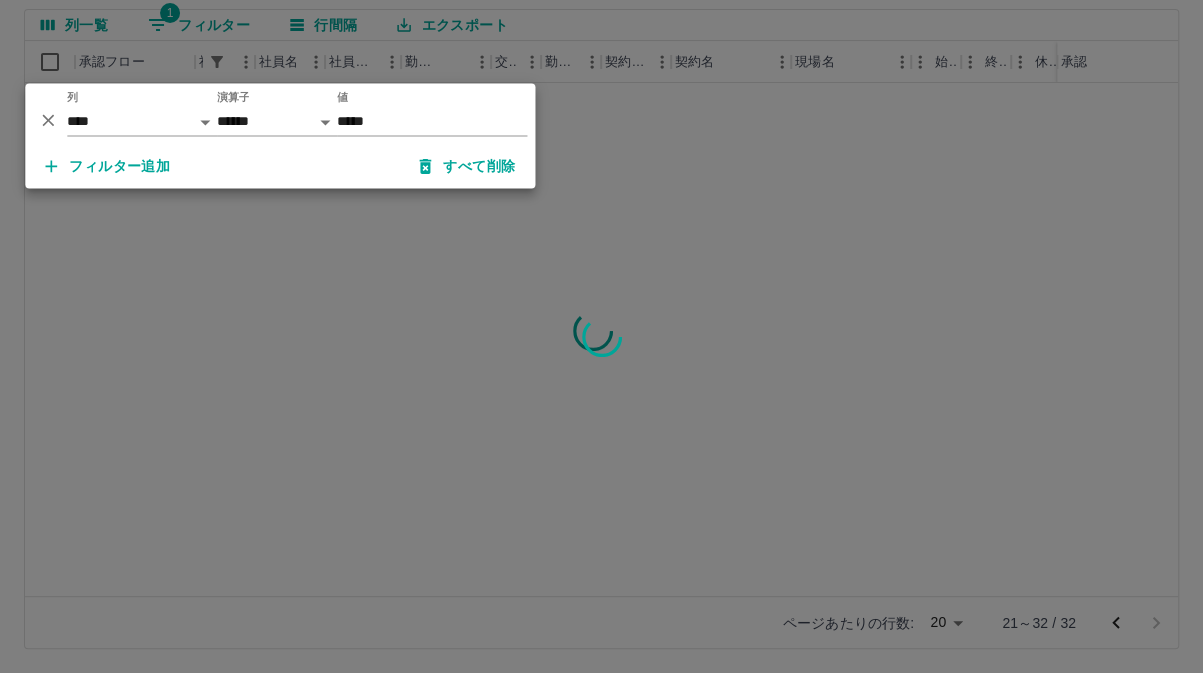 scroll, scrollTop: 0, scrollLeft: 0, axis: both 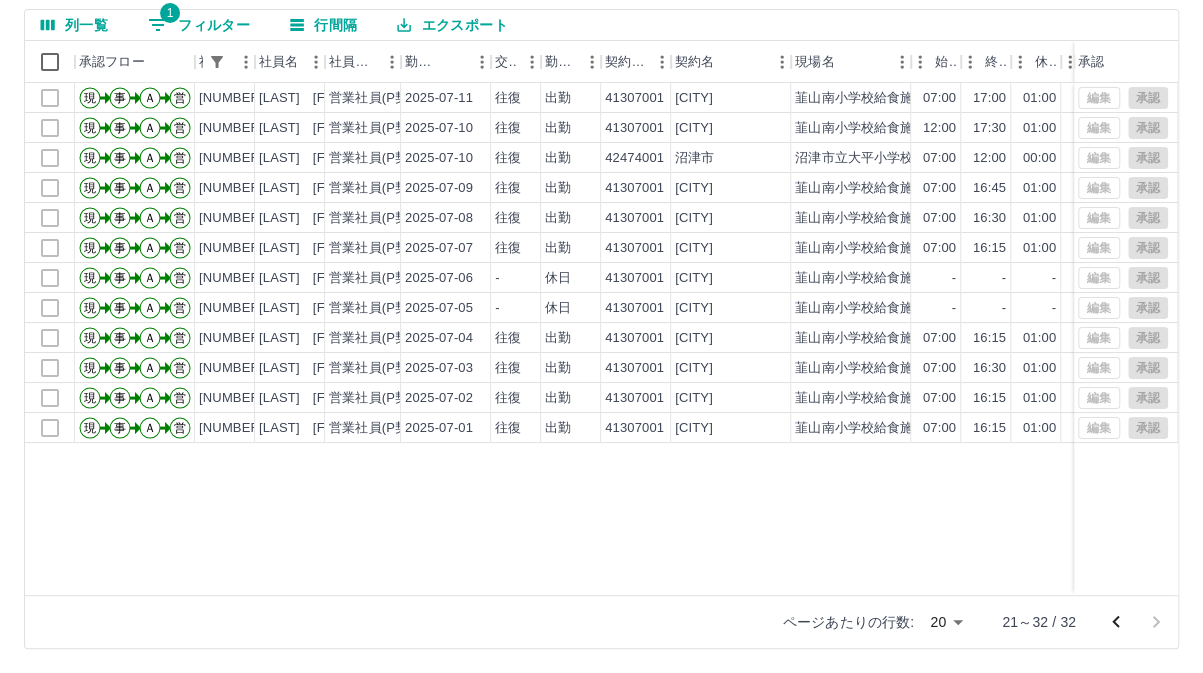 click on "現 事 Ａ 営 [NUMBER] [LAST]　[FIRST] 営業社員(P契約) [DATE] 往復 出勤 [NUMBER] [CITY] [CITY]給食施設 07:00 17:00 01:00 07:00 16:00 01:00 10:00 09:00 現 事 Ａ 営 [NUMBER] [LAST]　[FIRST] 営業社員(P契約) [DATE] 往復 出勤 [NUMBER] [CITY] [CITY]給食施設 12:00 17:30 01:00 12:00 16:00 01:00 05:30 04:30 現 事 Ａ 営 [NUMBER] [NUMBER] [CITY] [CITY]給食施設 07:00 12:00 00:00 07:00 12:00 00:00 05:00 05:00 現 事 Ａ 営 [NUMBER] [LAST]　[FIRST] 営業社員(P契約) [DATE] 往復 出勤 [NUMBER] [CITY] [CITY]給食施設 07:00 16:45 01:00 07:00 16:00 01:00 09:45 08:45 現 事 Ａ 営 [NUMBER] [LAST]　[FIRST] 営業社員(P契約) [DATE] 往復 出勤 [NUMBER] [CITY] [CITY]給食施設 07:00 16:30 01:00 07:00 16:00 01:00 09:30 08:30 現 事 Ａ 営 [NUMBER] 往復 -" at bounding box center [898, 339] 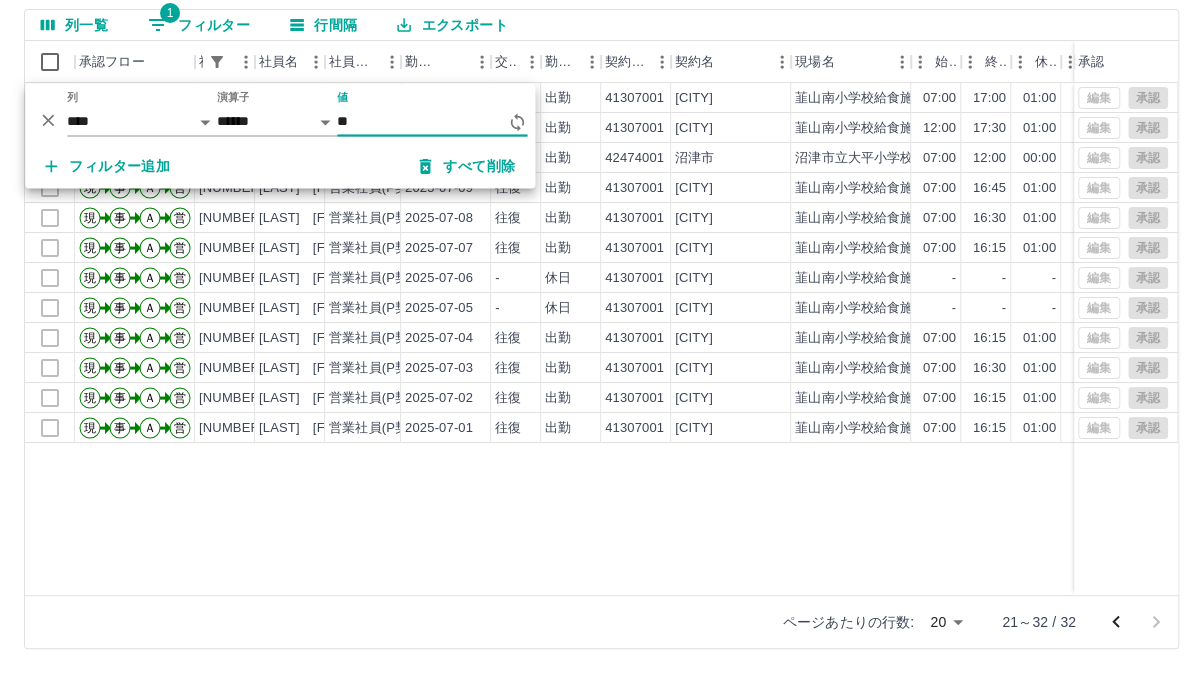 type on "*" 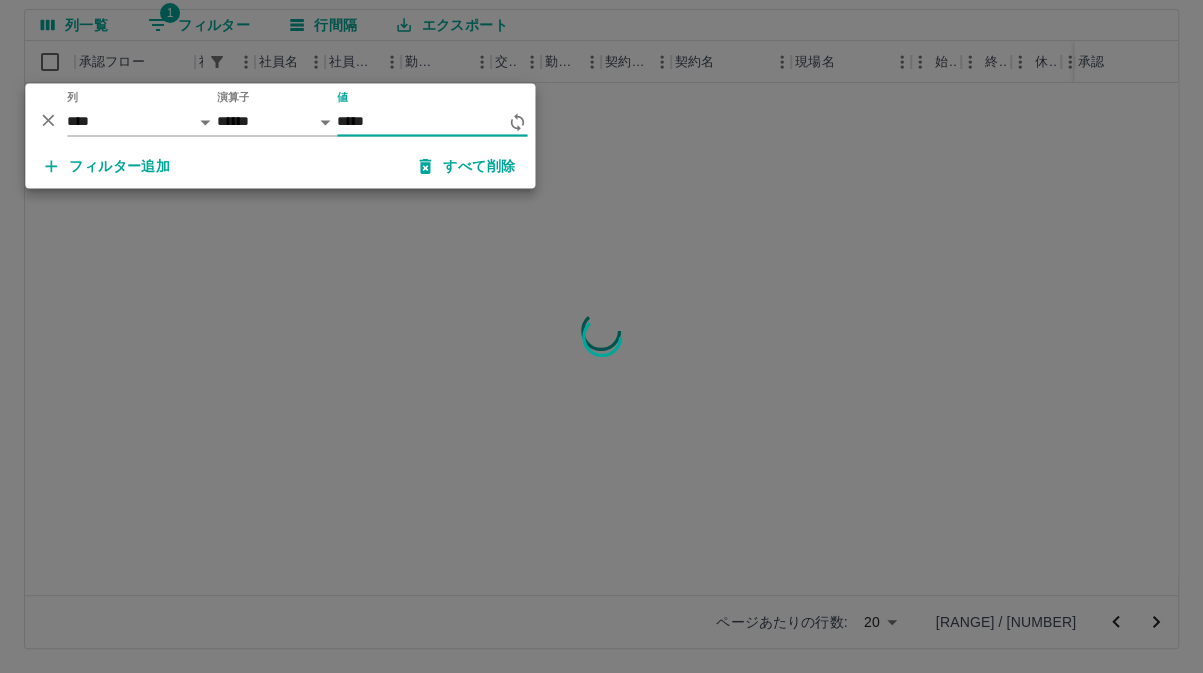 type on "*****" 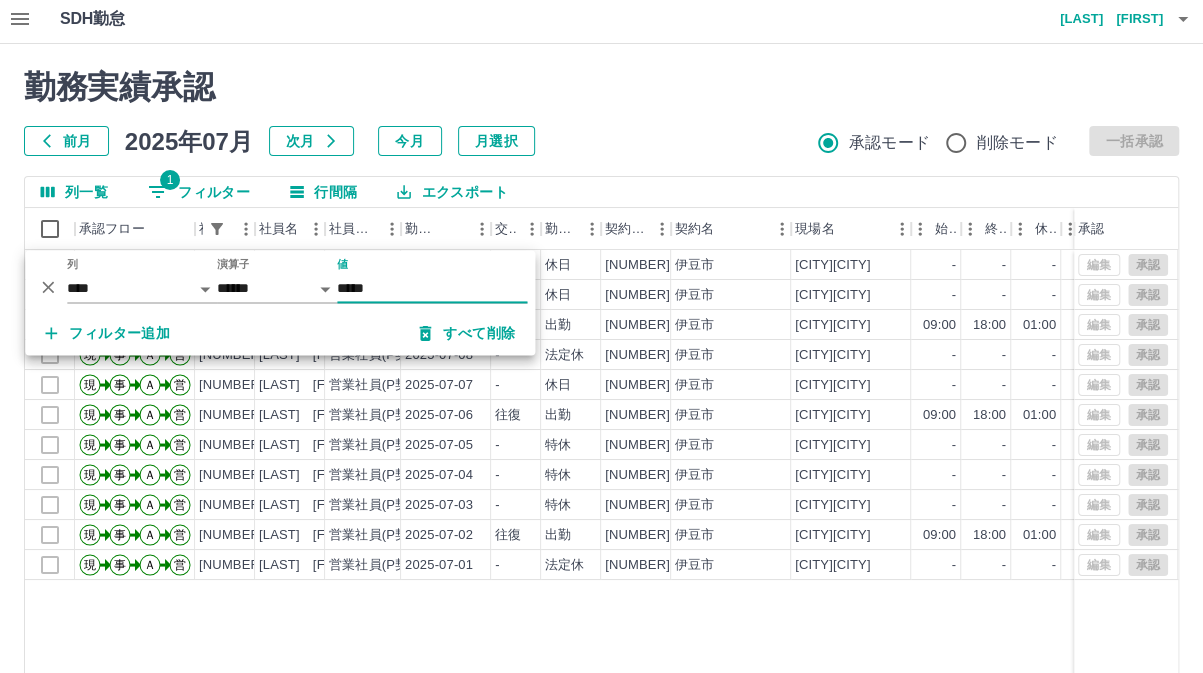 scroll, scrollTop: 0, scrollLeft: 0, axis: both 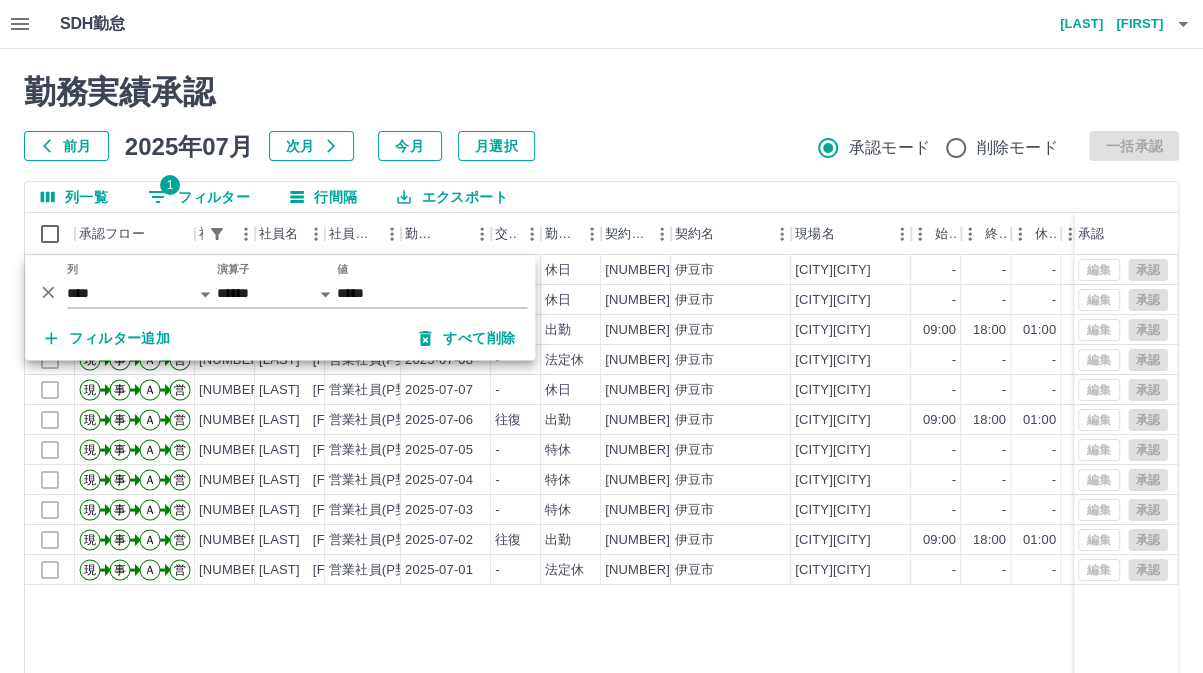 click on "勤務実績承認 前月 [YEAR]年[MONTH]月 次月 今月 月選択 承認モード 削除モード 一括承認 列一覧 1 フィルター 行間隔 エクスポート 承認フロー 社員番号 社員名 社員区分 勤務日 交通費 勤務区分 契約コード 契約名 現場名 始業 終業 休憩 所定開始 所定終業 所定休憩 拘束 勤務 承認 現 事 Ａ 営 [NUMBER] [LAST]　[FIRST] 営業社員(P契約) [DATE]  -  休日 [NUMBER] [CITY] [CITY] [CITY] - - - - - - 00:00 00:00 現 事 Ａ 営 [NUMBER] [LAST]　[FIRST] 営業社員(P契約) [DATE]  -  休日 [NUMBER] [CITY] [CITY] [CITY] - - - - - - 00:00 00:00 現 事 Ａ 営 [NUMBER] [LAST]　[FIRST] 営業社員(P契約) [DATE] 往復 出勤 [NUMBER] [CITY] [CITY] [CITY] 09:00 18:00 01:00 09:00 18:00 01:00 09:00 08:00 現 事 Ａ 営 [NUMBER] [LAST]　[FIRST] 営業社員(P契約) [DATE]  -  法定休 [NUMBER] [CITY] [CITY] [CITY] - - -" at bounding box center (601, 447) 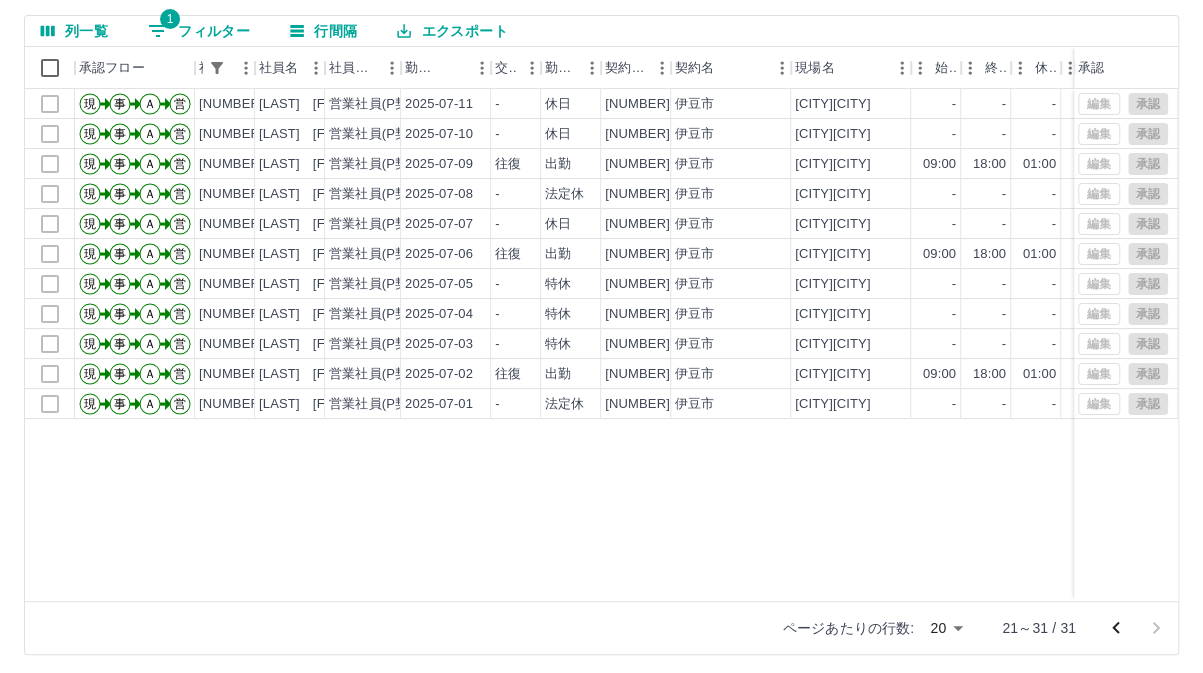 scroll, scrollTop: 172, scrollLeft: 0, axis: vertical 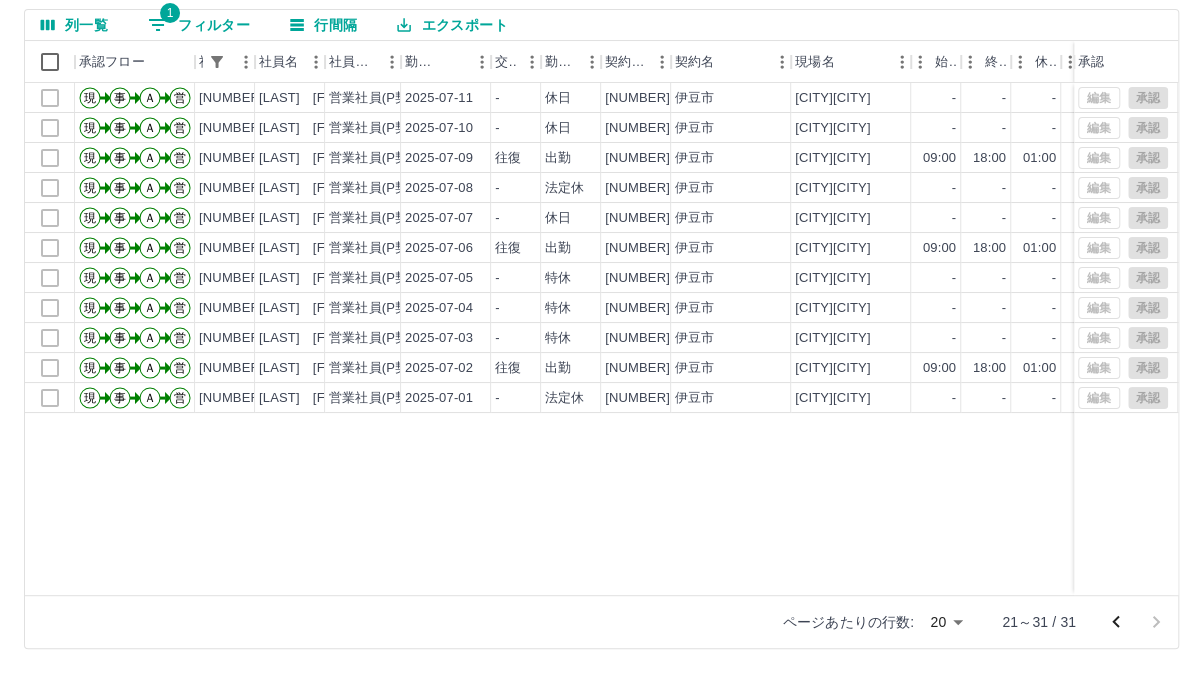 click 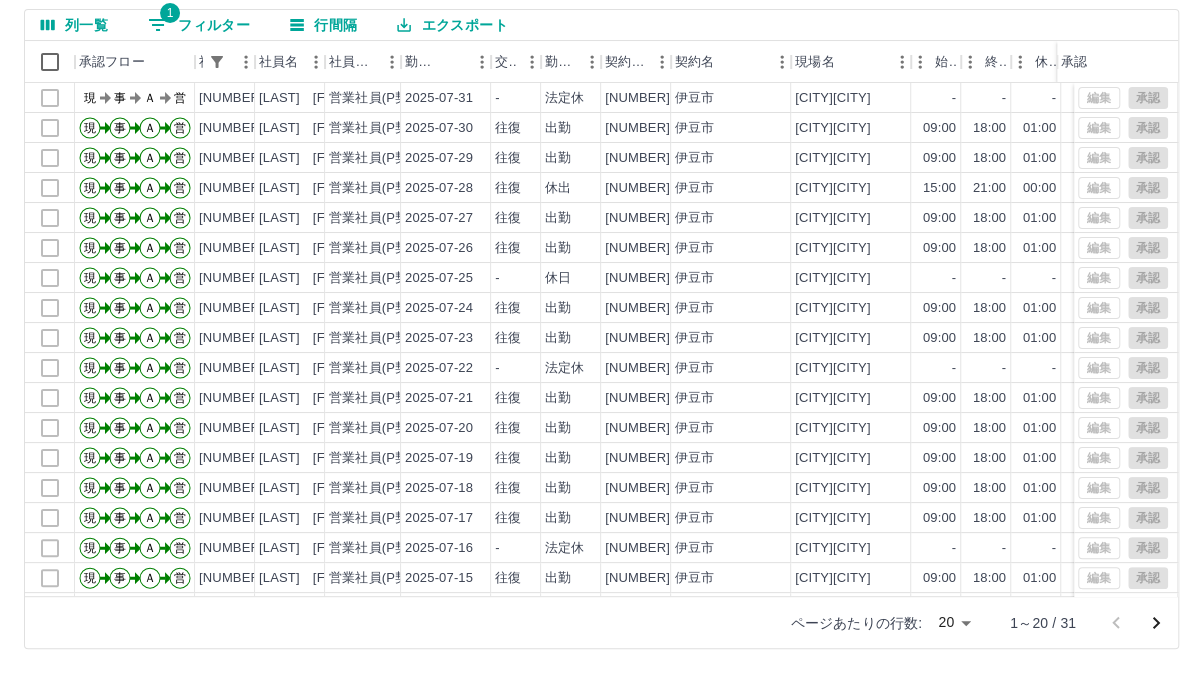 scroll, scrollTop: 0, scrollLeft: 0, axis: both 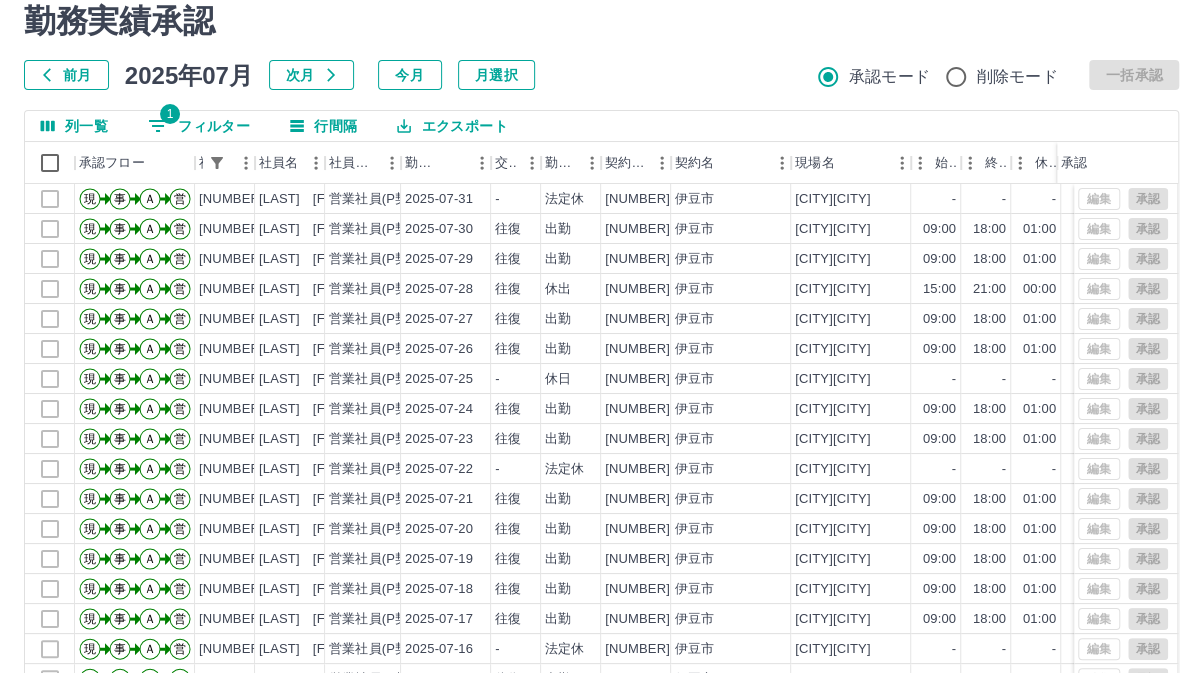 click on "1 フィルター" at bounding box center (199, 126) 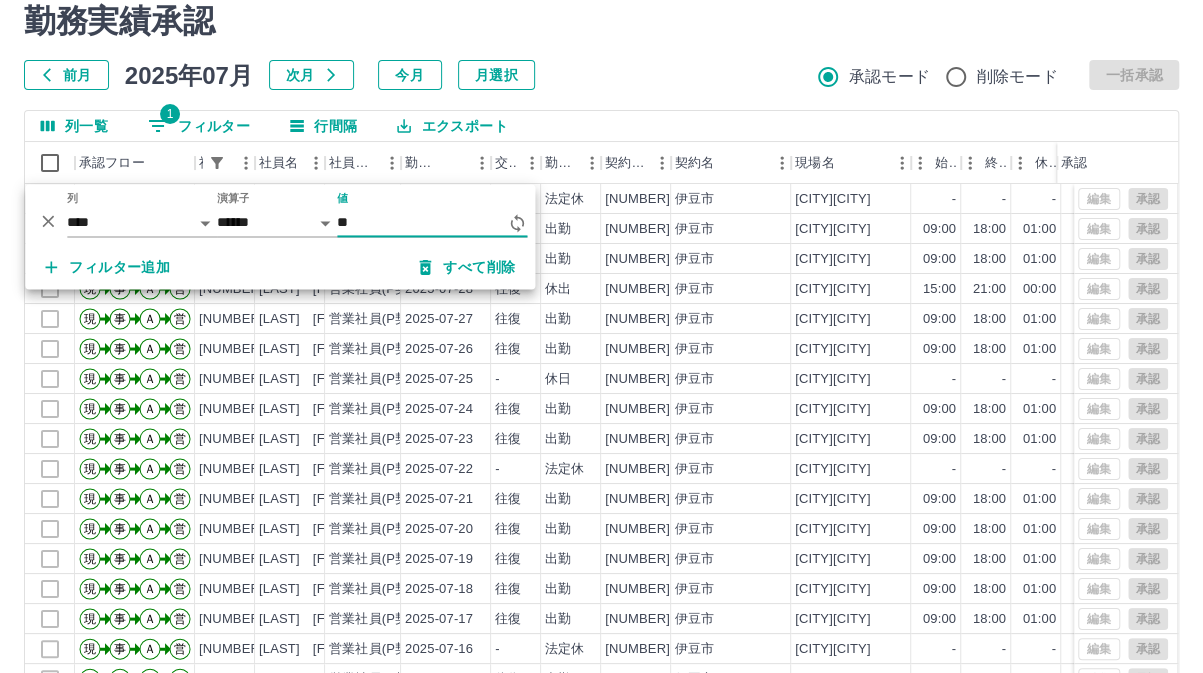 type on "*" 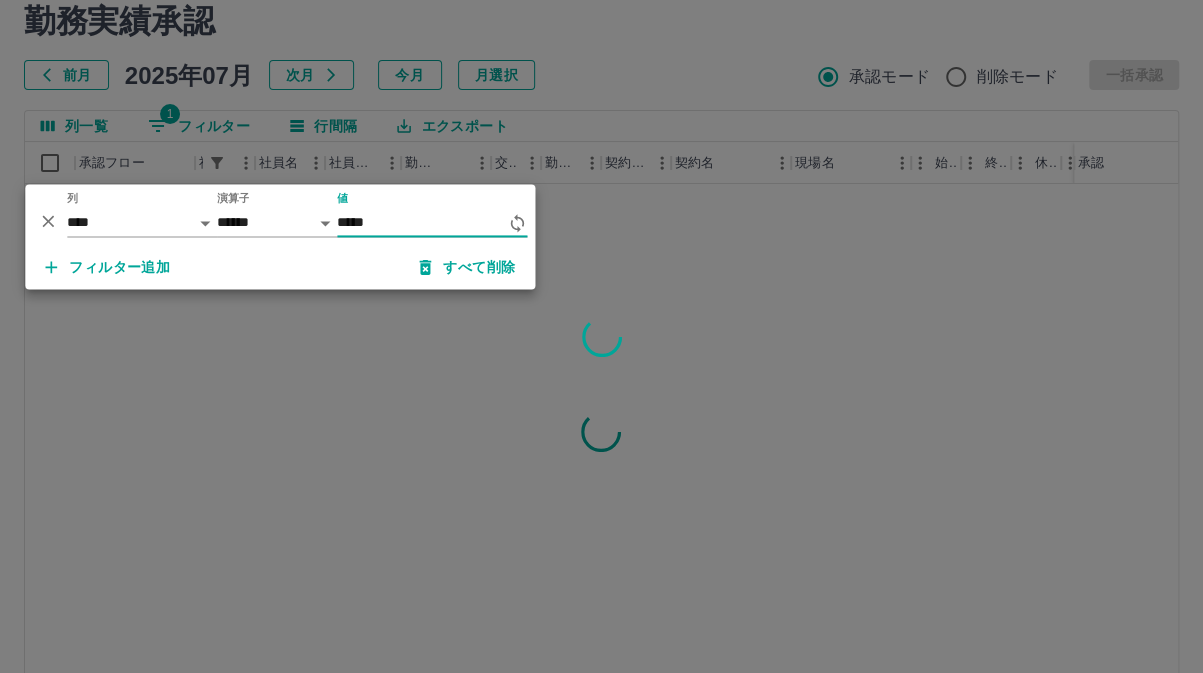 type on "*****" 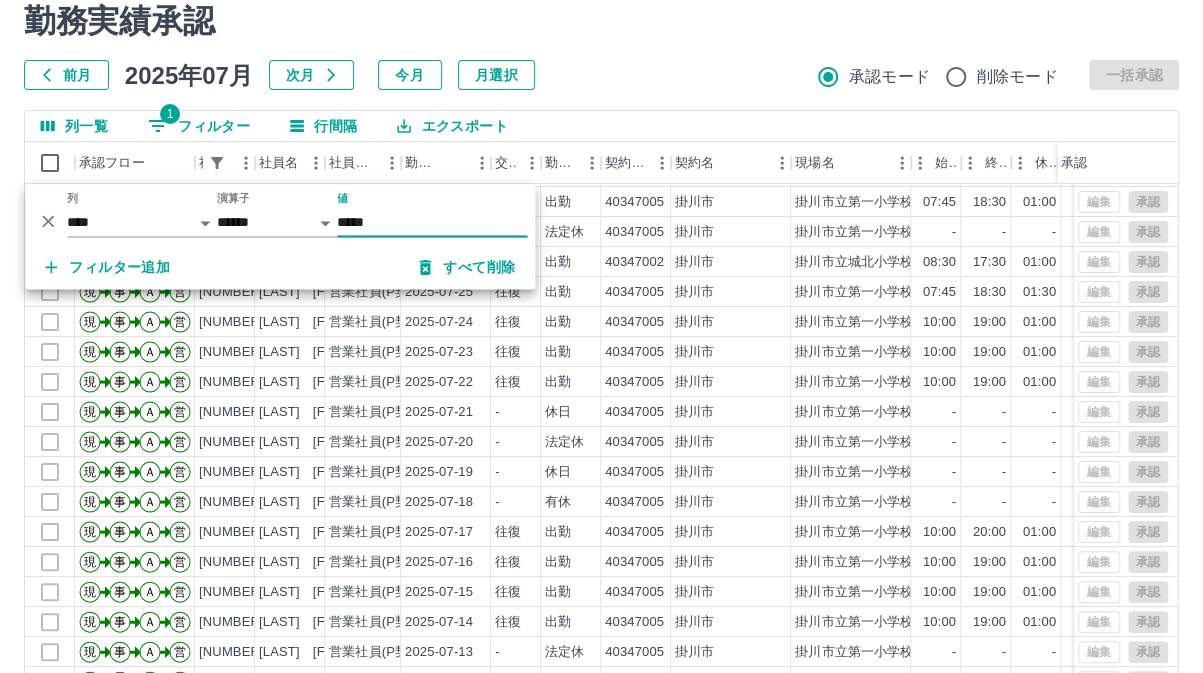 scroll, scrollTop: 0, scrollLeft: 0, axis: both 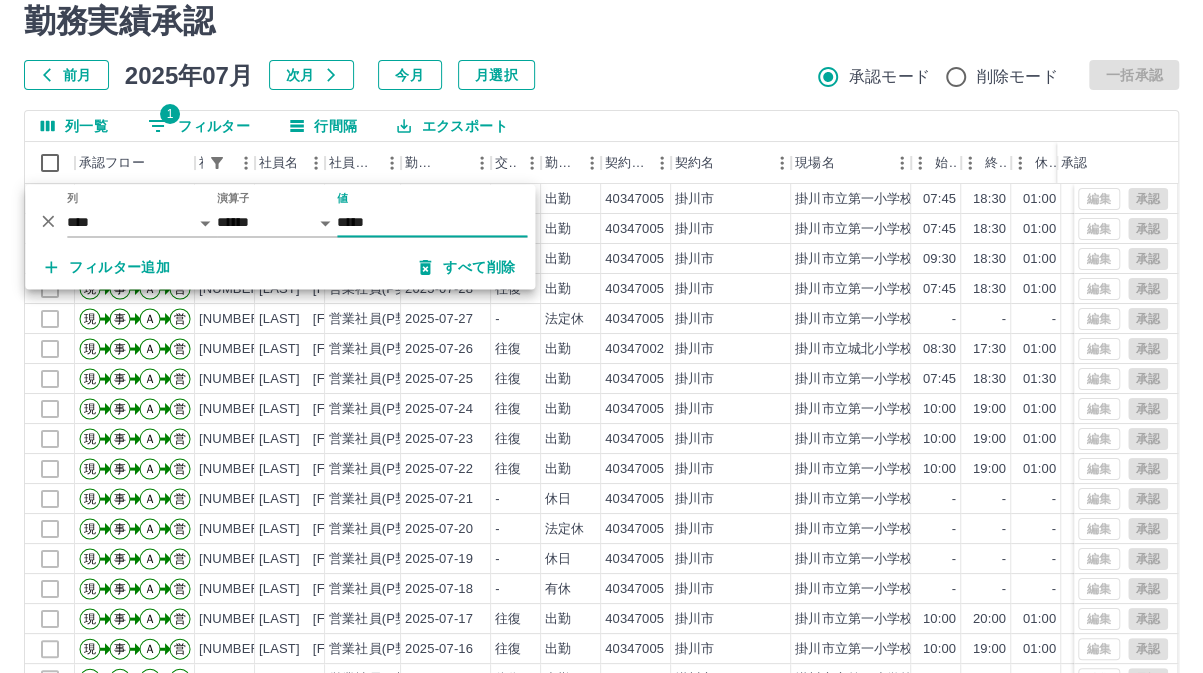 click on "勤務実績承認 前月 [YEAR]年[MONTH]月 次月 今月 月選択 承認モード 削除モード 一括承認 列一覧 1 フィルター 行間隔 エクスポート 承認フロー 社員番号 社員名 社員区分 勤務日 交通費 勤務区分 契約コード 契約名 現場名 始業 終業 休憩 所定開始 所定終業 所定休憩 拘束 勤務 承認 現 事 Ａ 営 [NUMBER] [LAST]　[FIRST] 営業社員(P契約) [DATE] 往復 出勤 [NUMBER] [CITY] [CITY] 07:45 18:30 01:00 07:45 16:45 01:00 10:45 09:45 現 事 Ａ 営 [NUMBER] [LAST]　[FIRST] 営業社員(P契約) [DATE] 往復 出勤 [NUMBER] [CITY] [CITY] 07:45 18:30 01:00 07:45 16:45 01:00 10:45 09:45 現 事 Ａ 営 [NUMBER] [LAST]　[FIRST] 営業社員(P契約) [DATE] 往復 出勤 [NUMBER] [CITY] [CITY] 09:30 18:30 01:00 09:30 18:30" at bounding box center (601, 376) 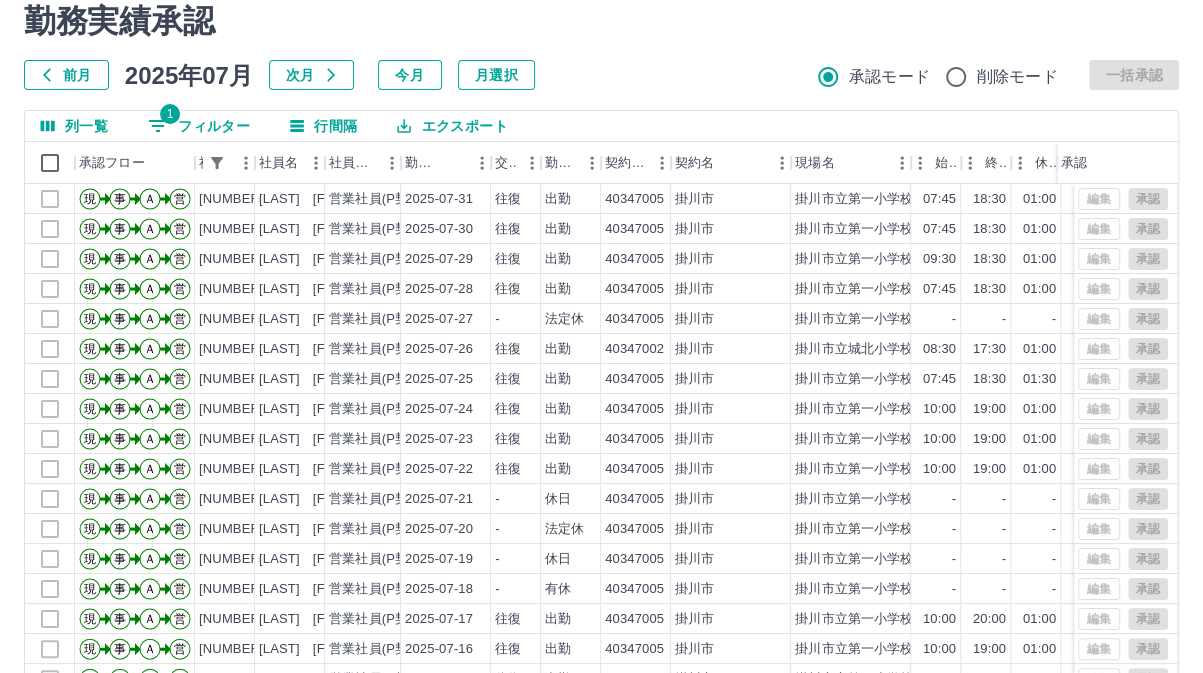 click on "1 フィルター" at bounding box center [199, 126] 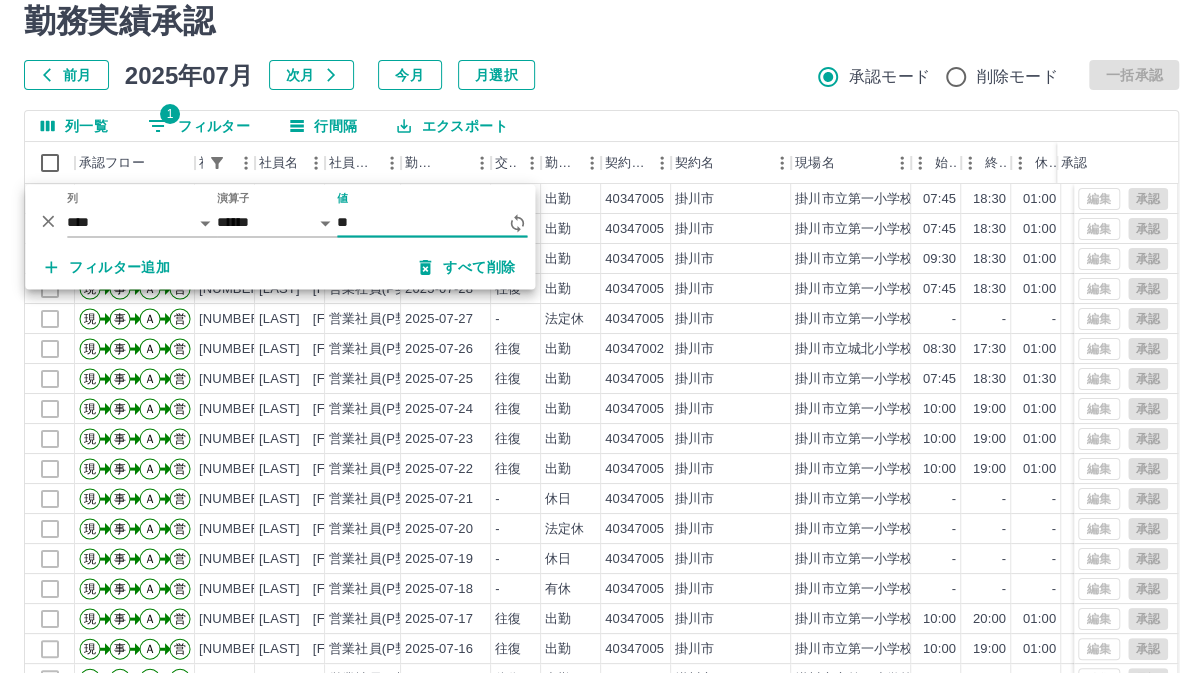 type on "*" 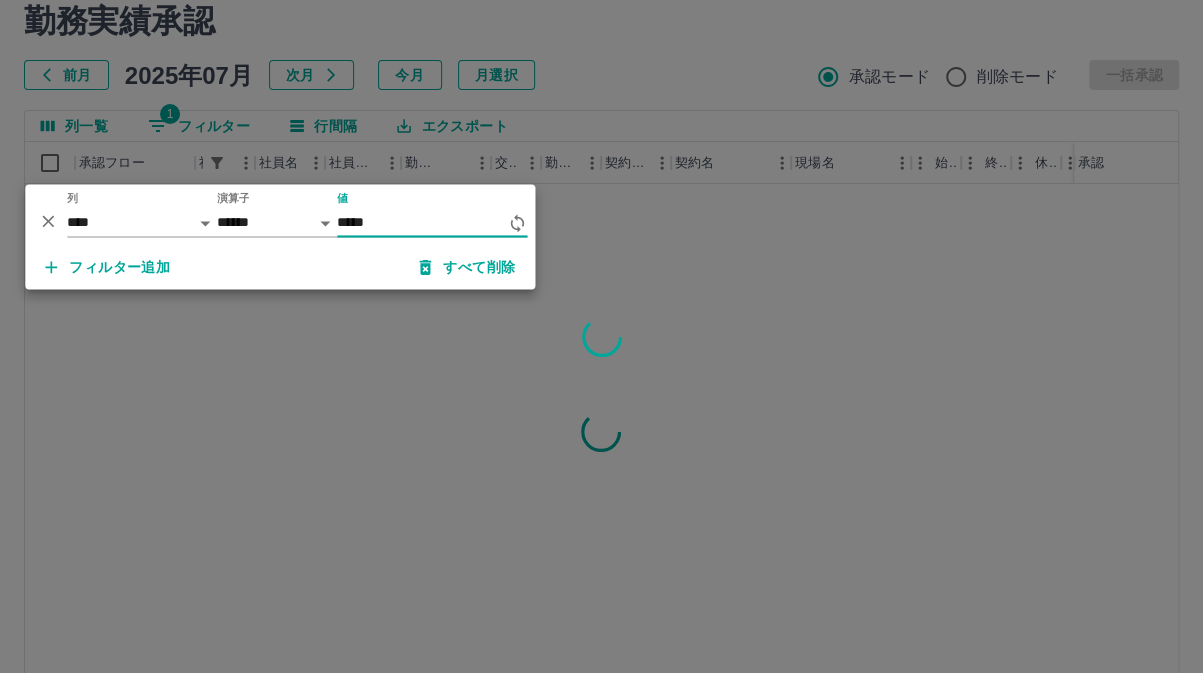 type on "*****" 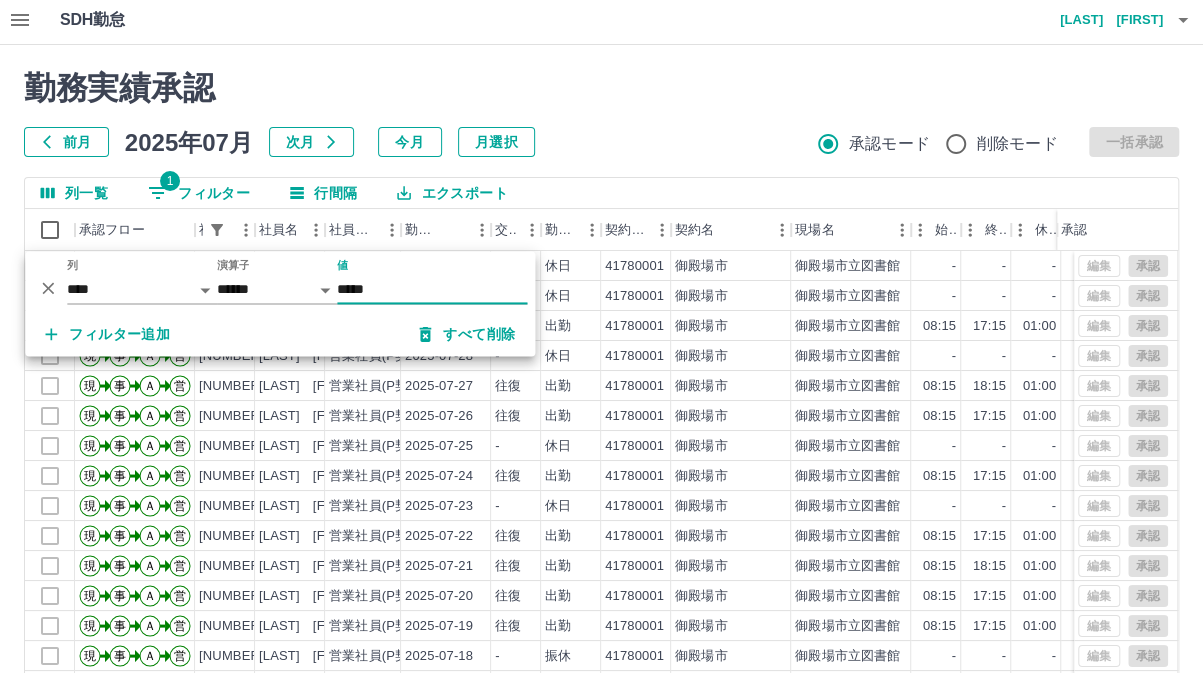 scroll, scrollTop: 0, scrollLeft: 0, axis: both 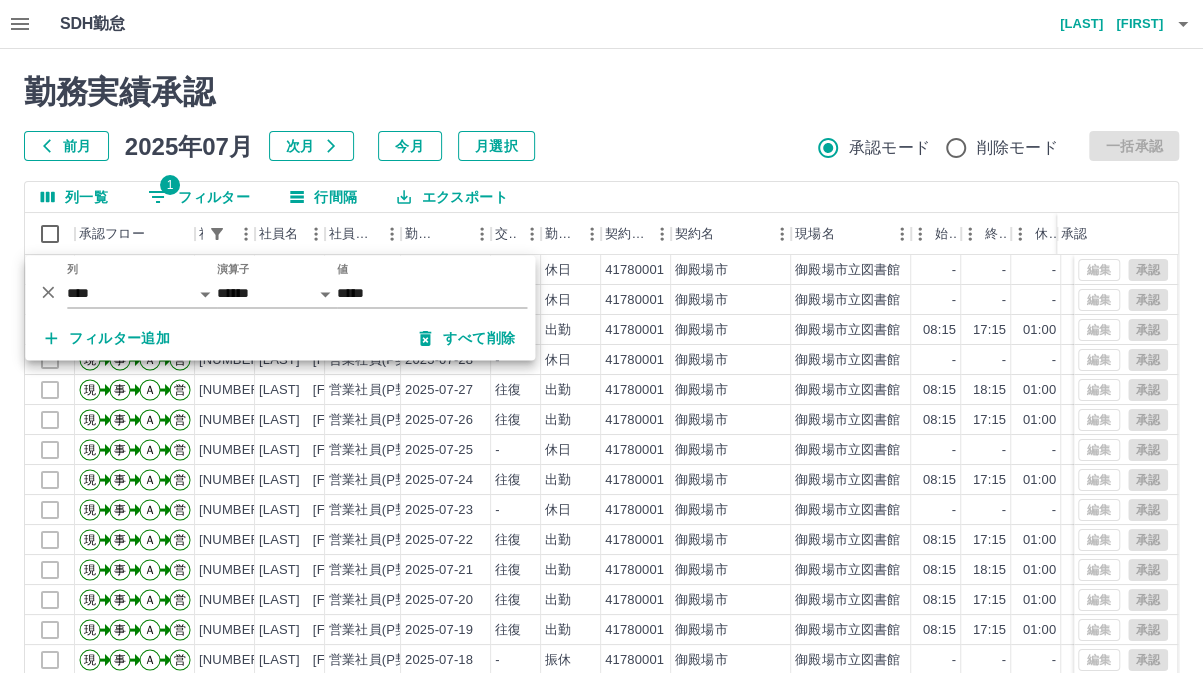click on "前月 2025年07月 次月 今月 月選択 承認モード 削除モード 一括承認" at bounding box center (601, 146) 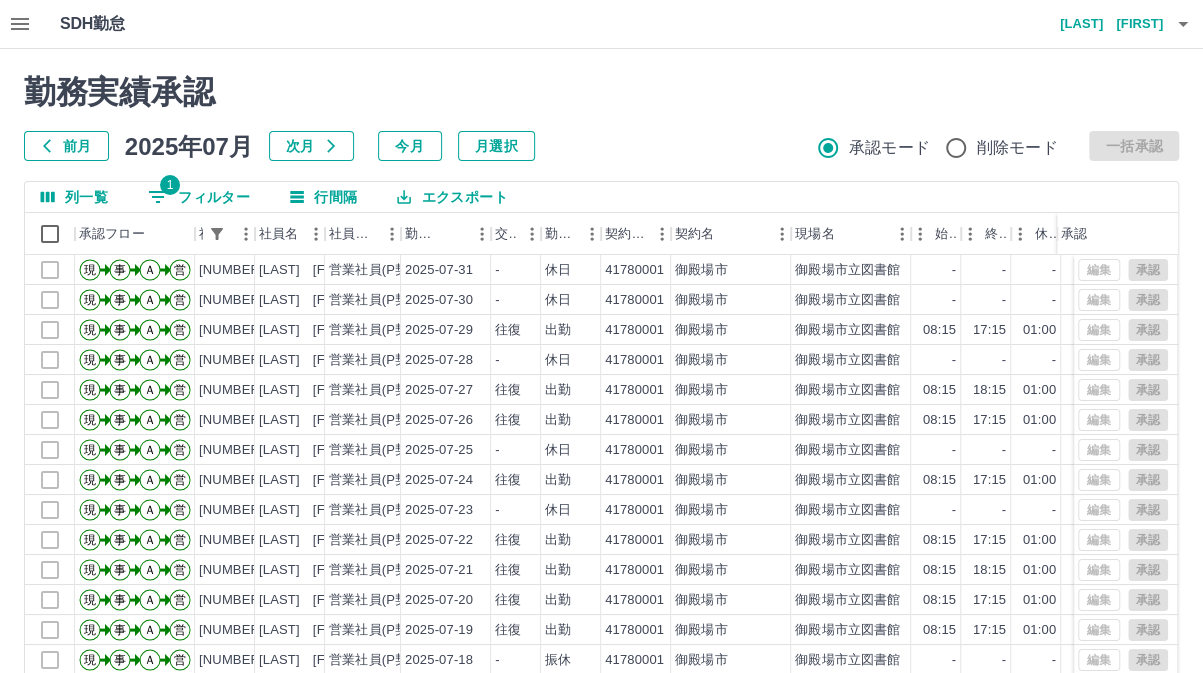 click on "1 フィルター" at bounding box center (199, 197) 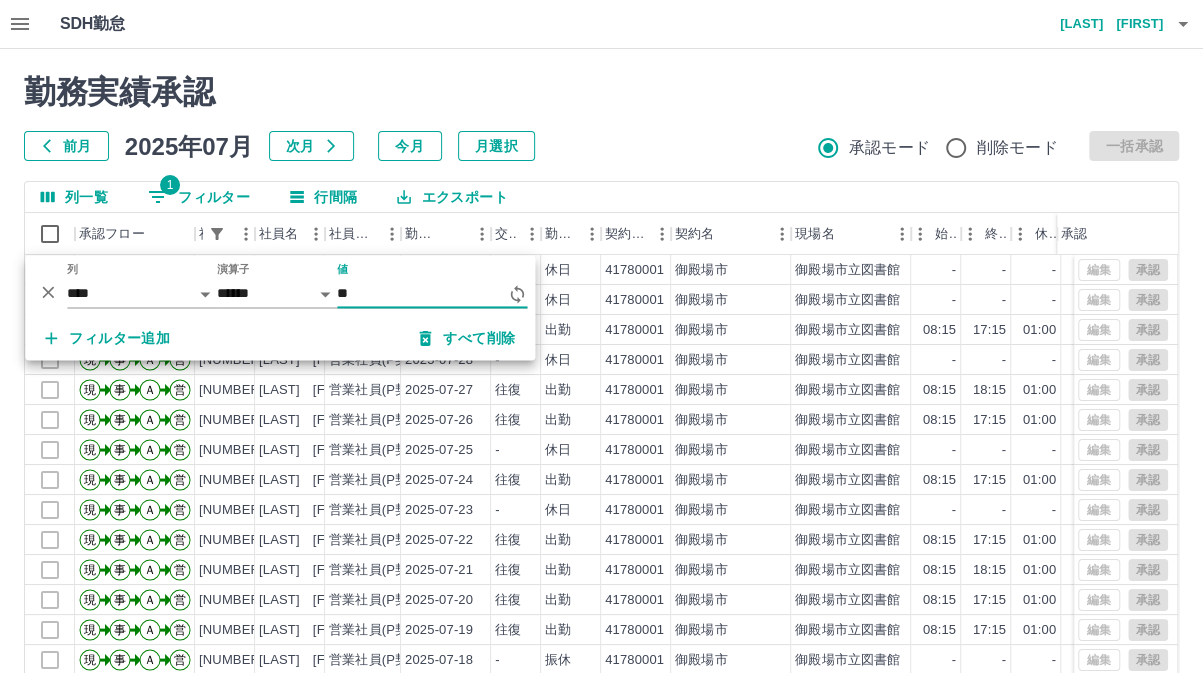 type on "*" 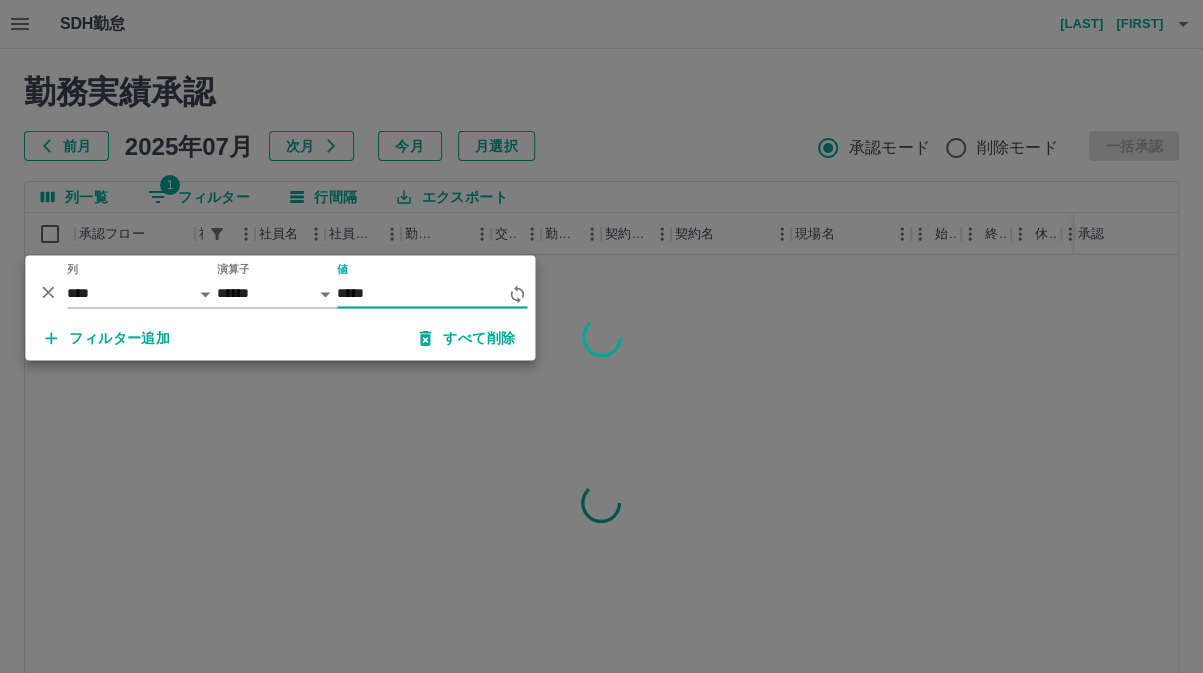 type on "*****" 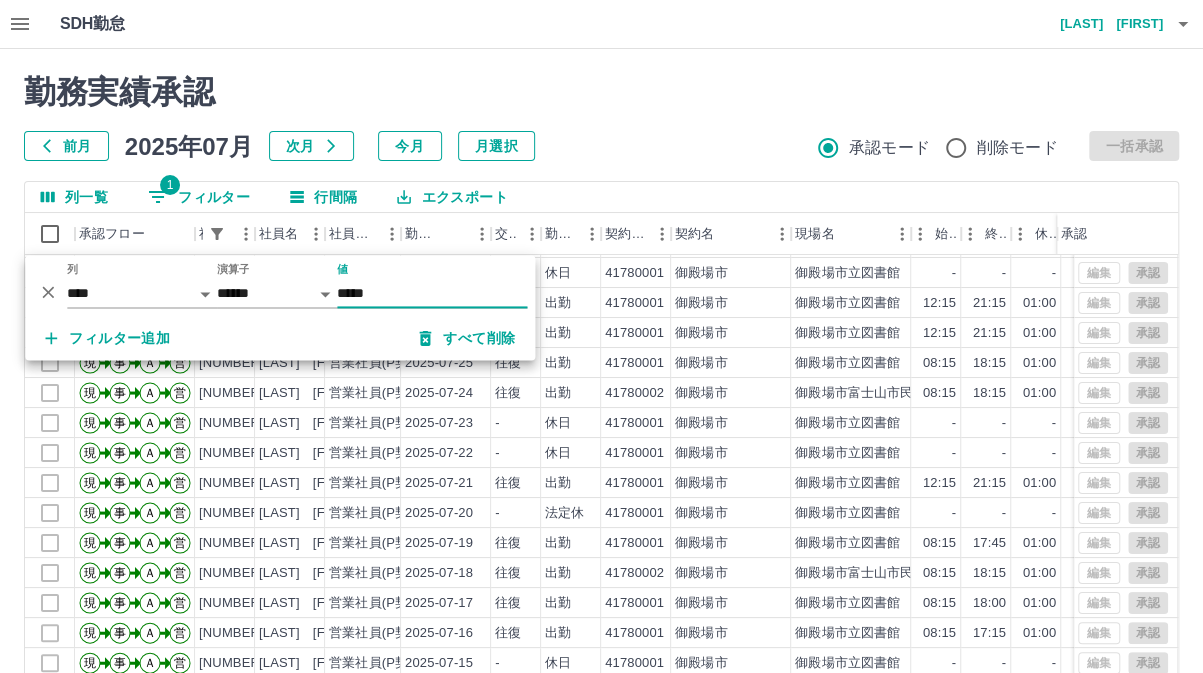 scroll, scrollTop: 103, scrollLeft: 0, axis: vertical 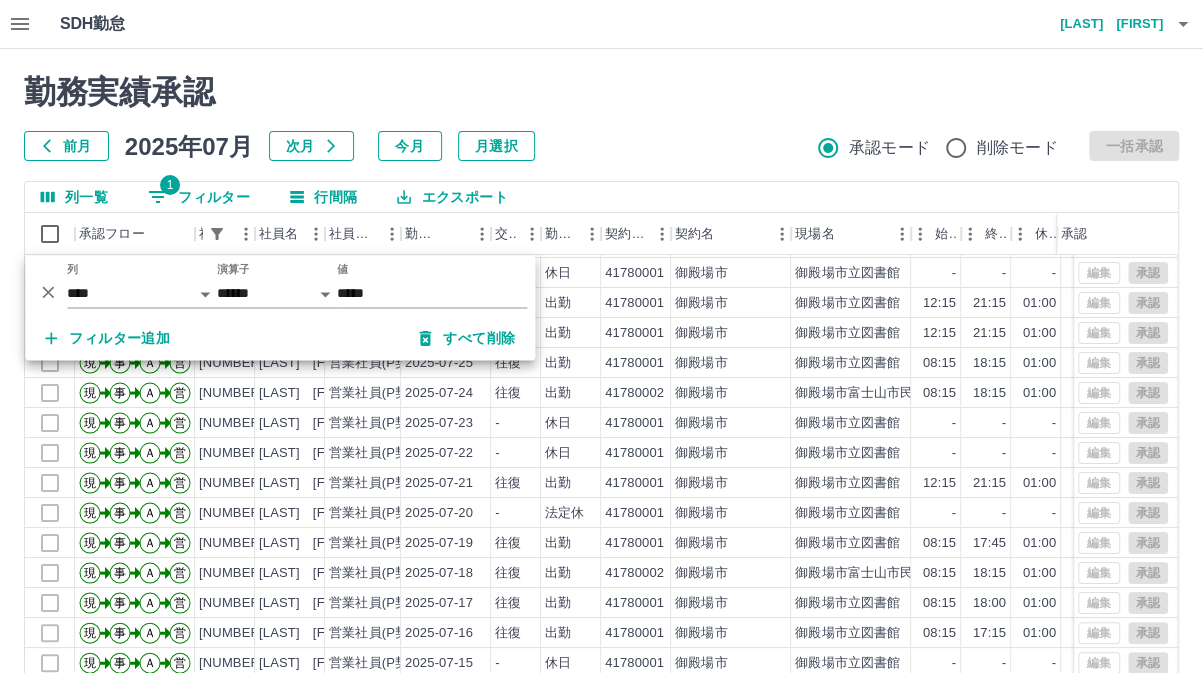 click on "前月 2025年07月 次月 今月 月選択 承認モード 削除モード 一括承認" at bounding box center [601, 146] 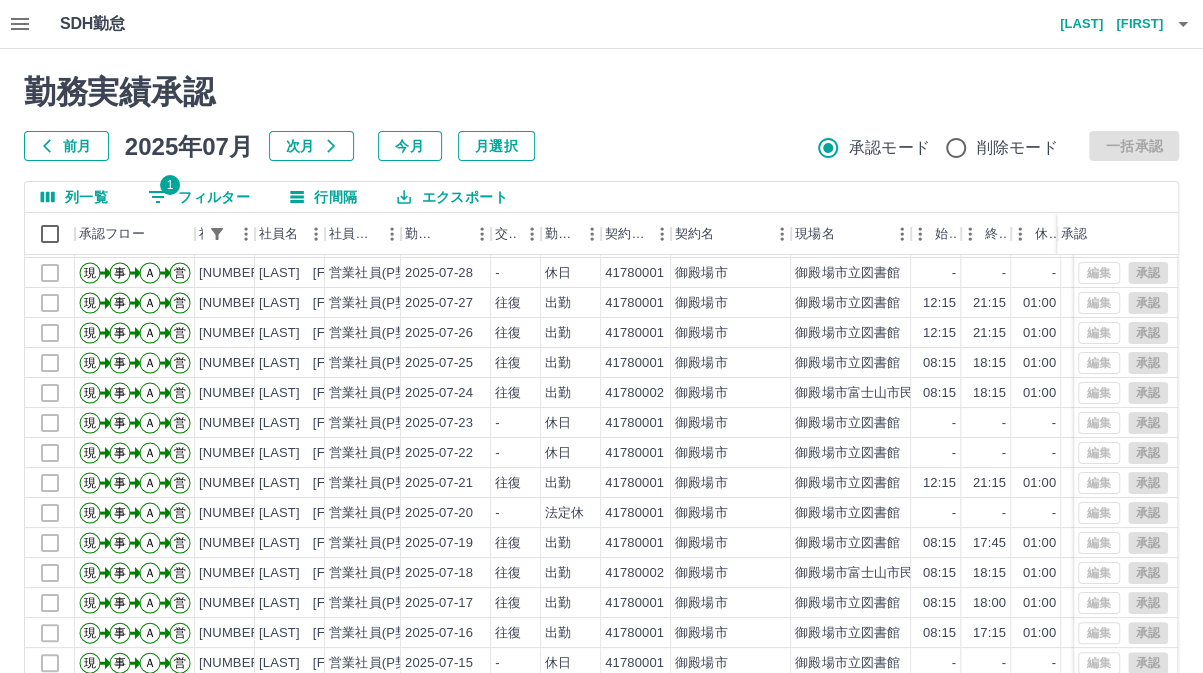 scroll, scrollTop: 103, scrollLeft: 0, axis: vertical 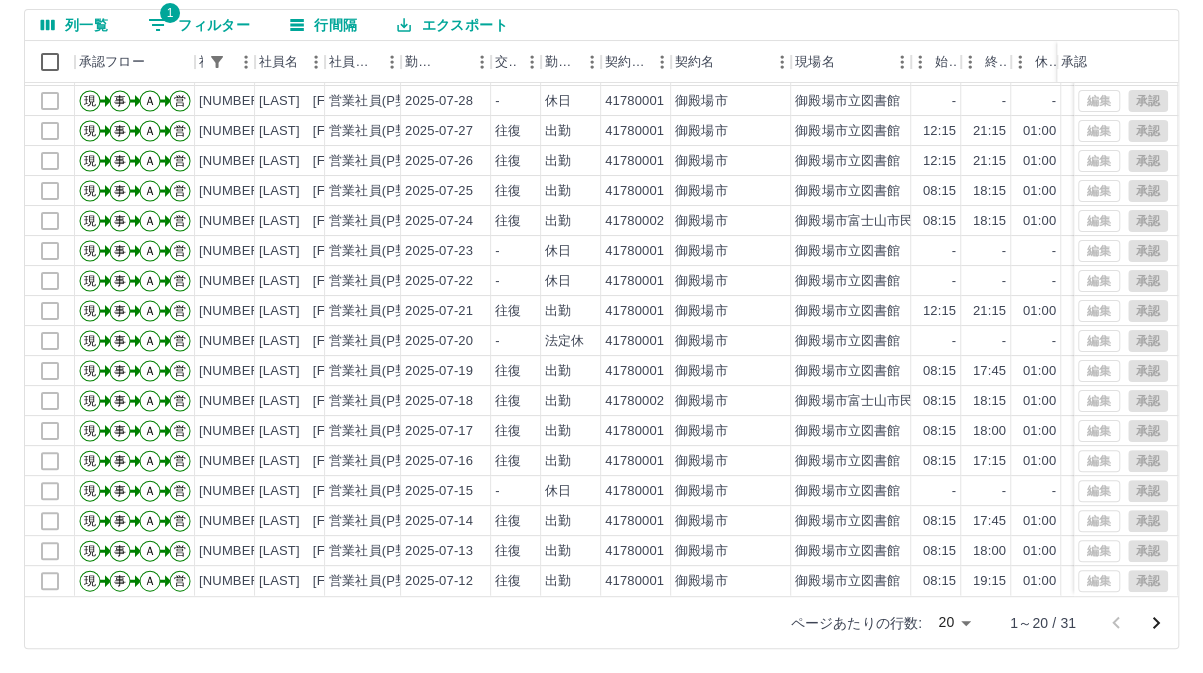 click 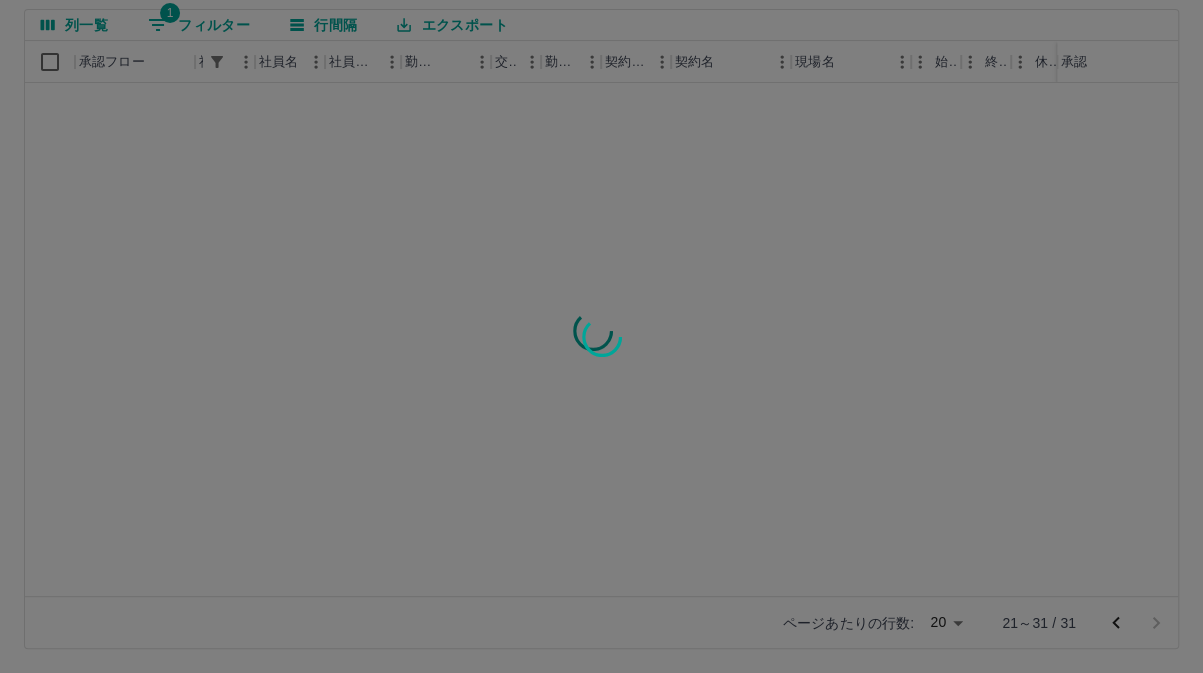 scroll, scrollTop: 0, scrollLeft: 0, axis: both 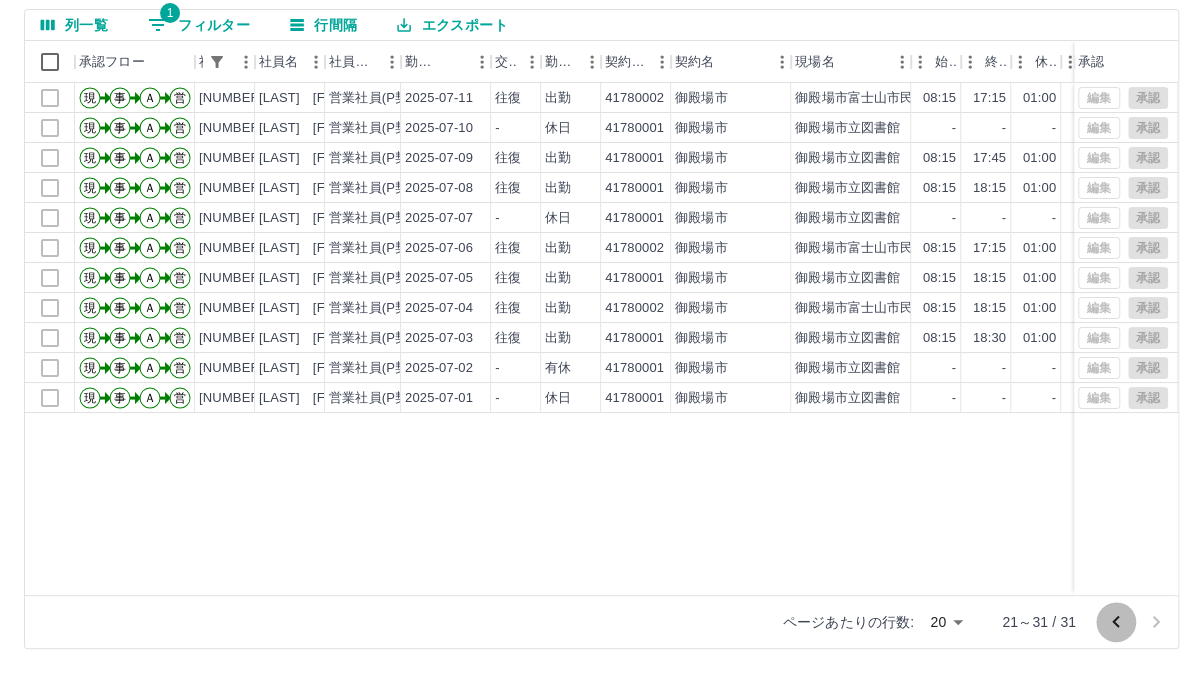 click 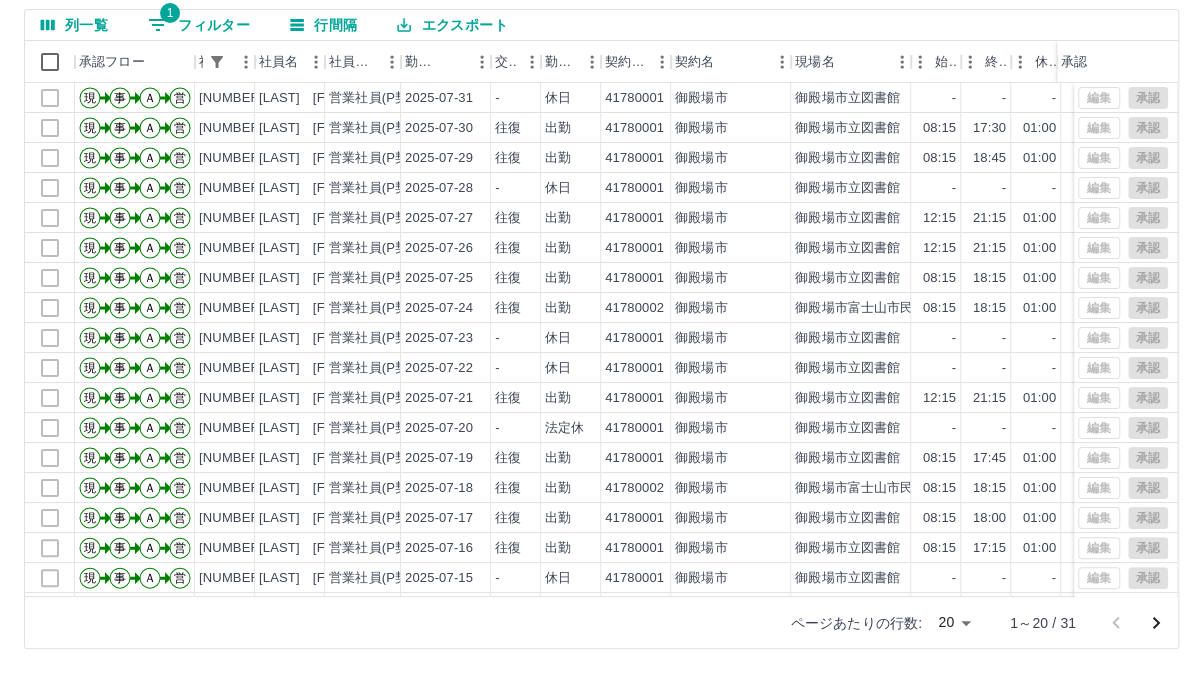 scroll, scrollTop: 0, scrollLeft: 0, axis: both 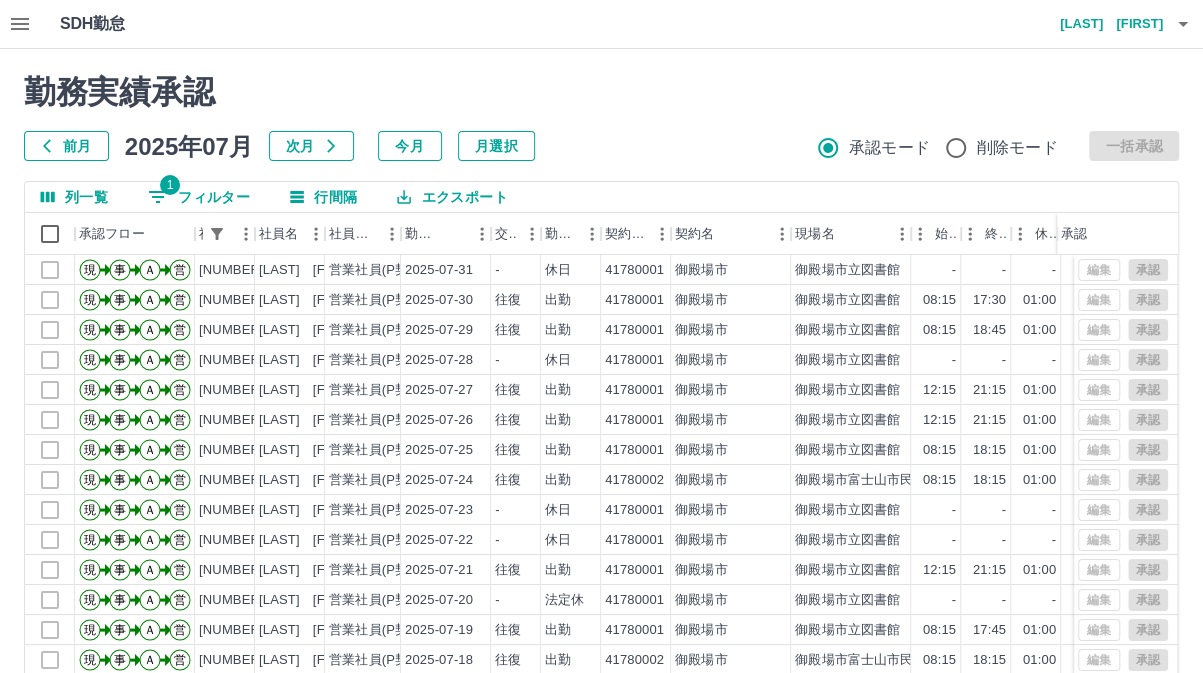 click on "1 フィルター" at bounding box center [199, 197] 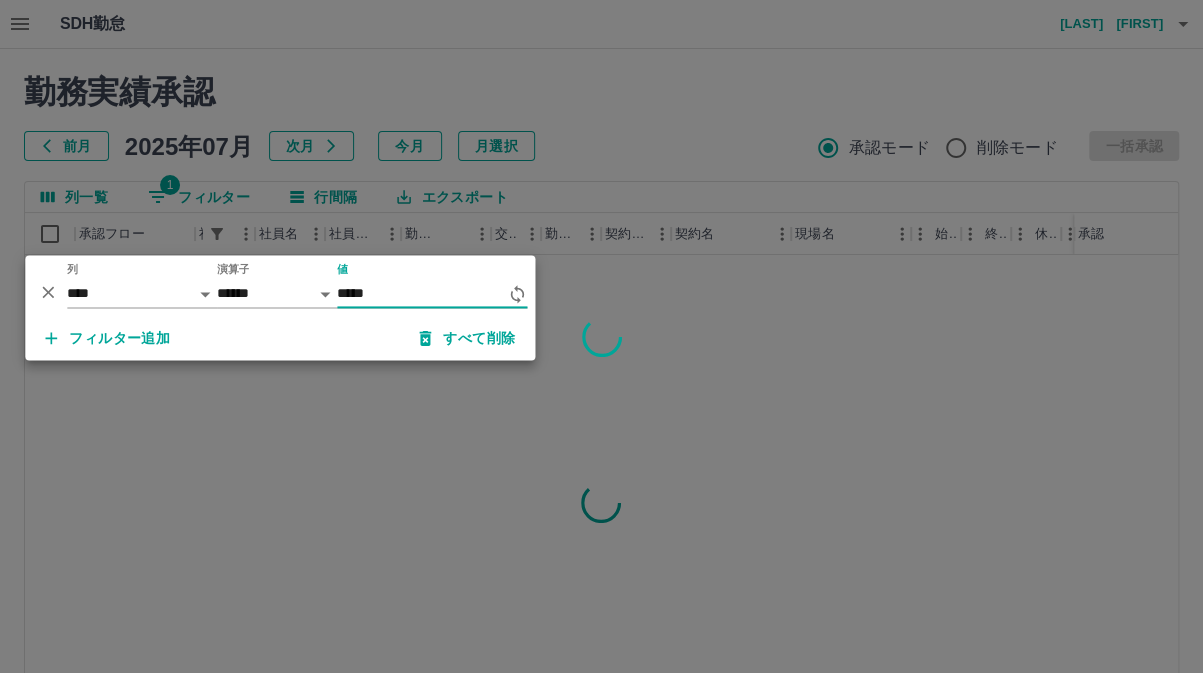 type on "*****" 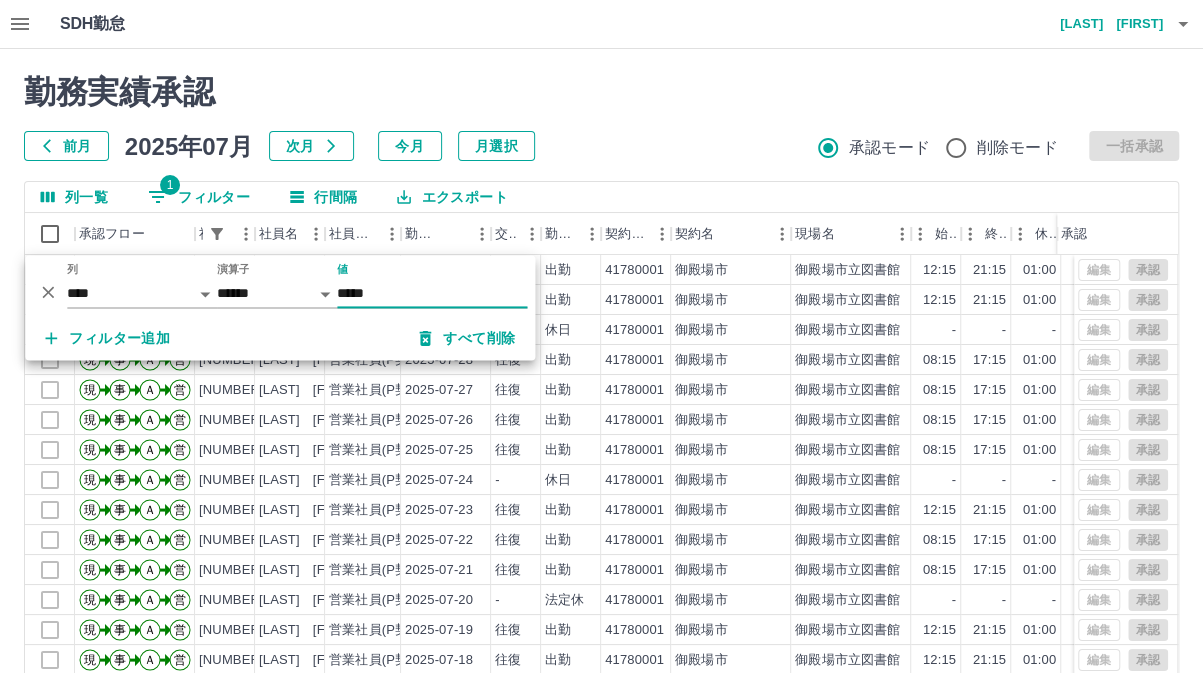 click on "列一覧 1 フィルター 行間隔 エクスポート" at bounding box center [601, 197] 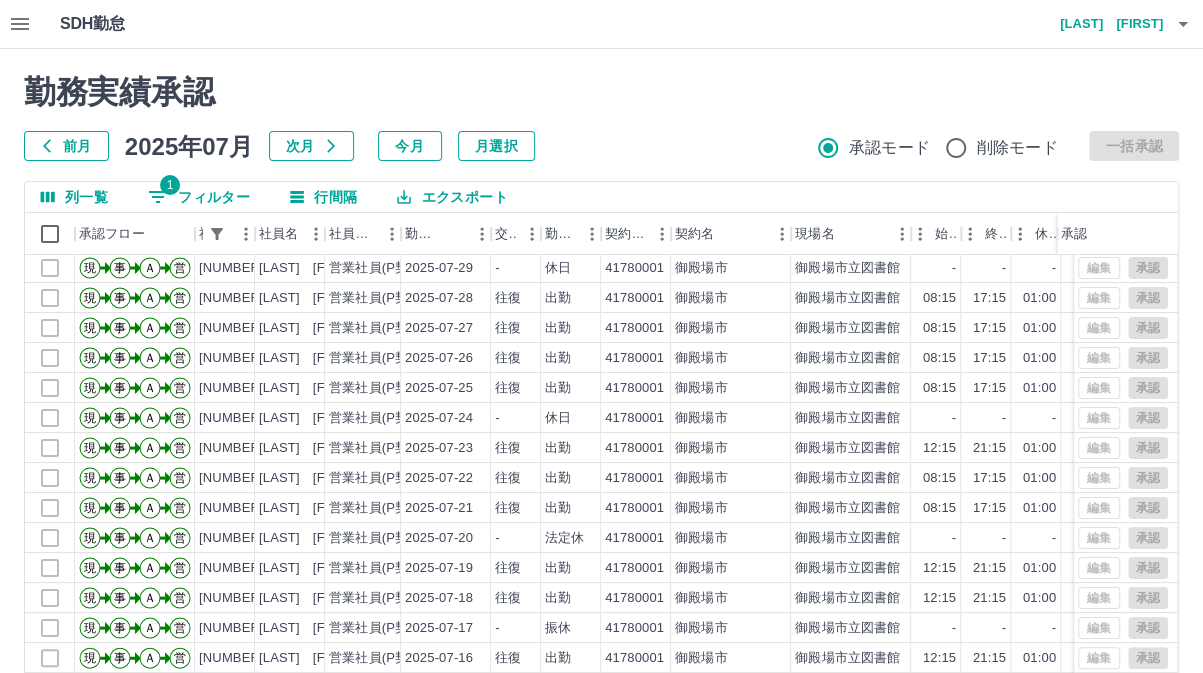 scroll, scrollTop: 103, scrollLeft: 0, axis: vertical 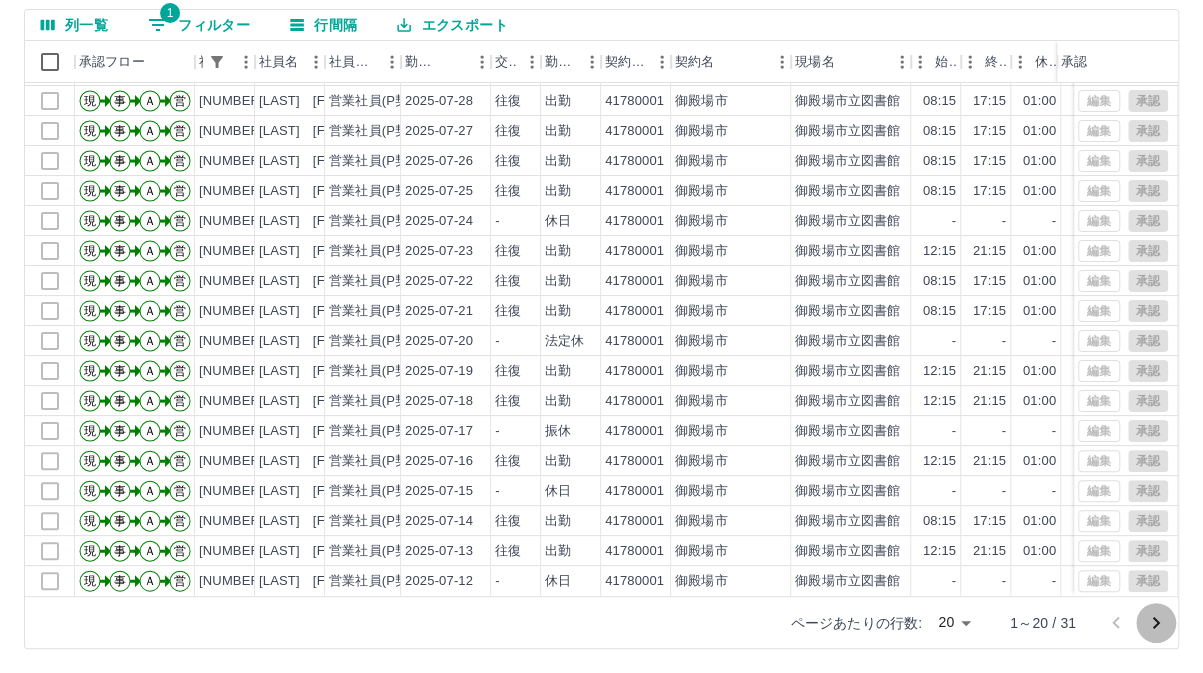 click 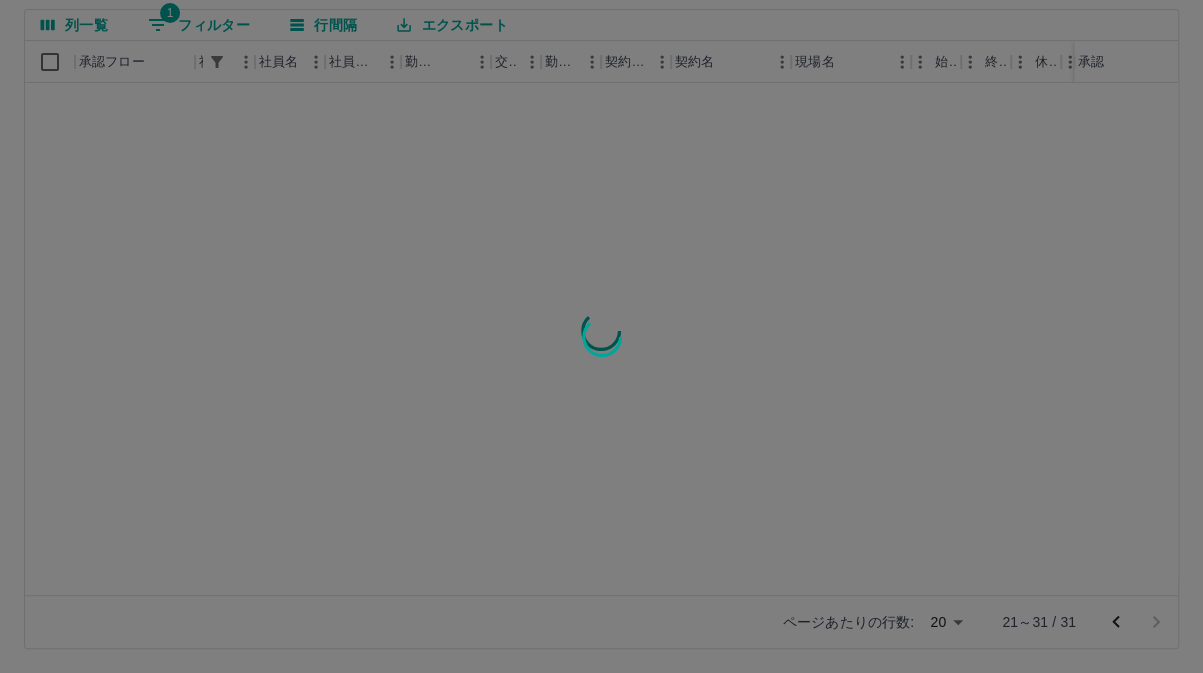 scroll, scrollTop: 0, scrollLeft: 0, axis: both 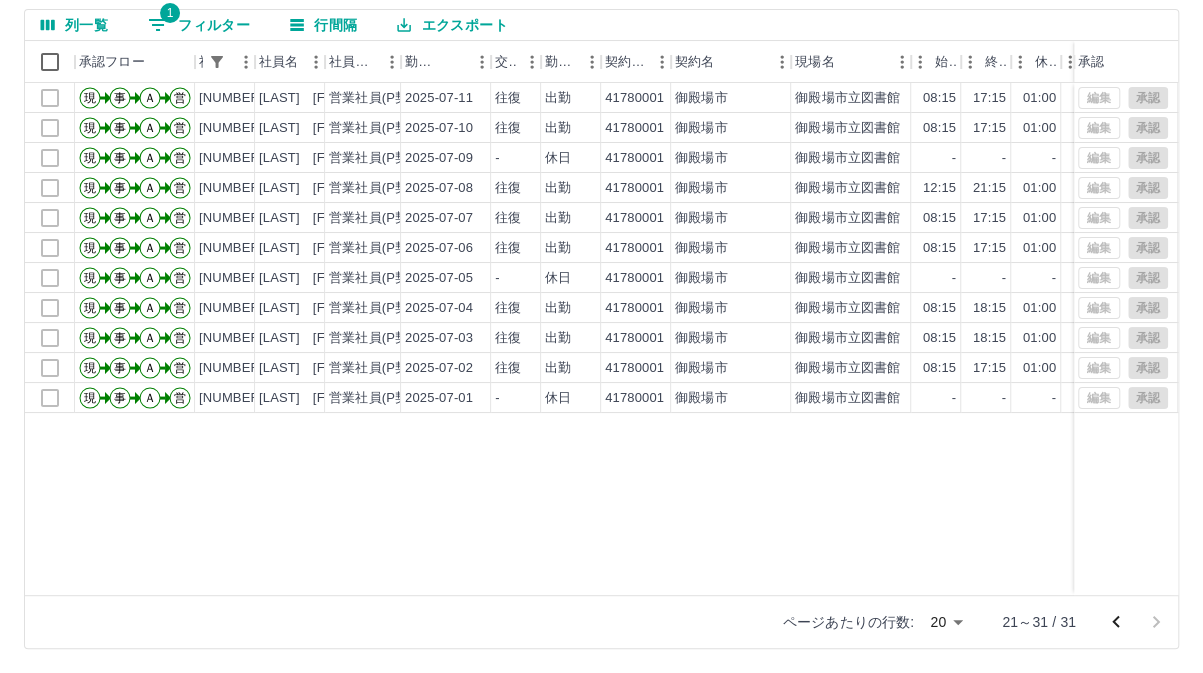 click 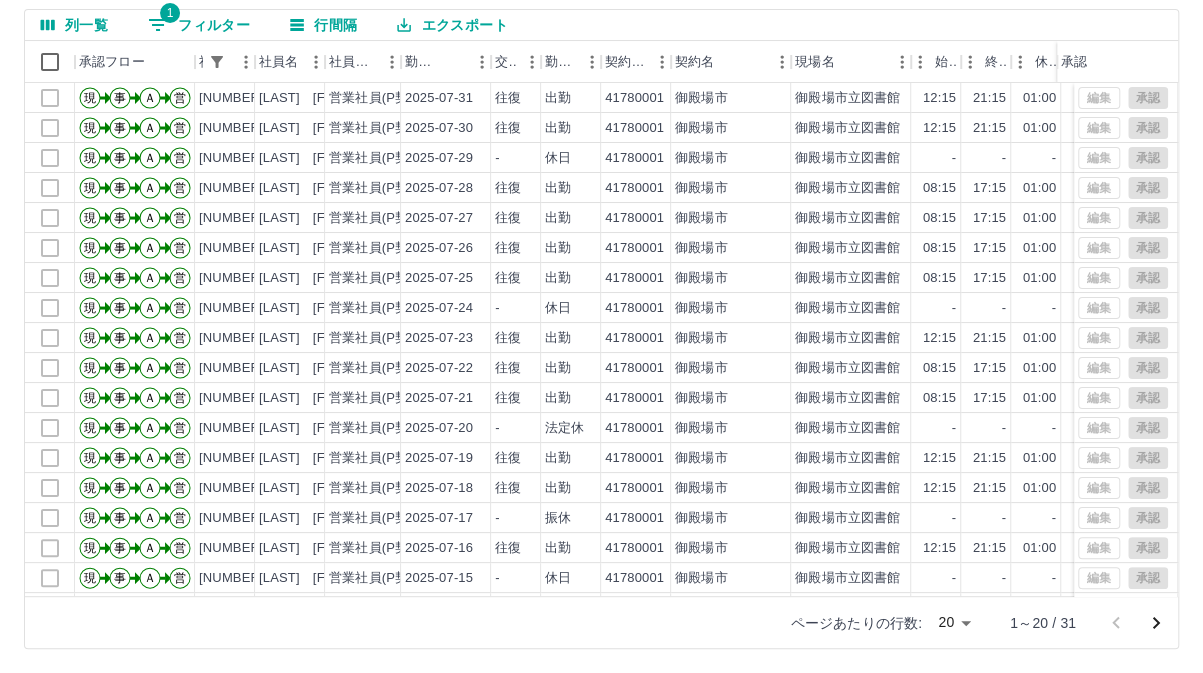 scroll, scrollTop: 103, scrollLeft: 0, axis: vertical 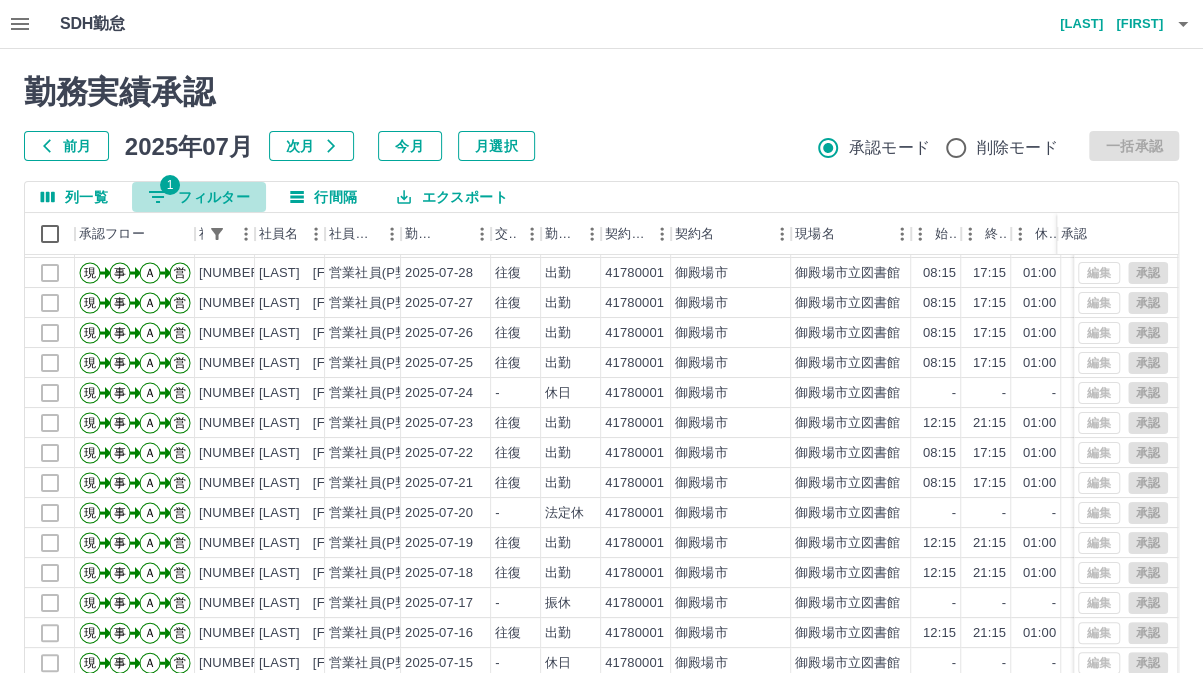 click on "1 フィルター" at bounding box center [199, 197] 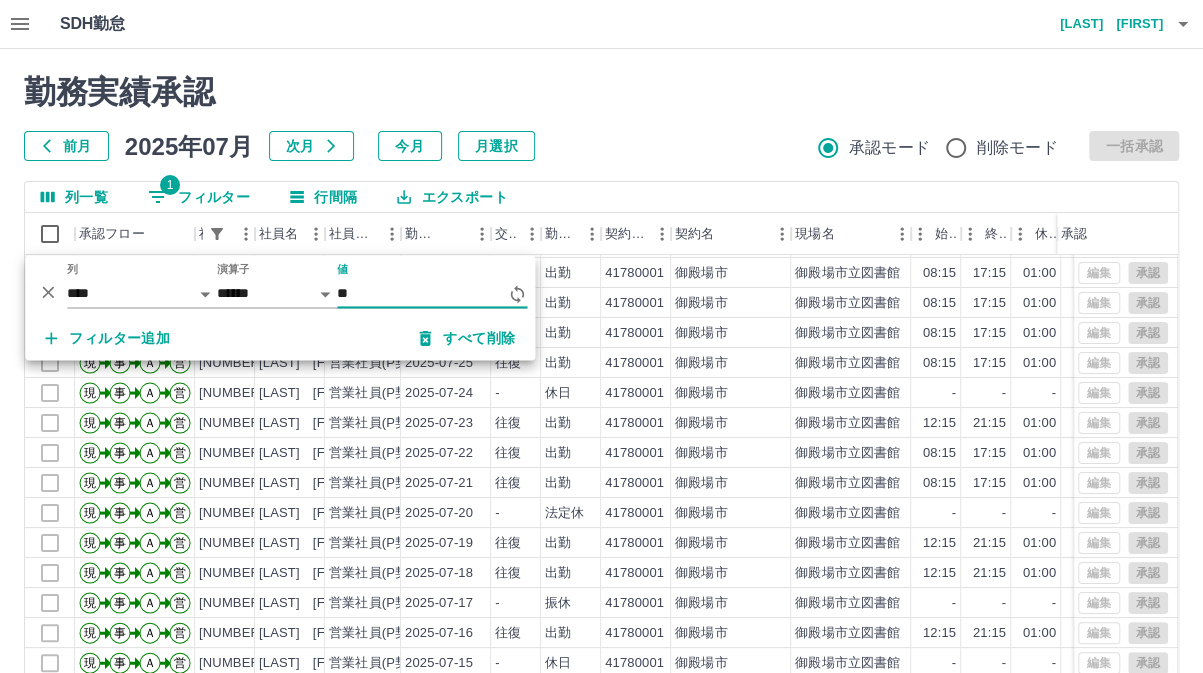 type on "*" 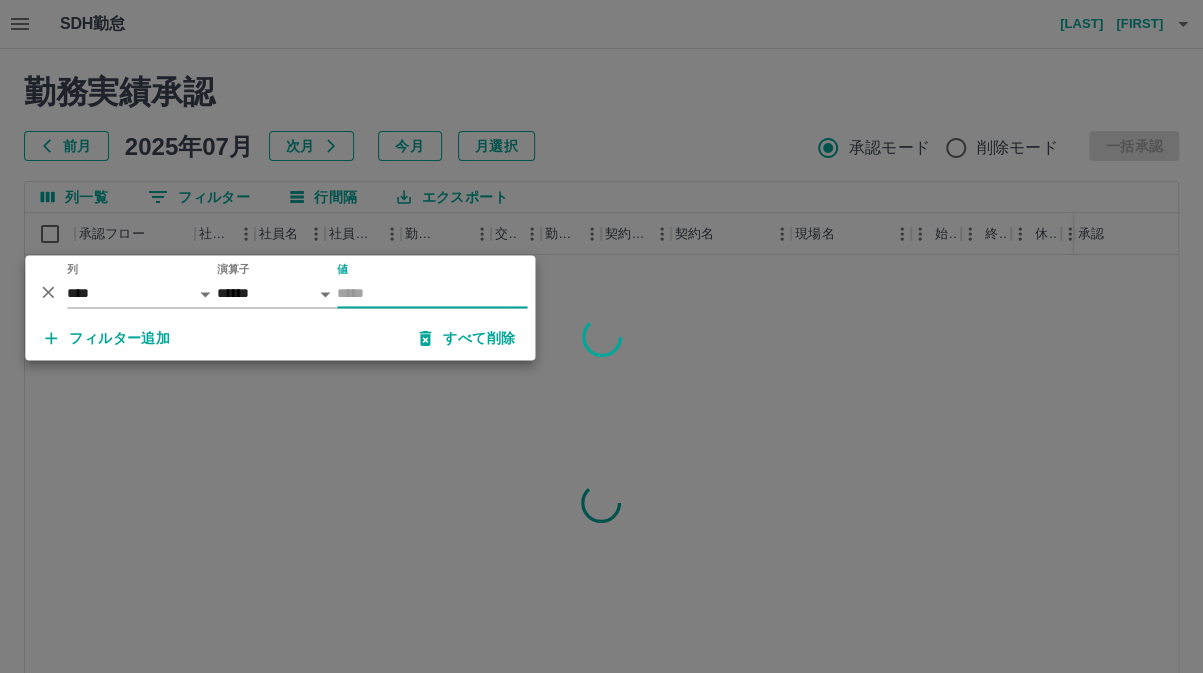 scroll, scrollTop: 0, scrollLeft: 0, axis: both 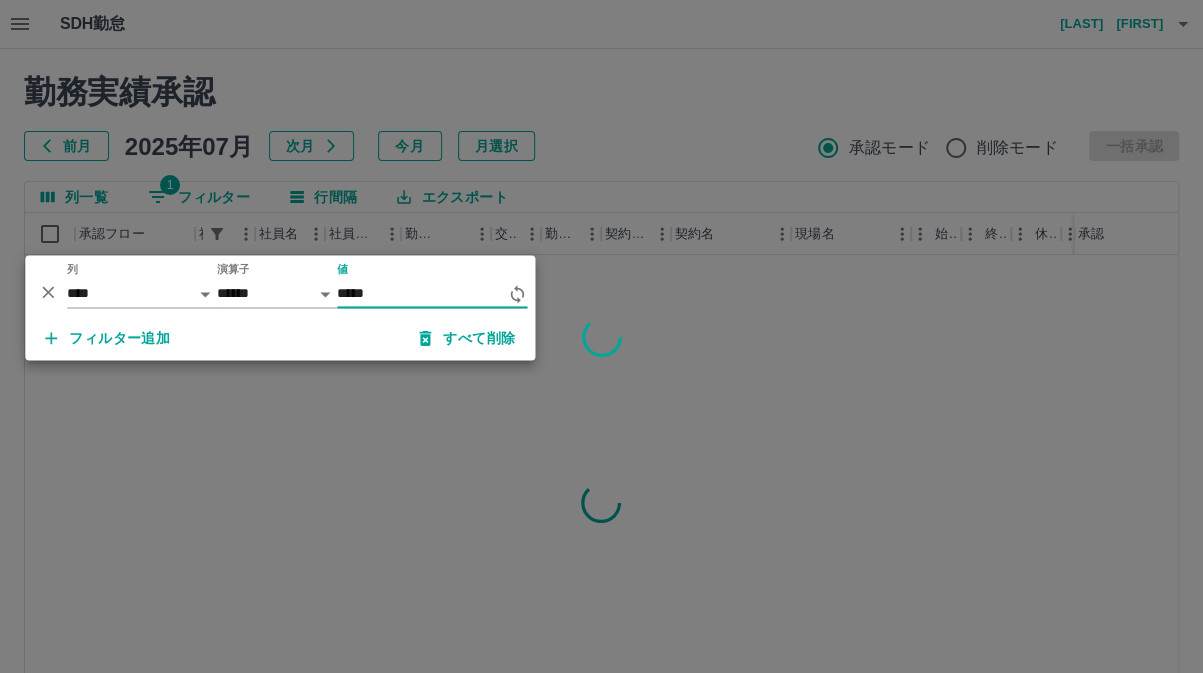 type on "*****" 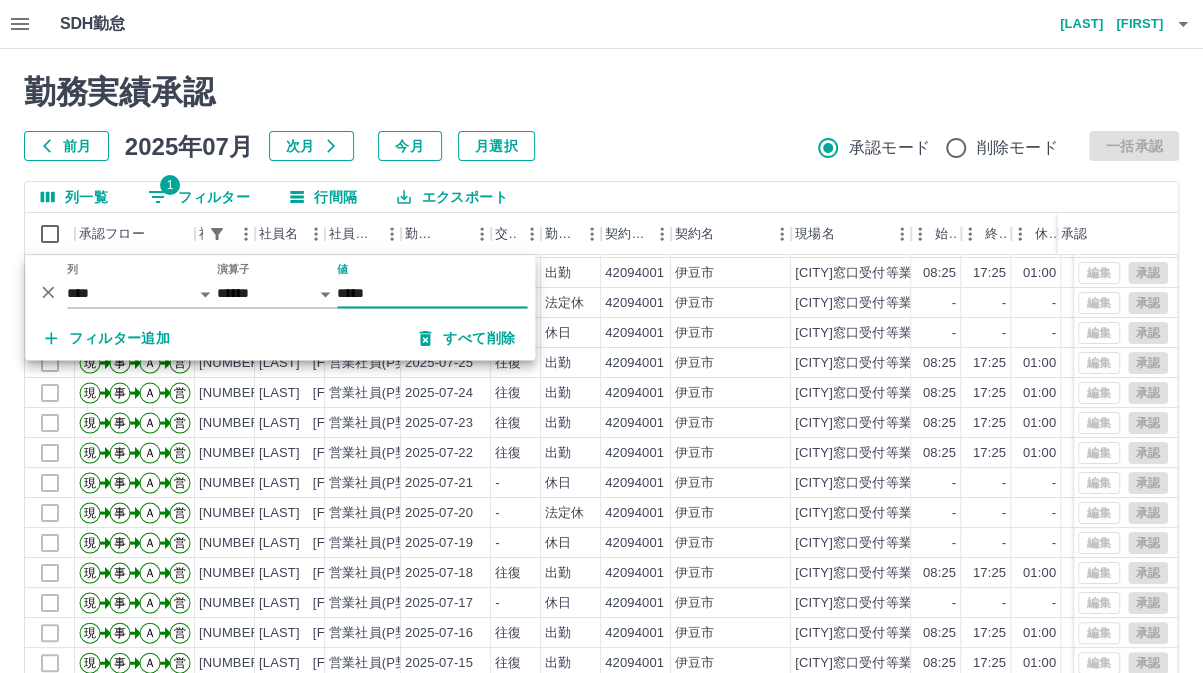 scroll, scrollTop: 103, scrollLeft: 0, axis: vertical 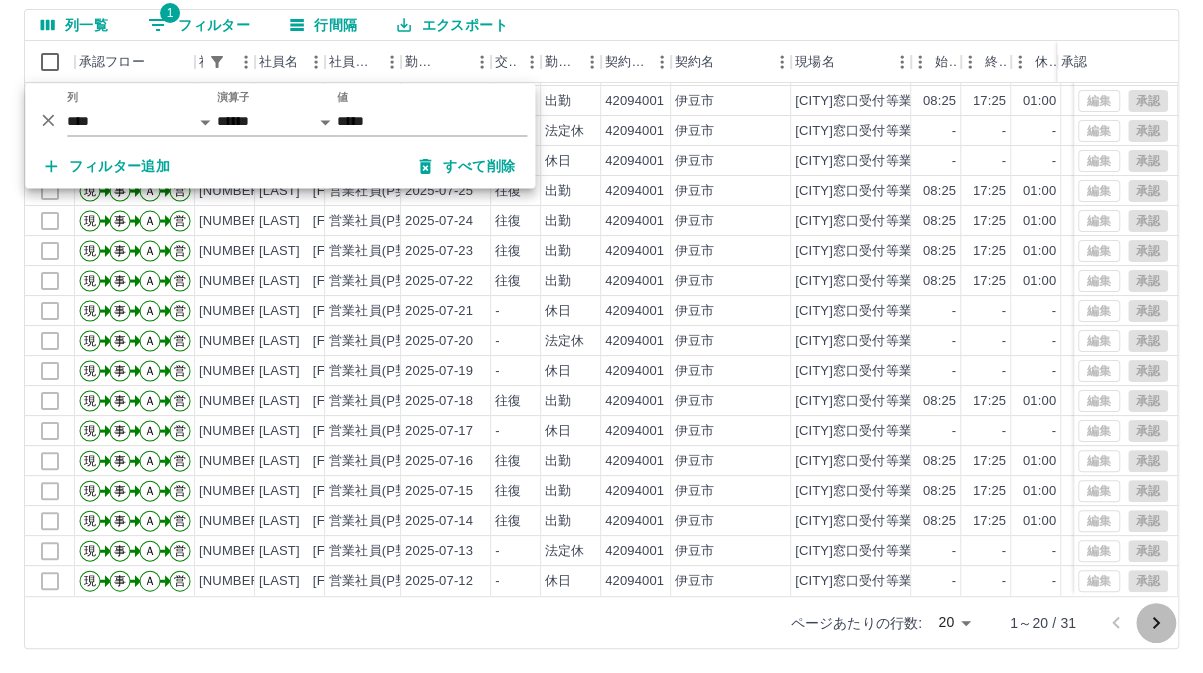 click 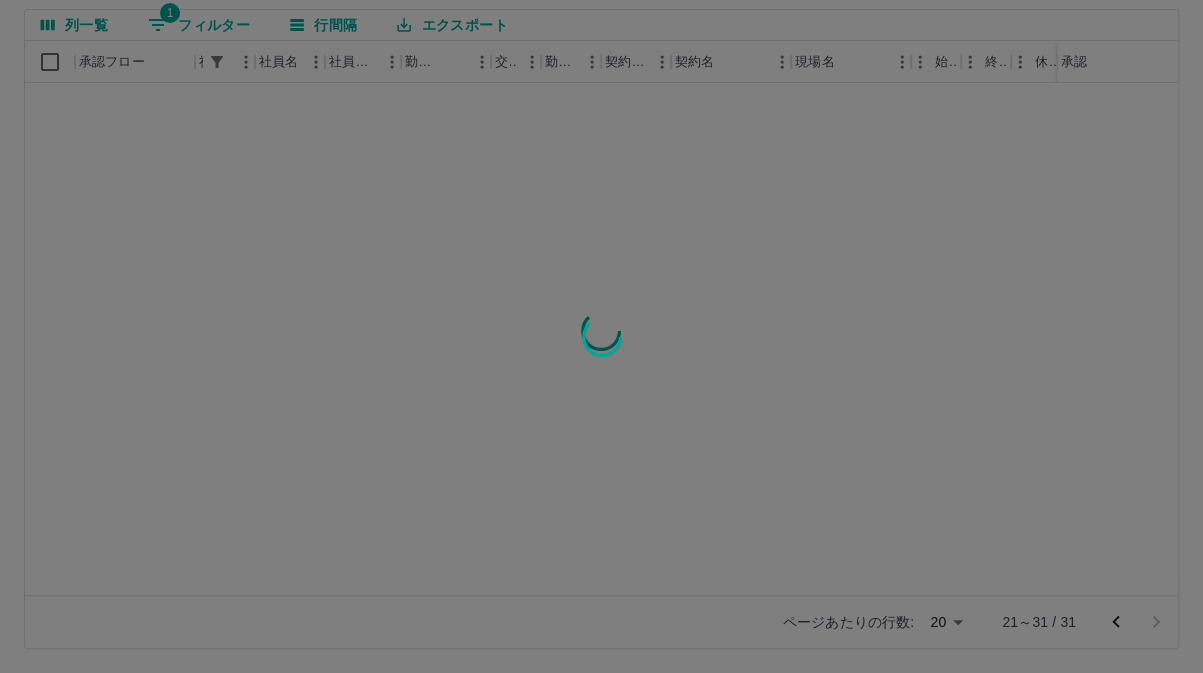 scroll, scrollTop: 0, scrollLeft: 0, axis: both 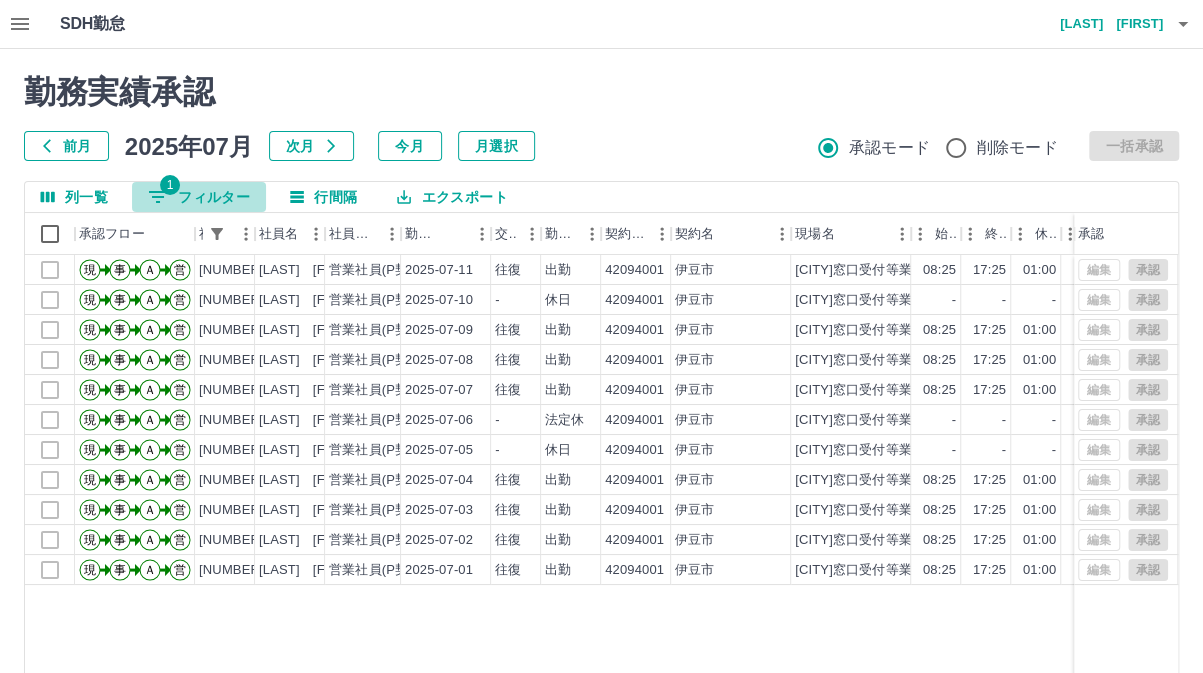 click on "1 フィルター" at bounding box center [199, 197] 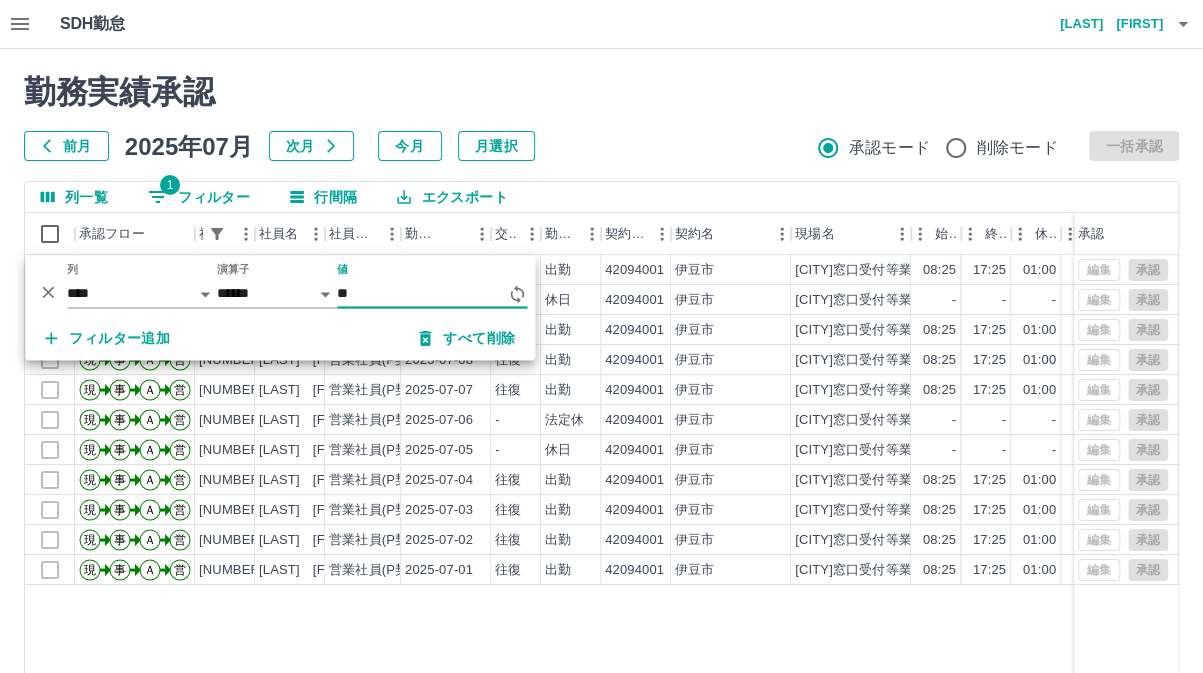 type on "*" 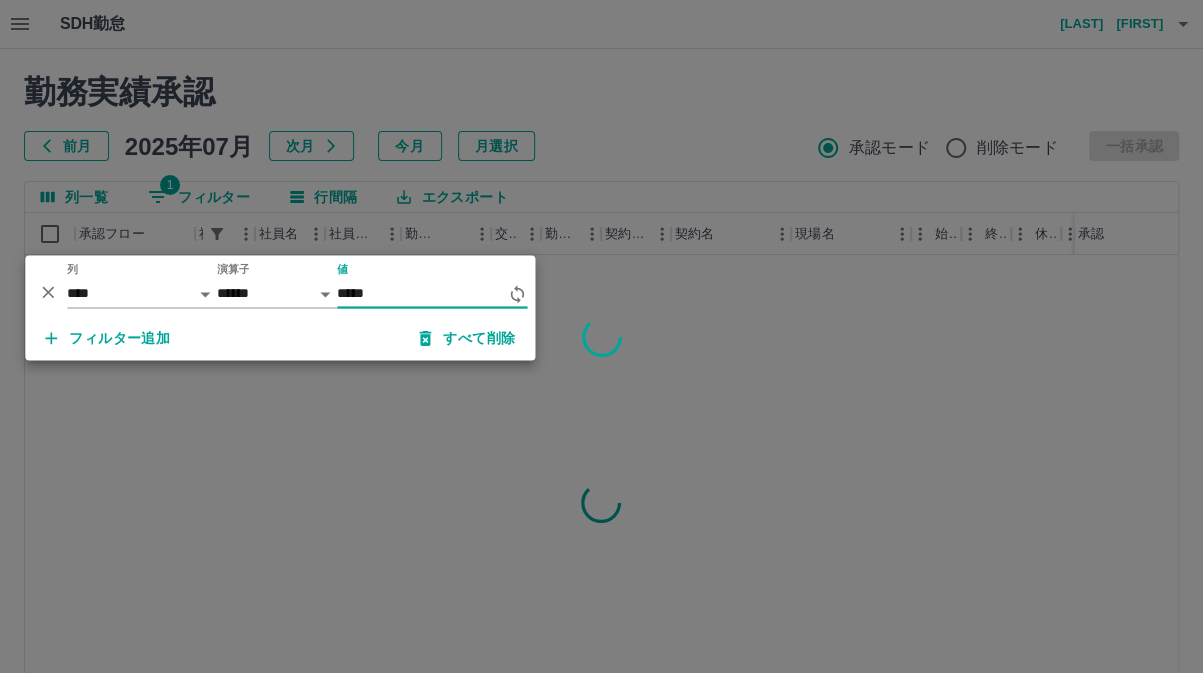 type on "*****" 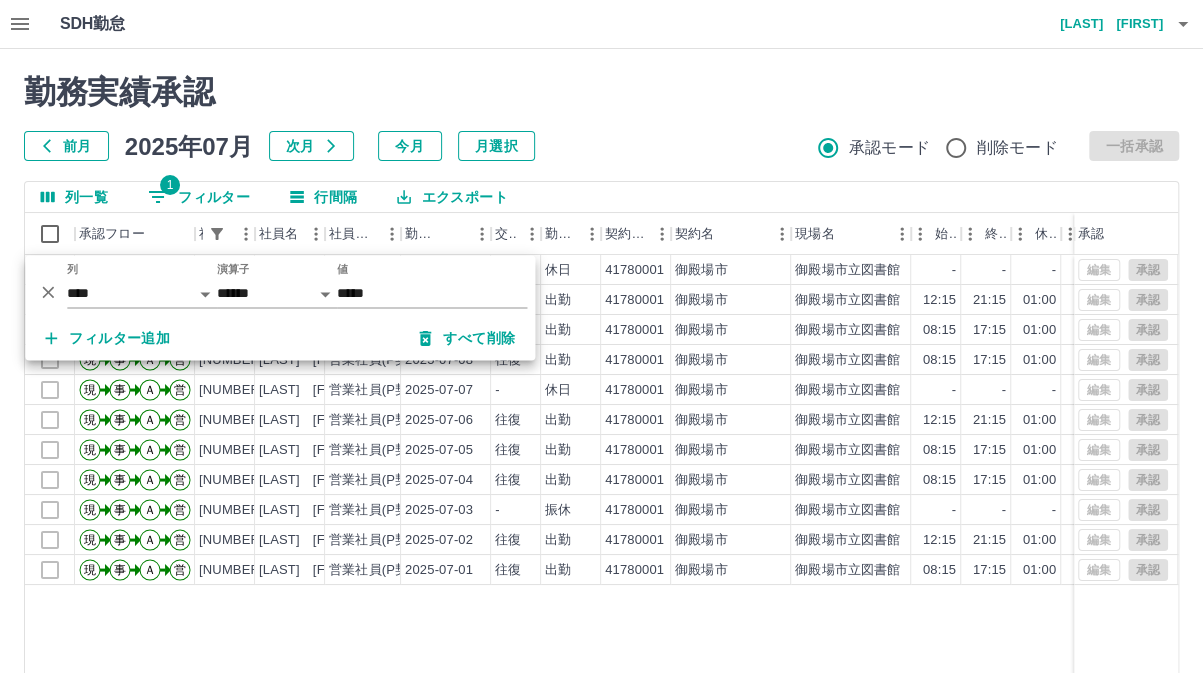click on "現 事 Ａ 営 [NUMBER] [LAST]　[FIRST] 営業社員(P契約) [DATE]  -  休日 [NUMBER] [CITY] [CITY] - - - - - - 00:00 00:00 現 事 Ａ 営 [NUMBER] [LAST]　[FIRST] 営業社員(P契約) [DATE] 往復 出勤 [NUMBER] [CITY] [CITY] 12:15 21:15 01:00 12:15 21:15 01:00 09:00 08:00 現 事 Ａ 営 [NUMBER] [LAST]　[FIRST] 営業社員(P契約) [DATE] 往復 出勤 [NUMBER] [CITY] [CITY] 08:15 17:15 01:00 08:15 17:15 01:00 09:00 08:00 現 事 Ａ 営 [NUMBER] [LAST]　[FIRST] 営業社員(P契約) [DATE] 往復 出勤 [NUMBER] [CITY] [CITY] 08:15 17:15 01:00 08:15 17:15 01:00 09:00 08:00 現 事 Ａ 営 [NUMBER] [LAST]　[FIRST] 営業社員(P契約) [DATE]  -  休日 [NUMBER] [CITY] [CITY] - - - - - - 00:00 00:00 現 事 Ａ 営 [NUMBER] [LAST]　[FIRST] 営業社員(P契約) [DATE] 往復 出勤 [NUMBER] [CITY] [CITY] 12:15 21:15" at bounding box center (898, 511) 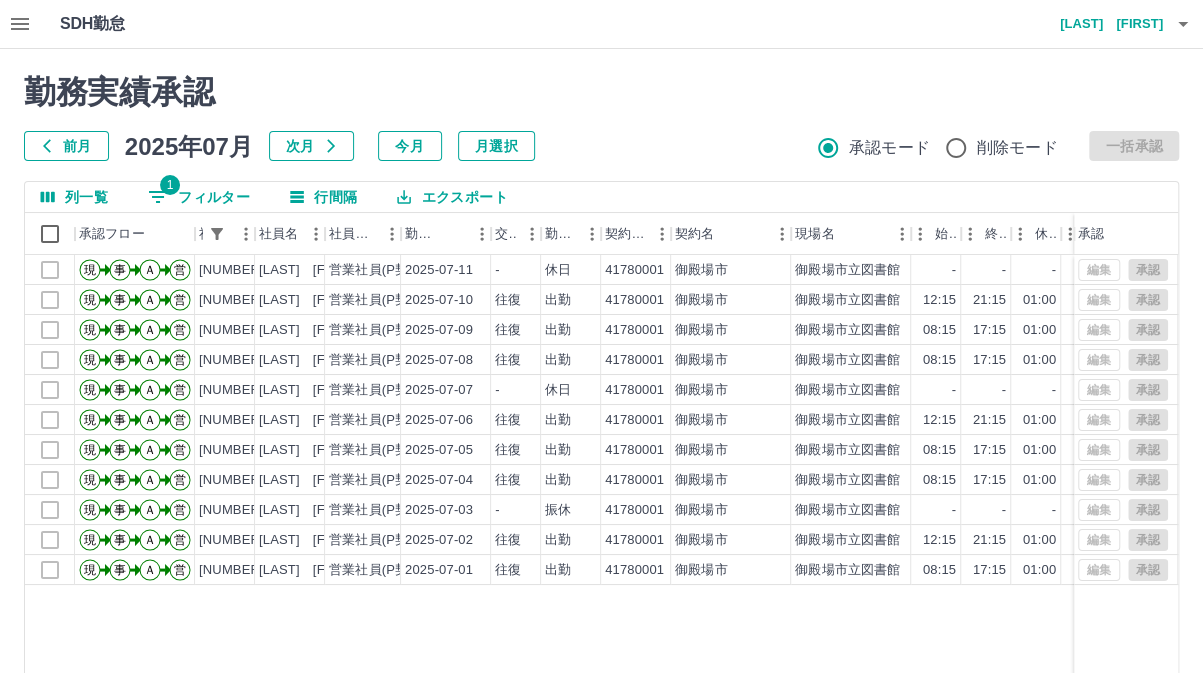 scroll, scrollTop: 172, scrollLeft: 0, axis: vertical 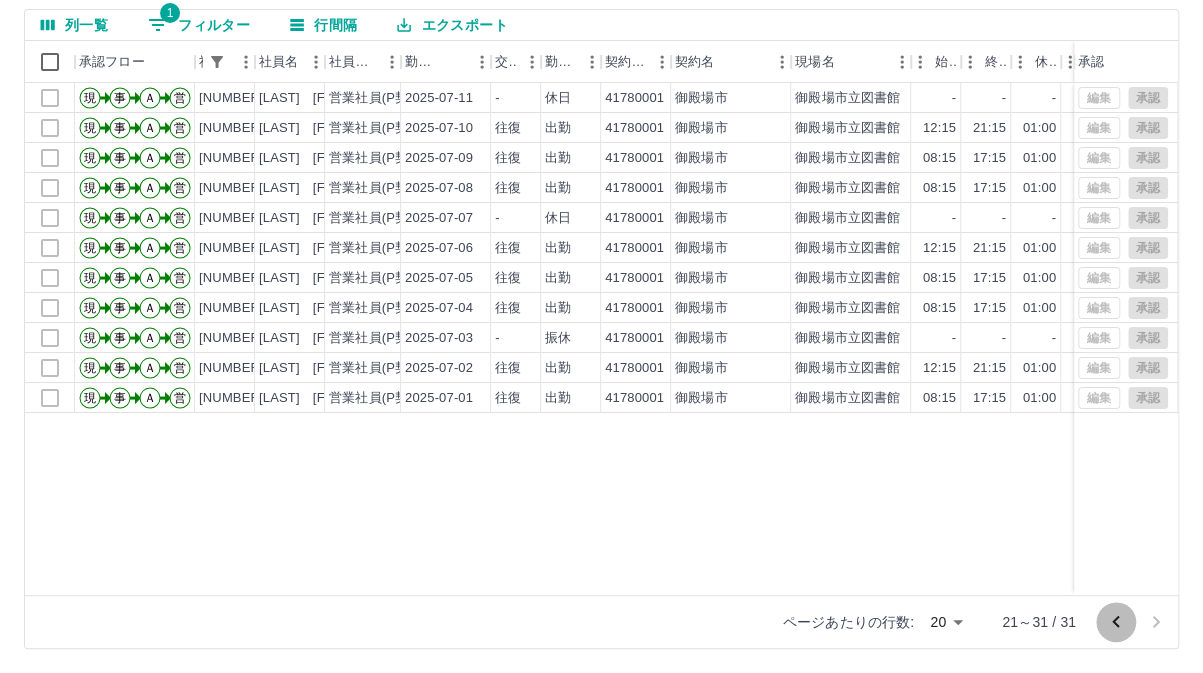 click 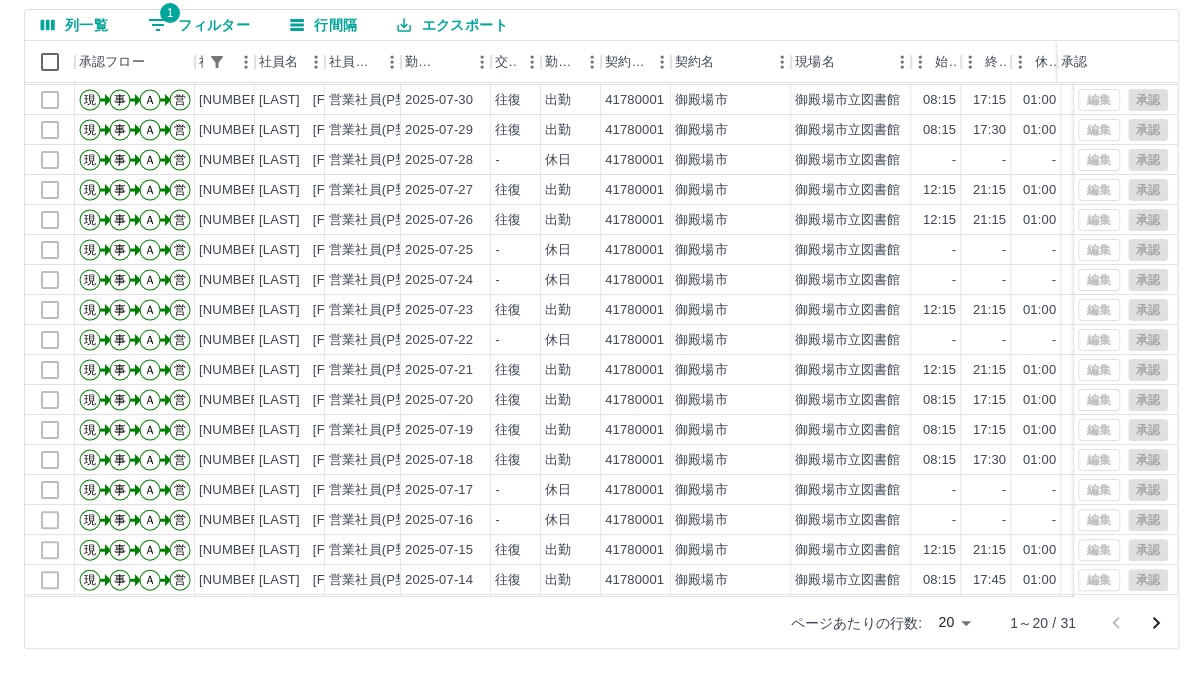 scroll, scrollTop: 0, scrollLeft: 0, axis: both 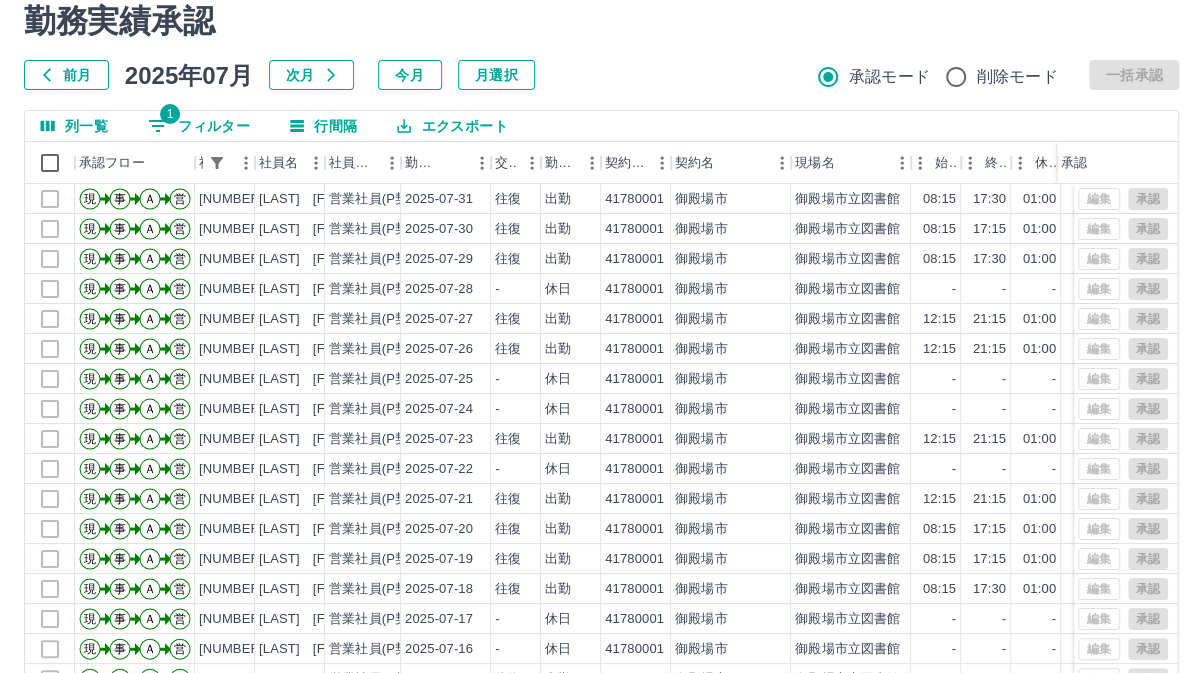 click on "1 フィルター" at bounding box center (199, 126) 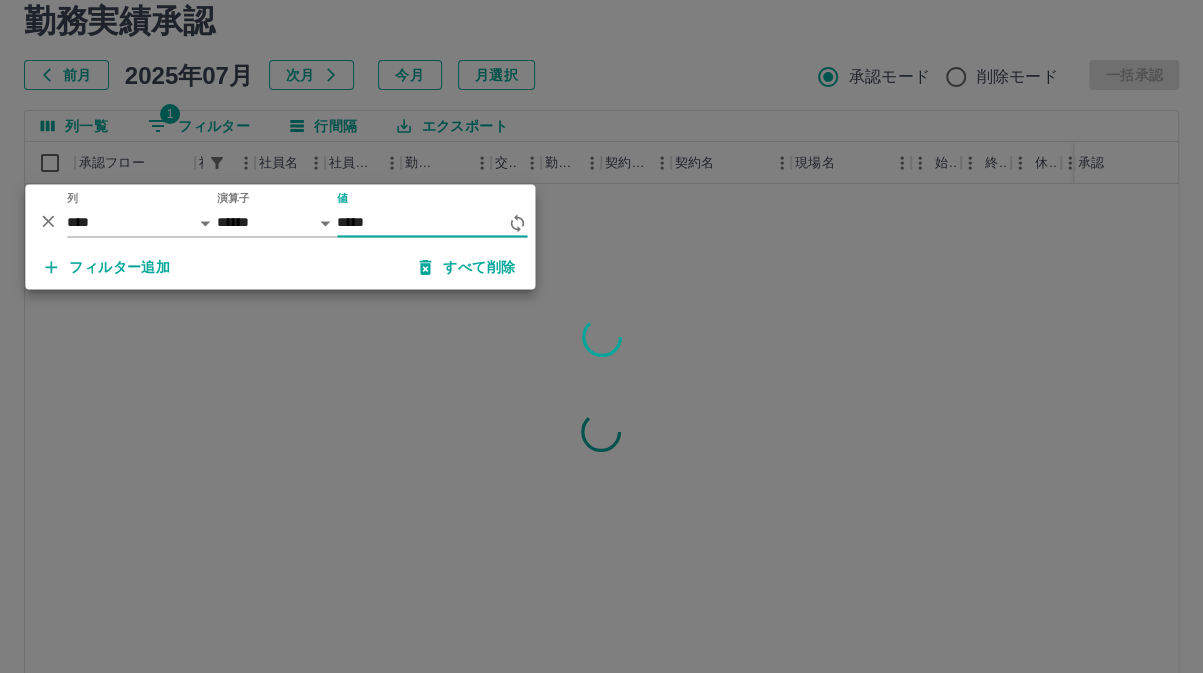 type on "*****" 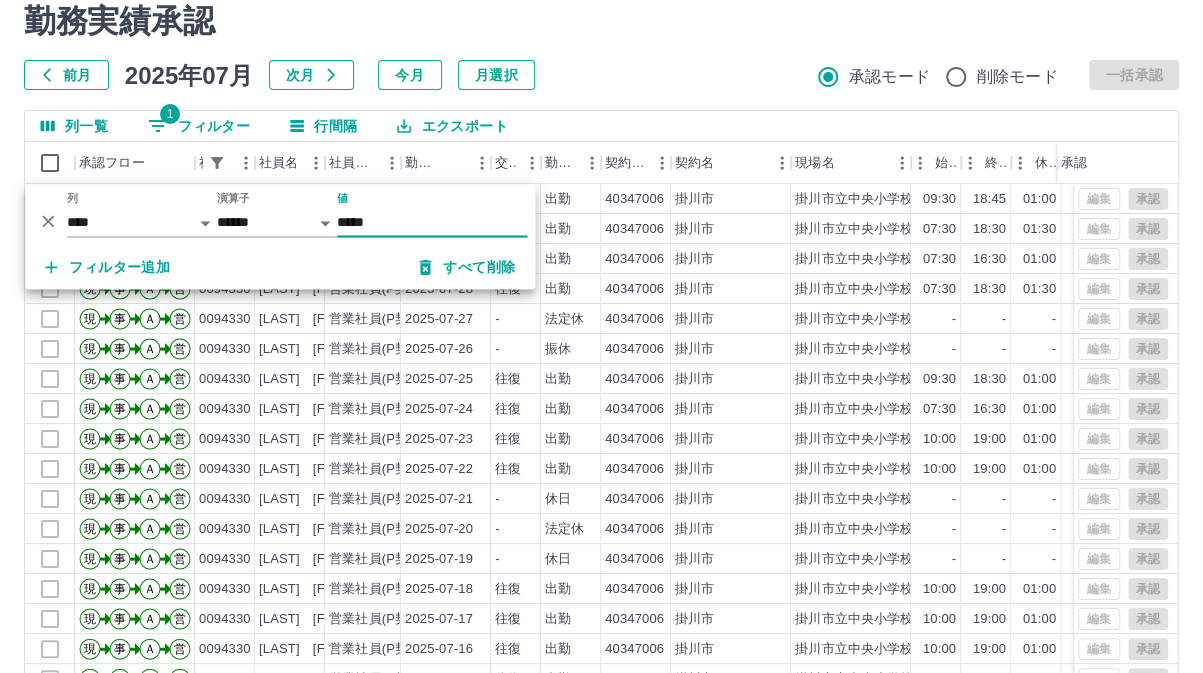 scroll, scrollTop: 0, scrollLeft: 0, axis: both 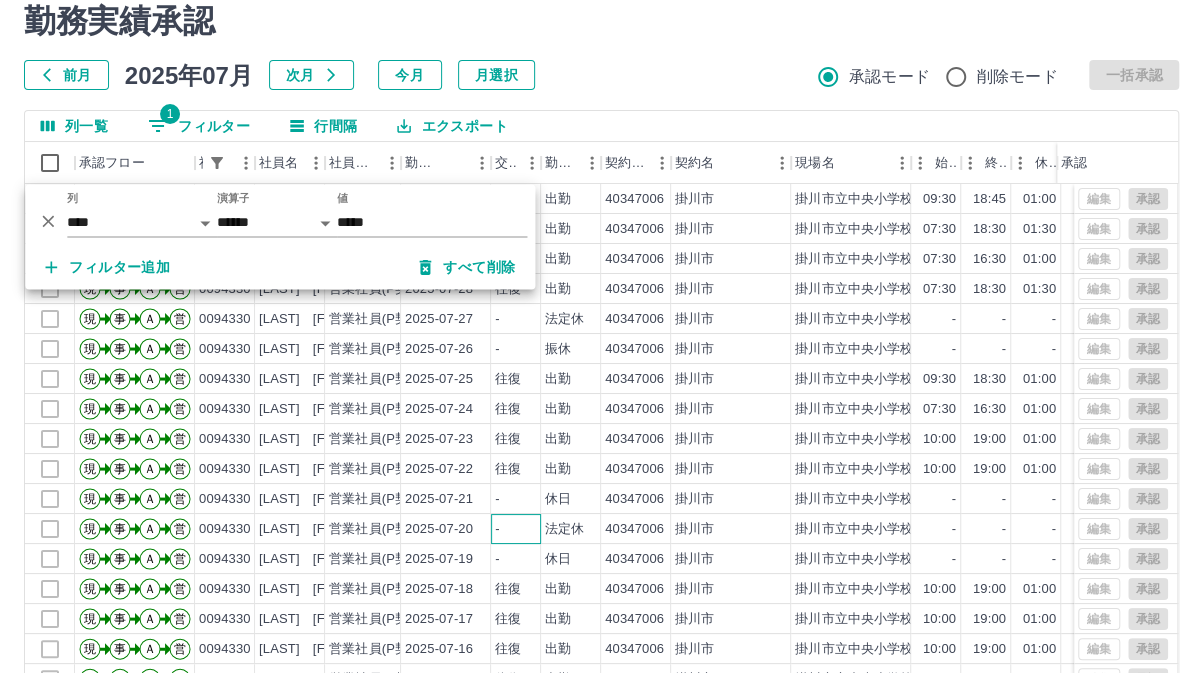 click on "-" at bounding box center [516, 529] 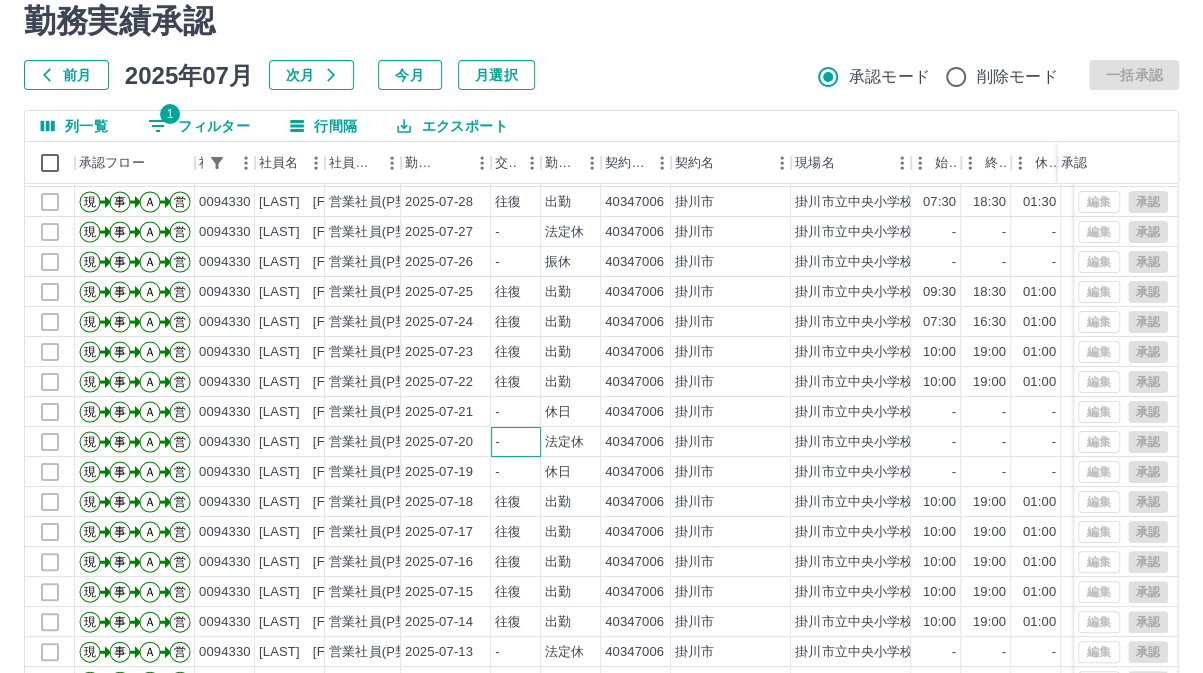 scroll, scrollTop: 103, scrollLeft: 0, axis: vertical 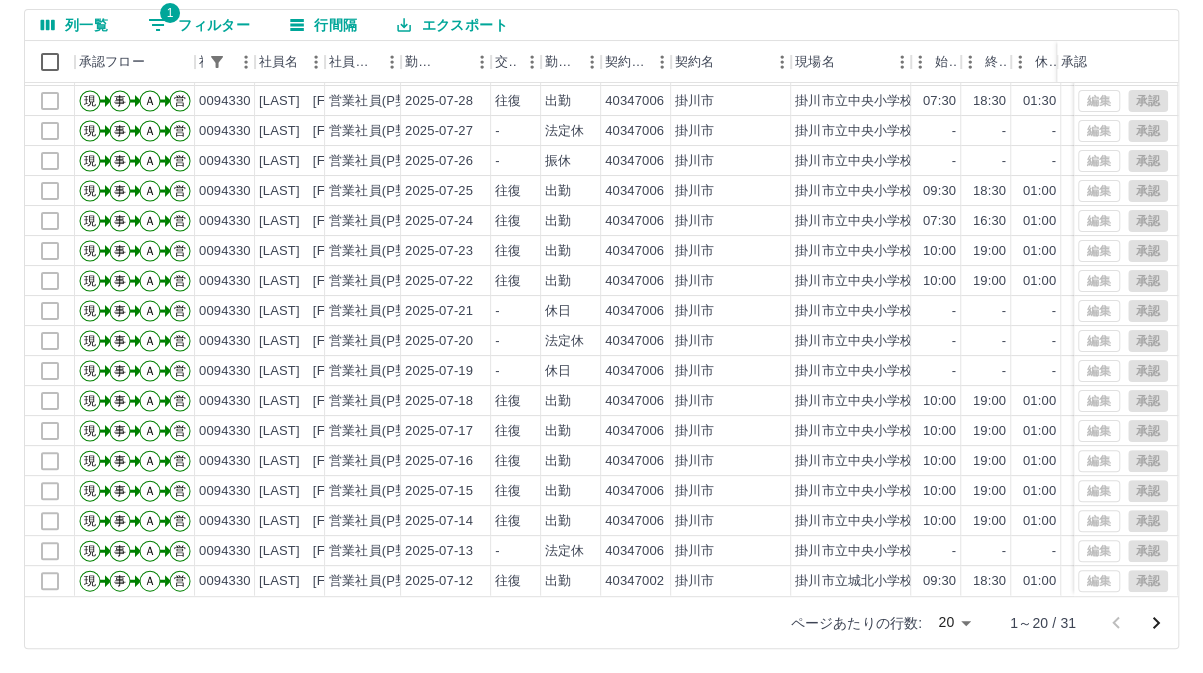 click 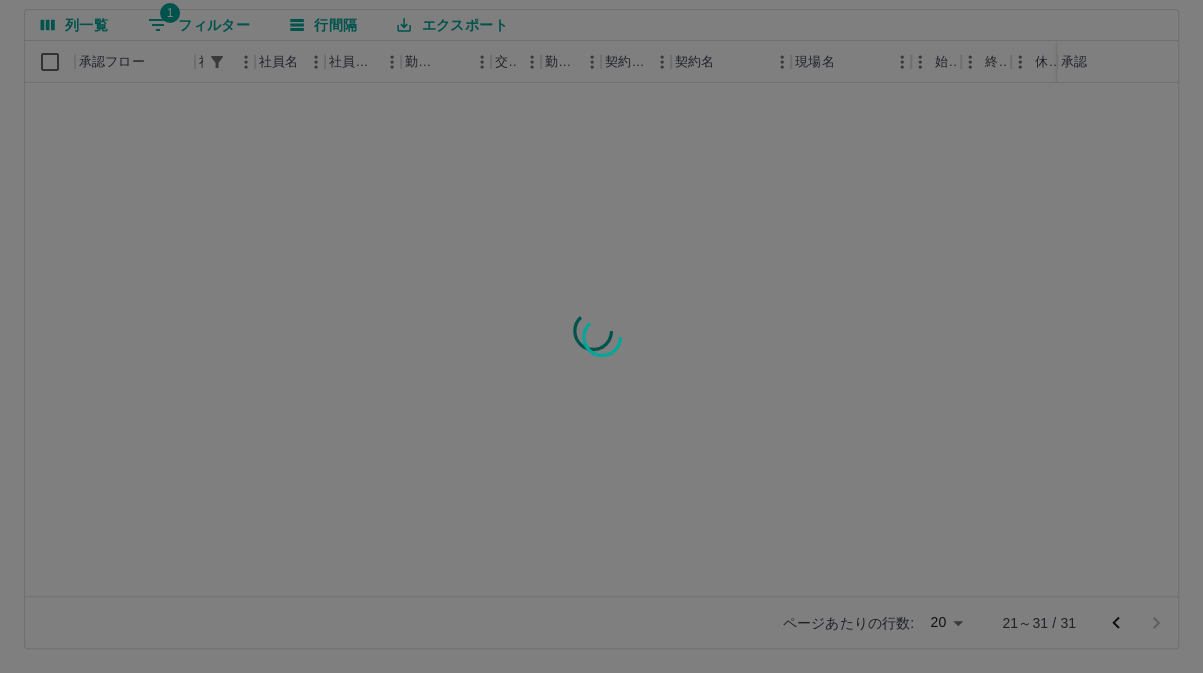 scroll, scrollTop: 0, scrollLeft: 0, axis: both 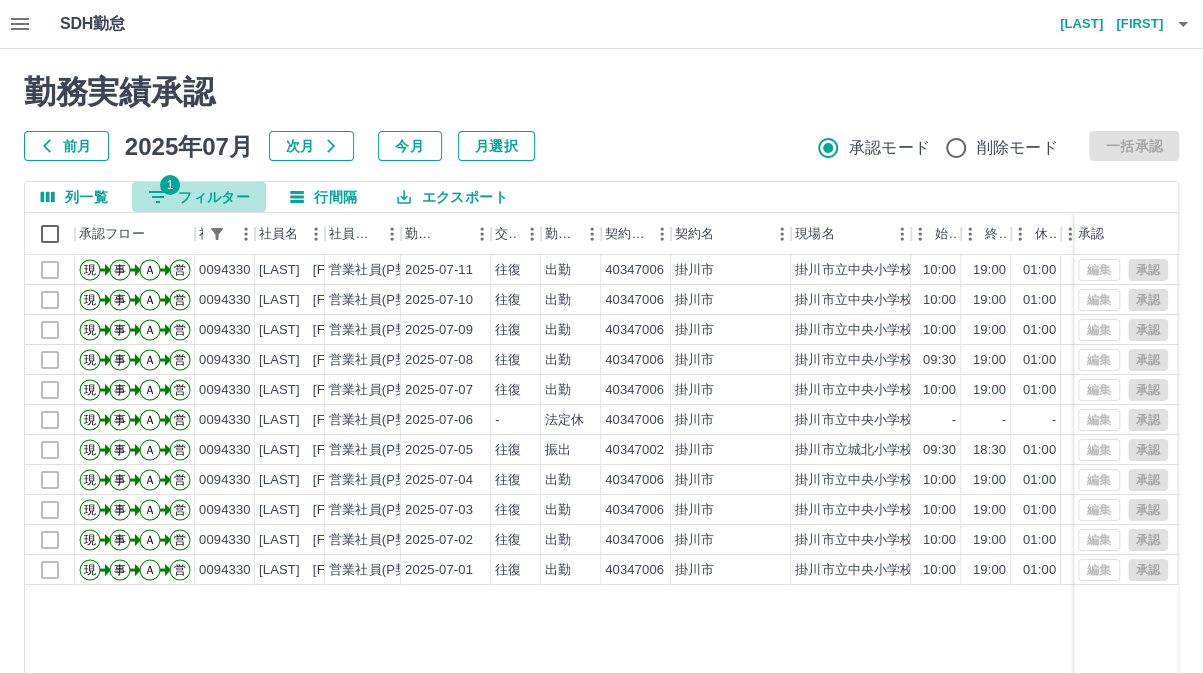 click on "1 フィルター" at bounding box center [199, 197] 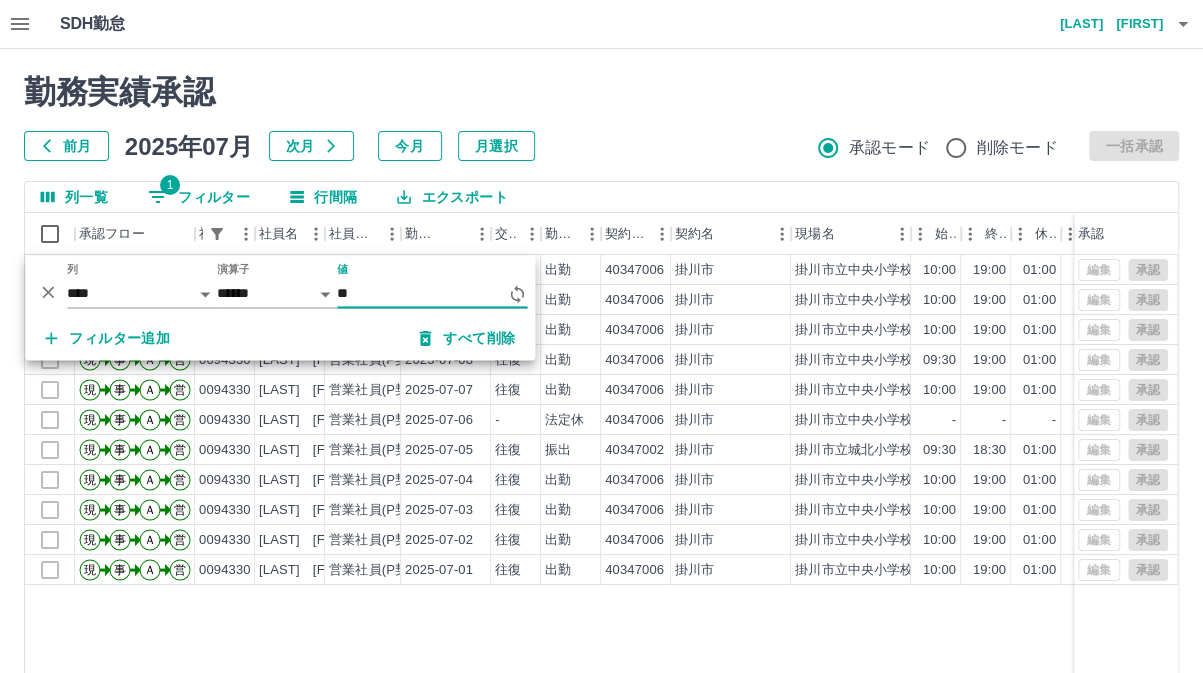 type on "*" 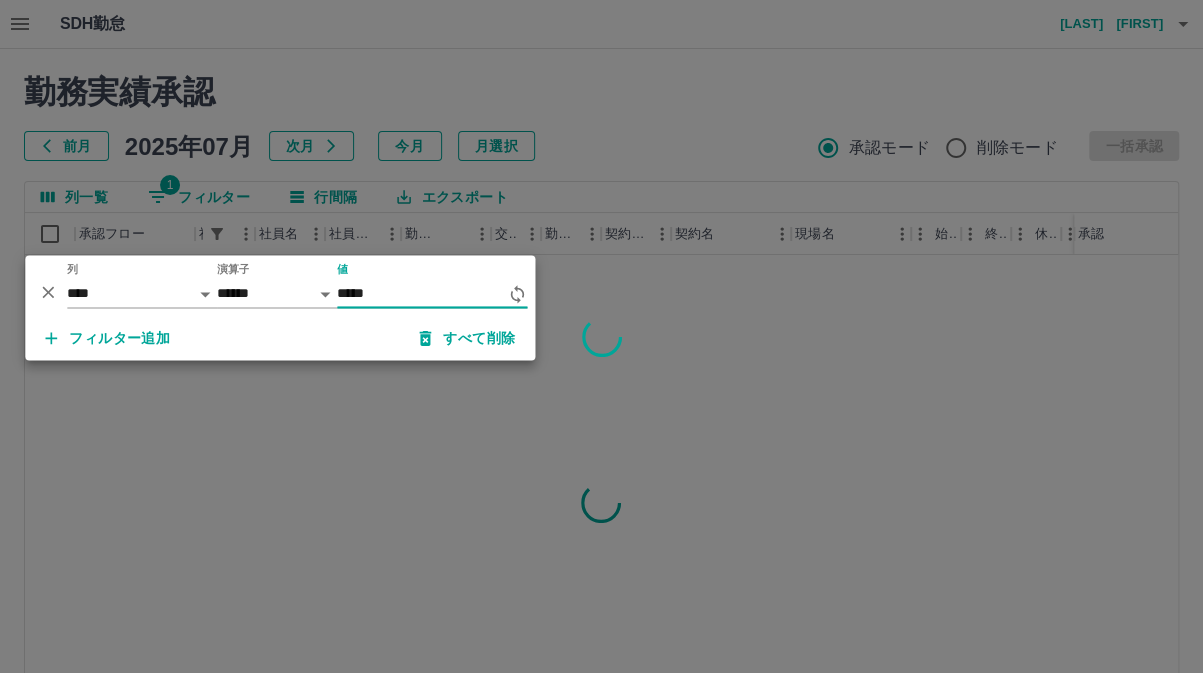 type on "*****" 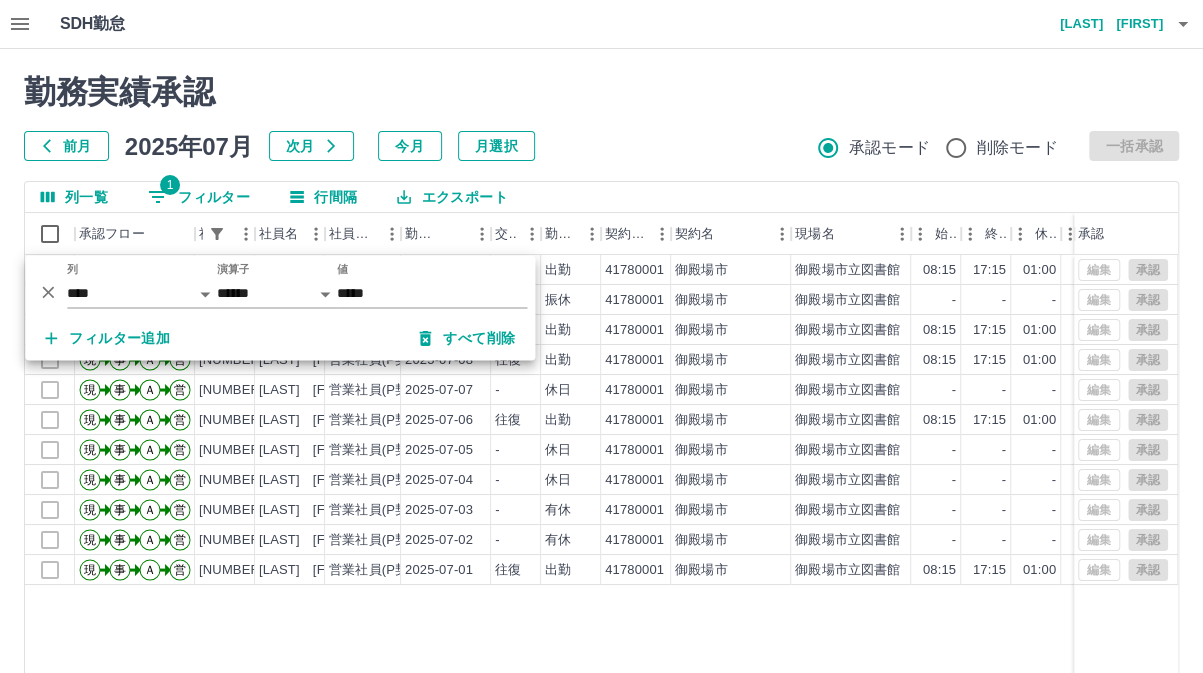 click on "現 事 Ａ 営 [NUMBER] [LAST]　[FIRST] 営業社員(P契約) 2025-07-11 往復 出勤 [NUMBER] [CITY] [CITY] 08:15 17:15 01:00 08:15 17:15 01:00 09:00 08:00 現 事 Ａ 営 [NUMBER] [LAST]　[FIRST] 営業社員(P契約) 2025-07-10  -  振休 [NUMBER] [CITY] [CITY] - - - 08:15 17:15 01:00 00:00 00:00 現 事 Ａ 営 [NUMBER] [LAST]　[FIRST] 営業社員(P契約) 2025-07-09 往復 出勤 [NUMBER] [CITY] [CITY] 08:15 17:15 01:00 08:15 17:15 01:00 09:00 08:00 現 事 Ａ 営 [NUMBER] [LAST]　[FIRST] 営業社員(P契約) 2025-07-08 往復 出勤 [NUMBER] [CITY] [CITY] 08:15 17:15 01:00 08:15 17:15 01:00 09:00 08:00 現 事 Ａ 営 [NUMBER] [LAST]　[FIRST] 営業社員(P契約) 2025-07-07  -  休日 [NUMBER] [CITY] [CITY] - - - - - - 00:00 00:00 現 事 Ａ 営 [NUMBER] [LAST]　[FIRST] 営業社員(P契約) 2025-07-06 往復 出勤 [NUMBER] [CITY] [CITY] 08:15 17:15 01:00 08:15 17:15 01:00" at bounding box center (898, 511) 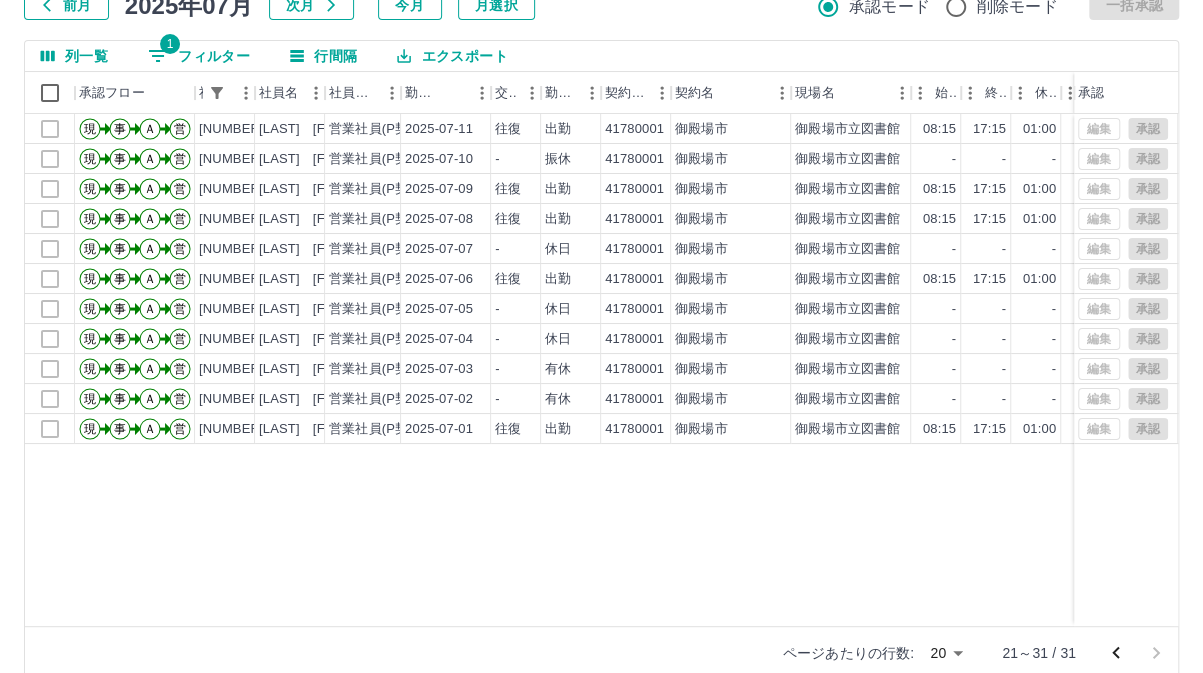 scroll, scrollTop: 172, scrollLeft: 0, axis: vertical 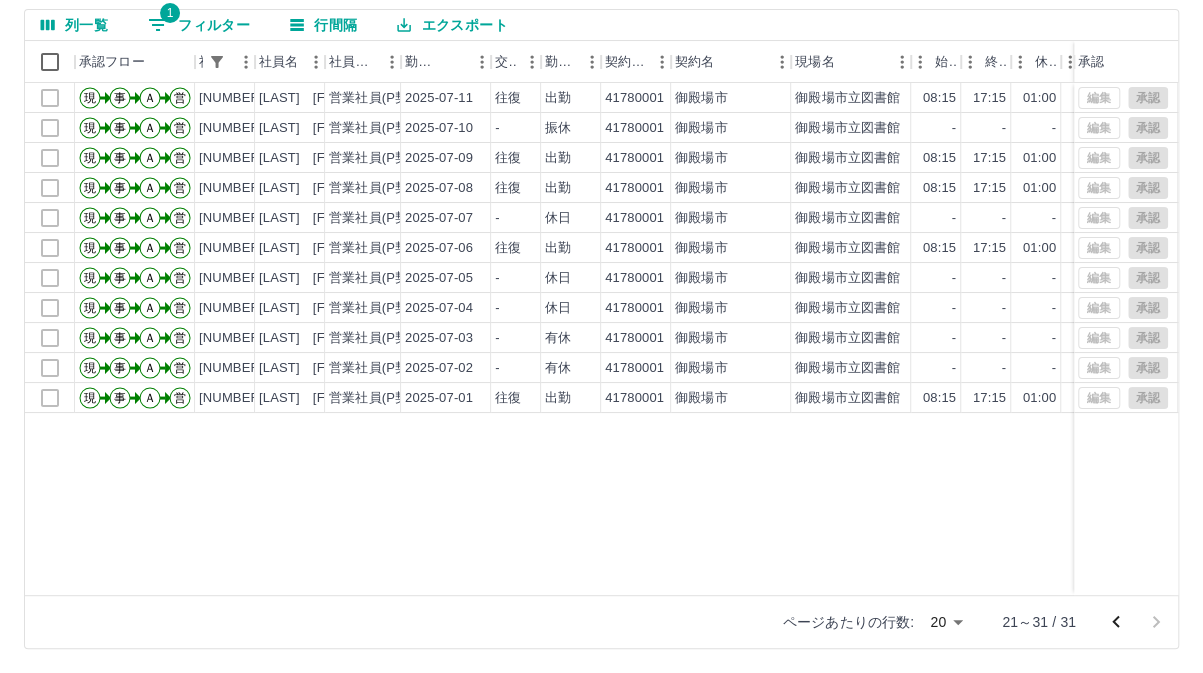 click 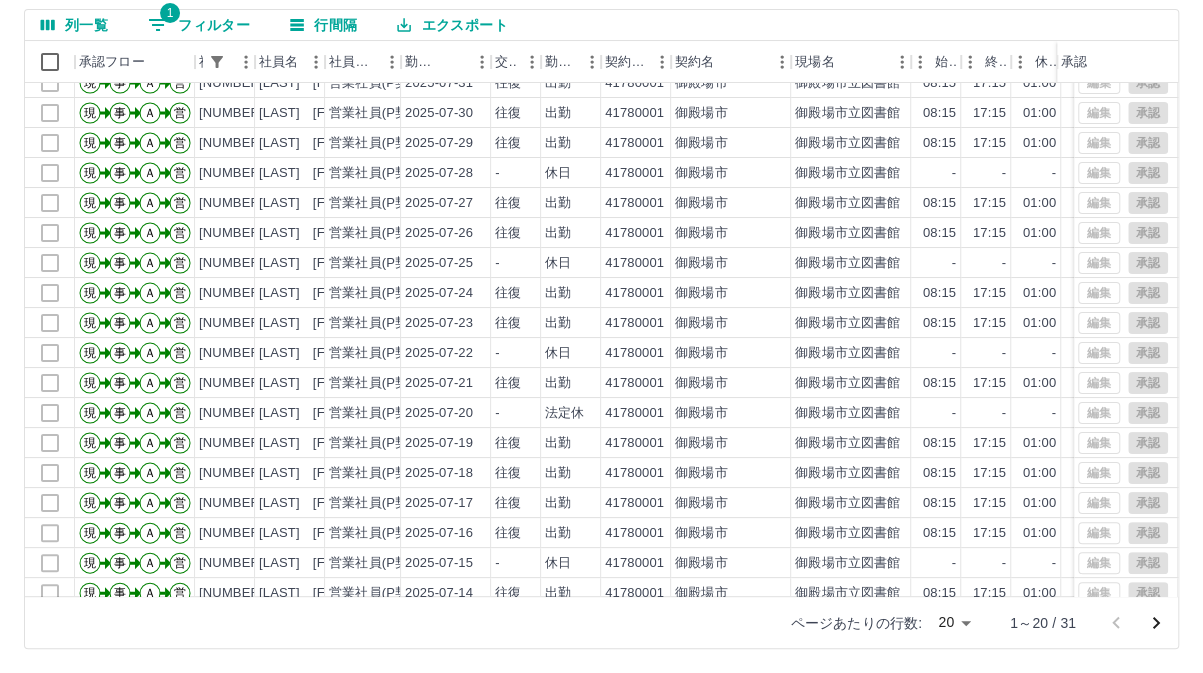 scroll, scrollTop: 0, scrollLeft: 0, axis: both 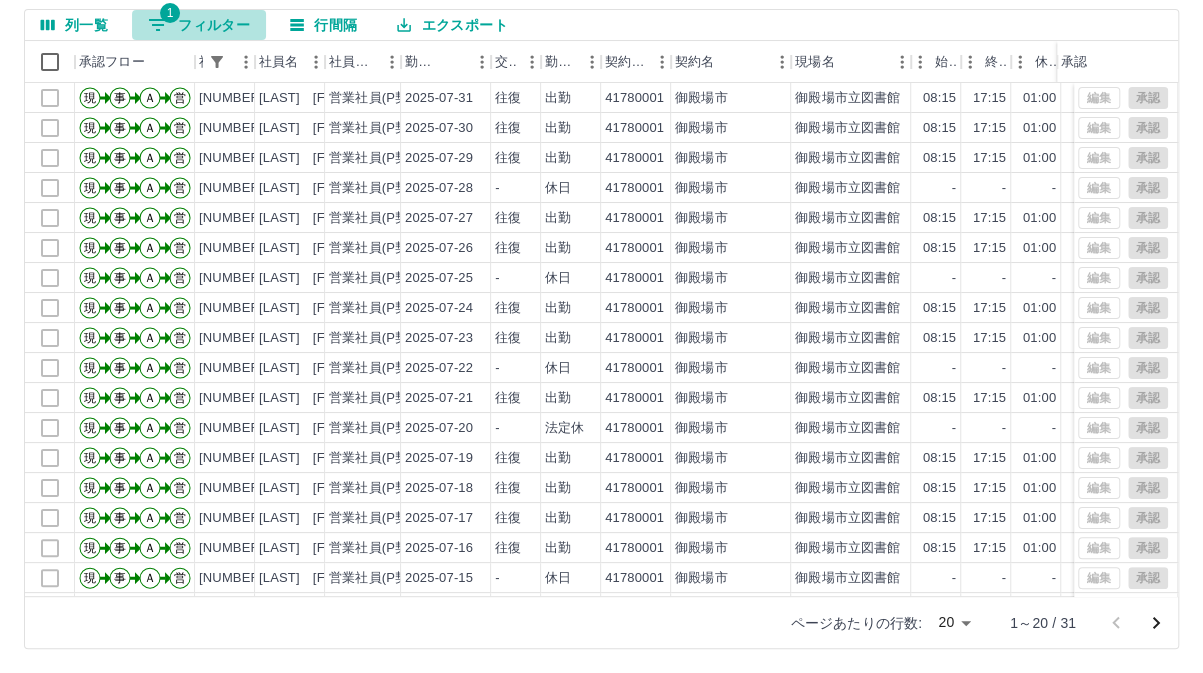 click on "1 フィルター" at bounding box center [199, 25] 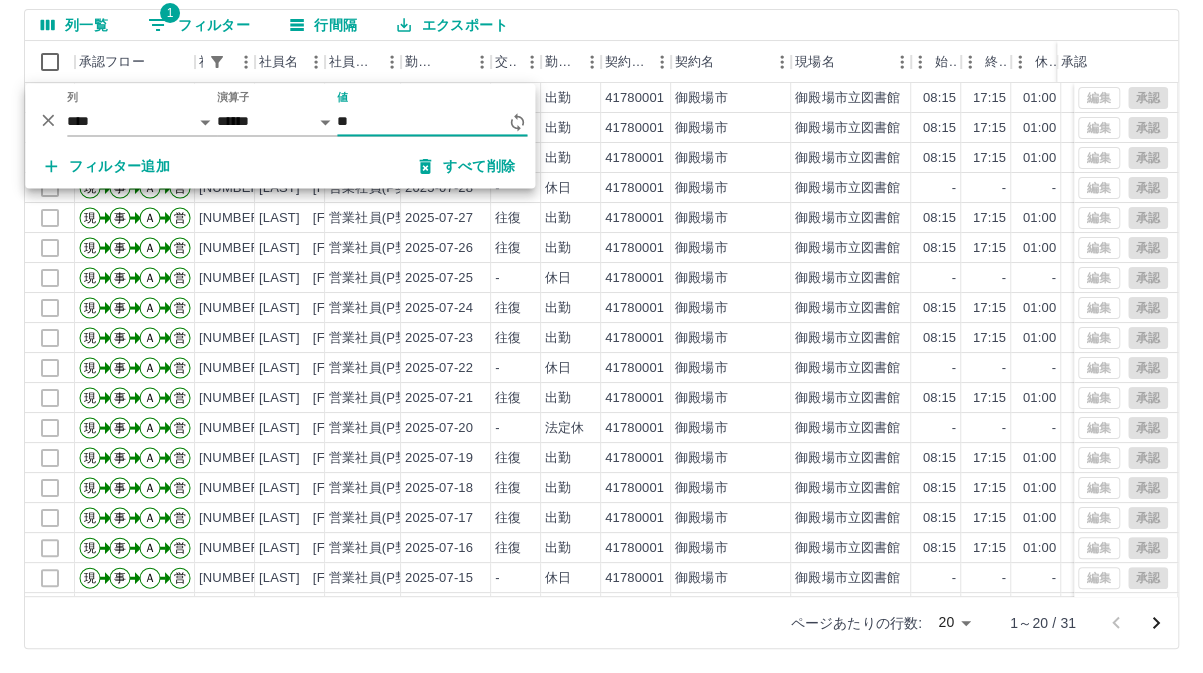 type on "*" 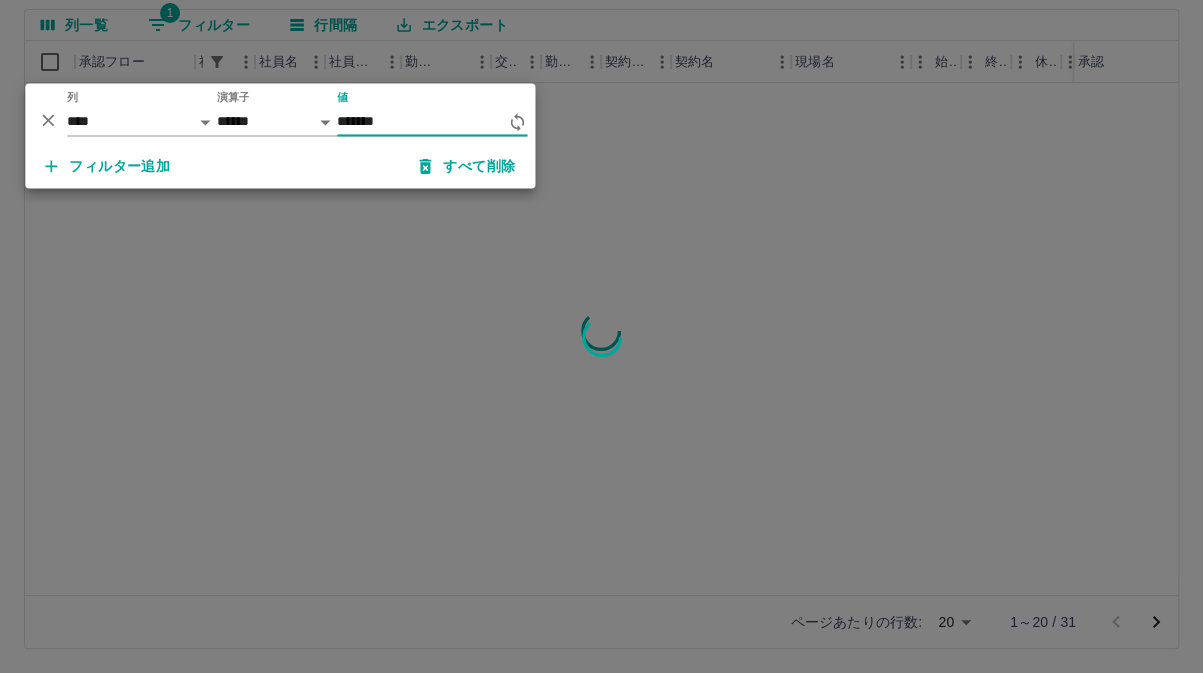 type on "*******" 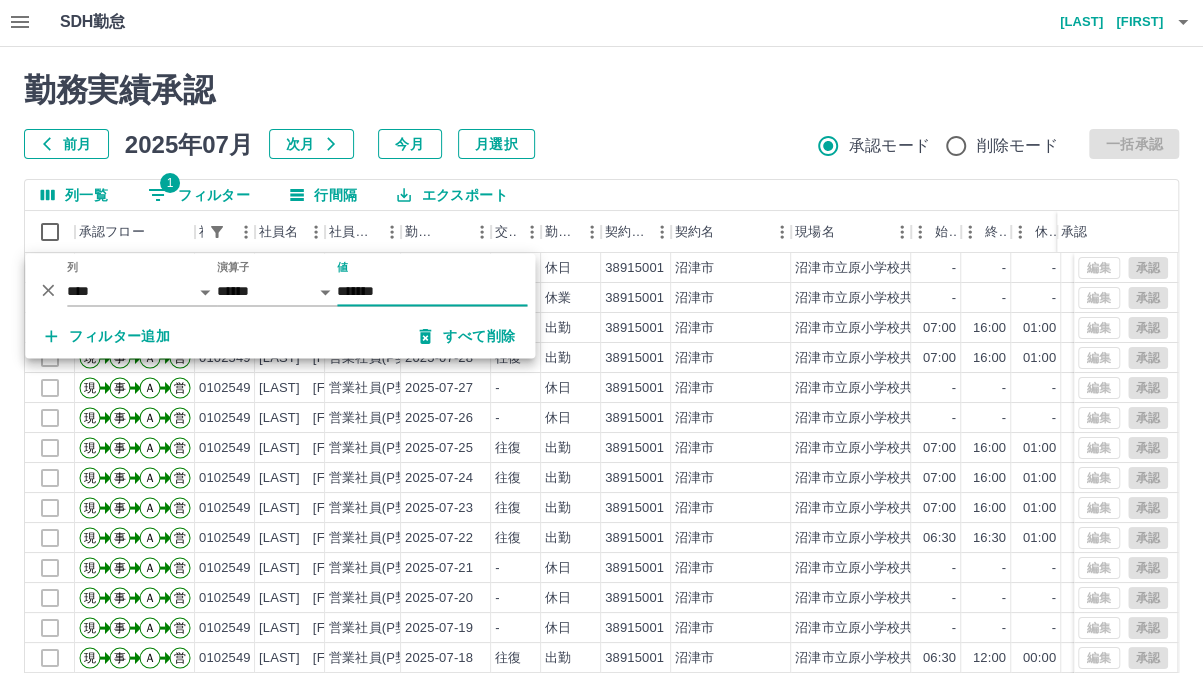 scroll, scrollTop: 0, scrollLeft: 0, axis: both 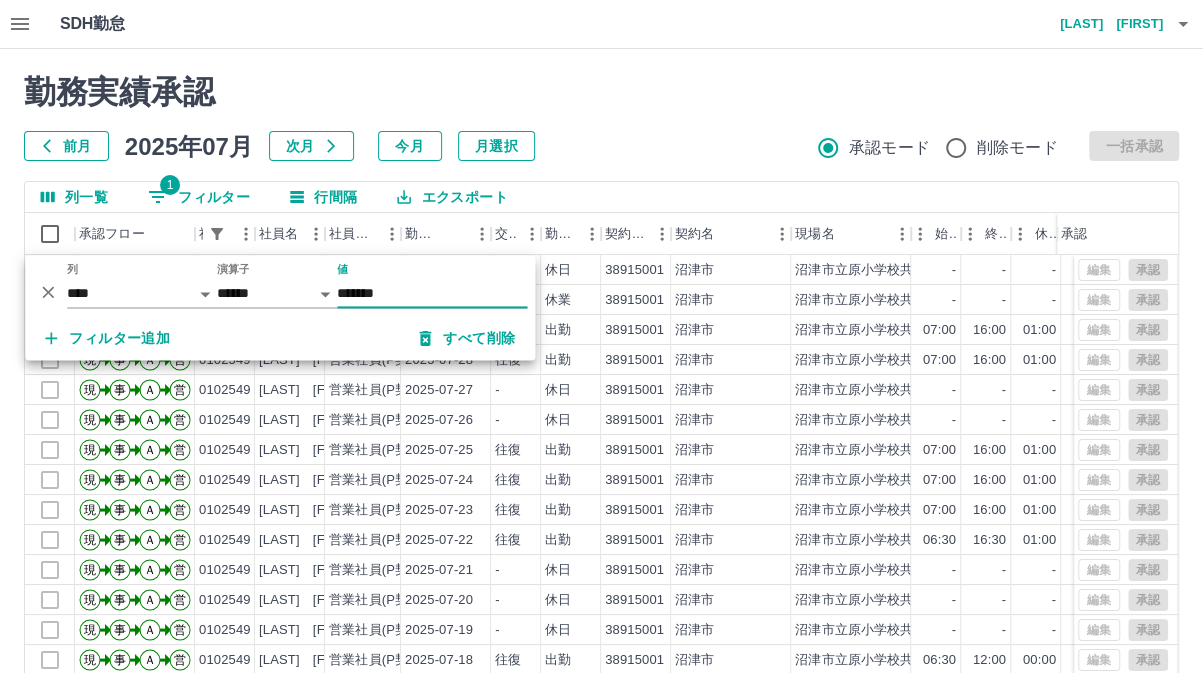 click on "勤務実績承認" at bounding box center [601, 92] 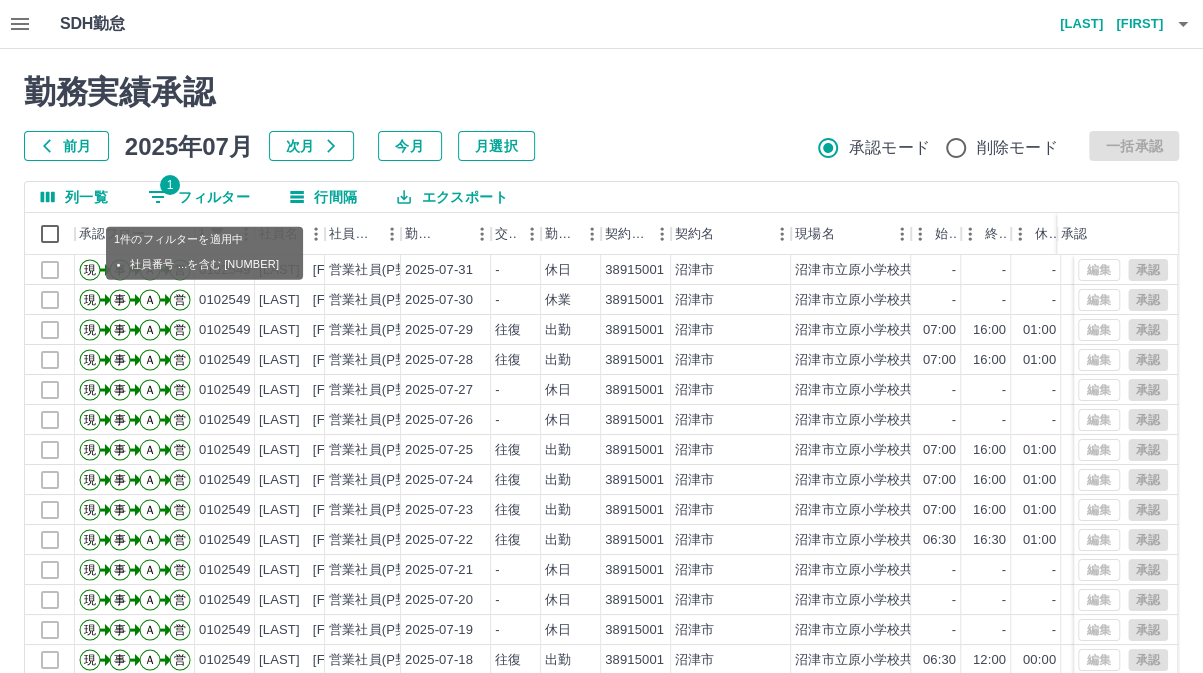 click on "1 フィルター" at bounding box center [199, 197] 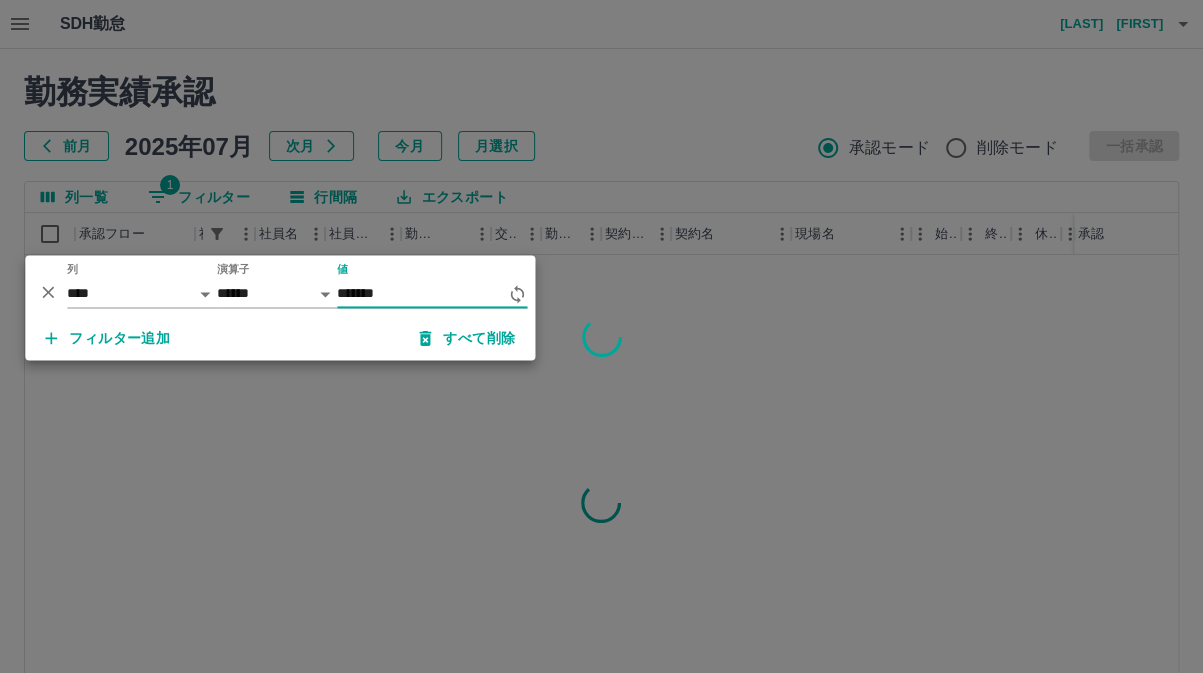 type on "*******" 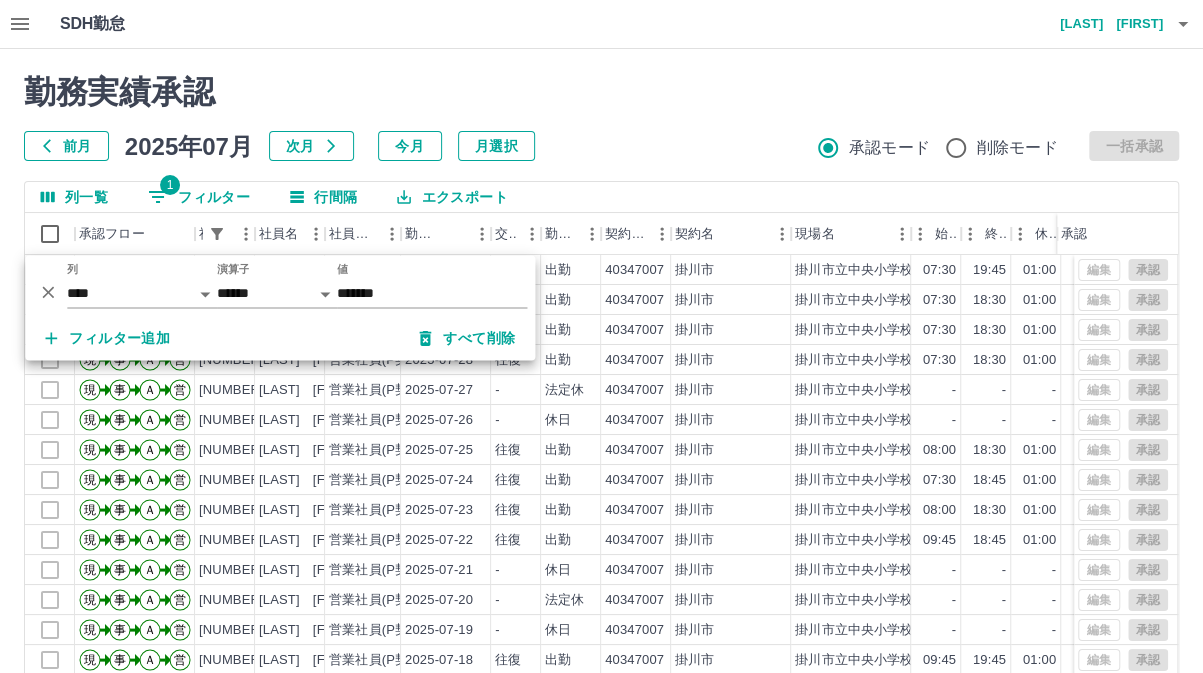 click on "勤務実績承認 前月 2025年07月 次月 今月 月選択 承認モード 削除モード 一括承認" at bounding box center (601, 117) 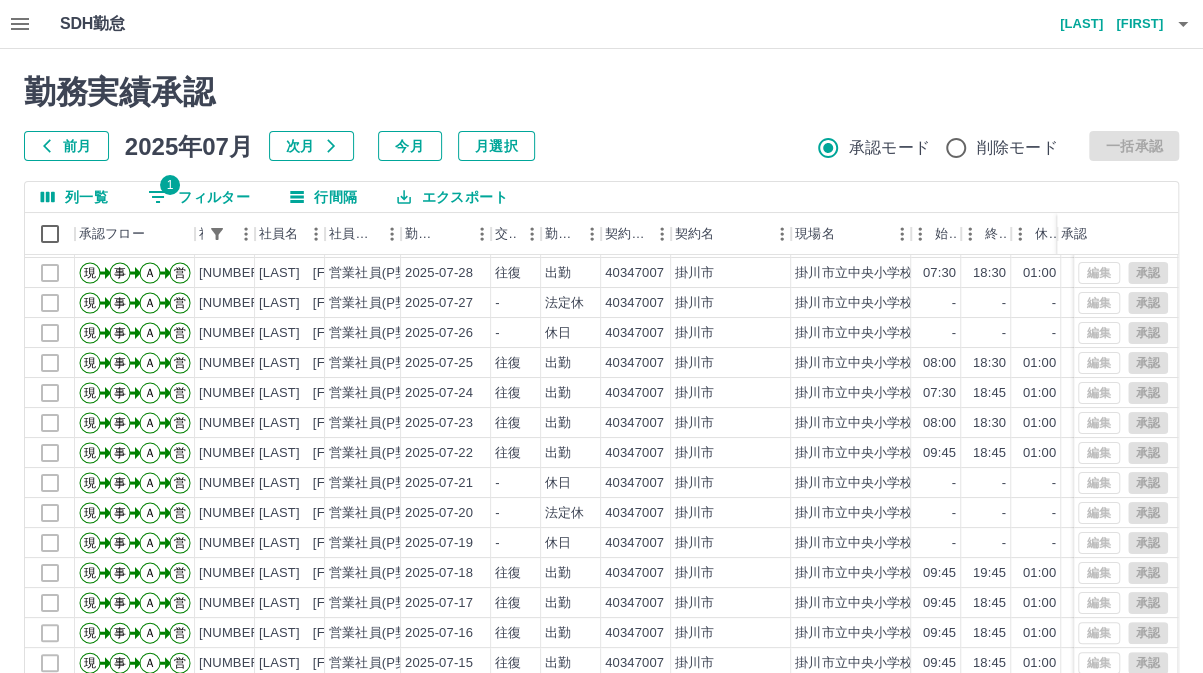scroll, scrollTop: 103, scrollLeft: 0, axis: vertical 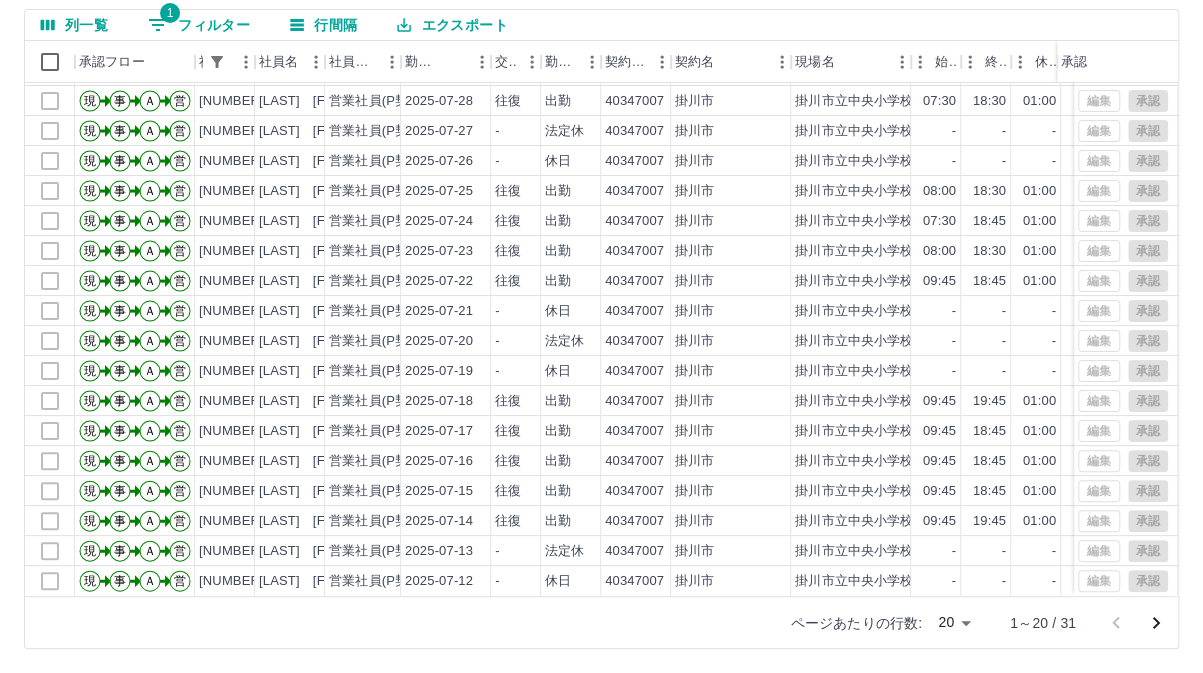 click 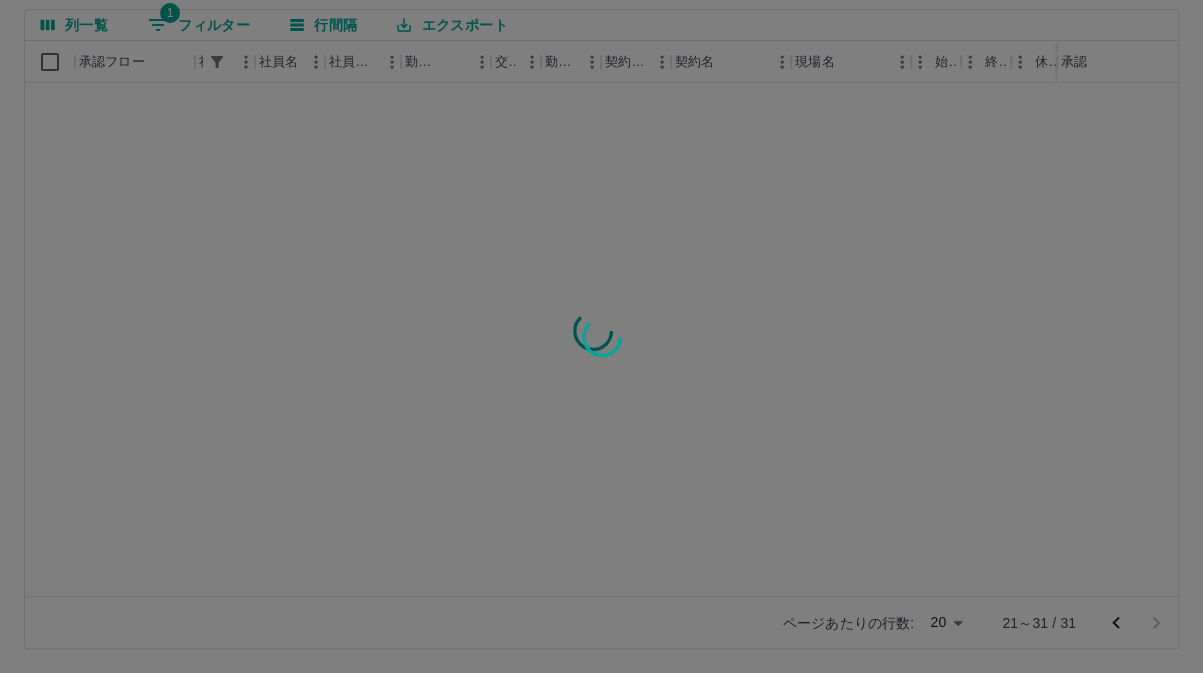 scroll, scrollTop: 0, scrollLeft: 0, axis: both 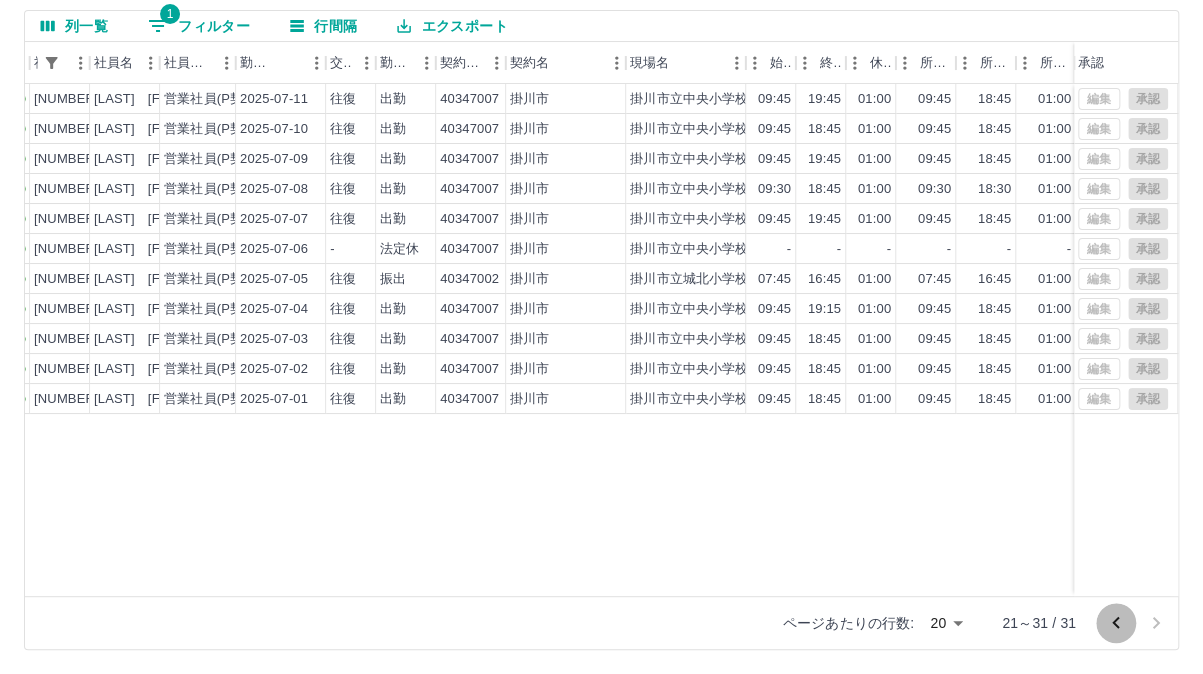 click 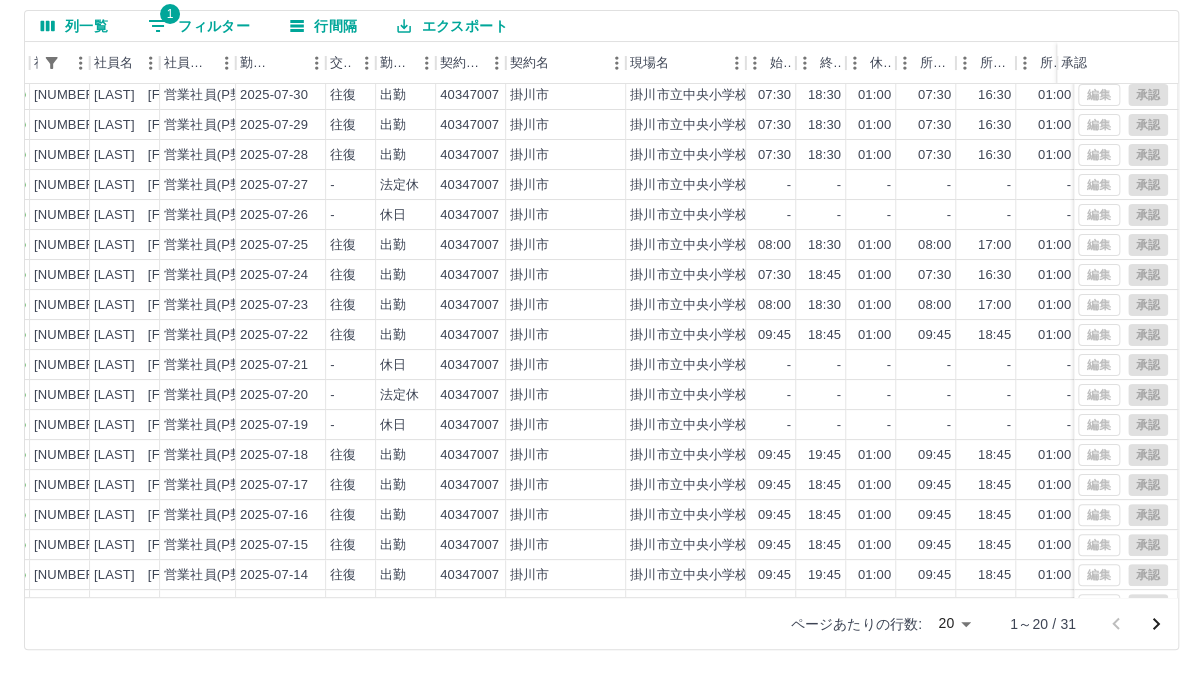 scroll, scrollTop: 28, scrollLeft: 165, axis: both 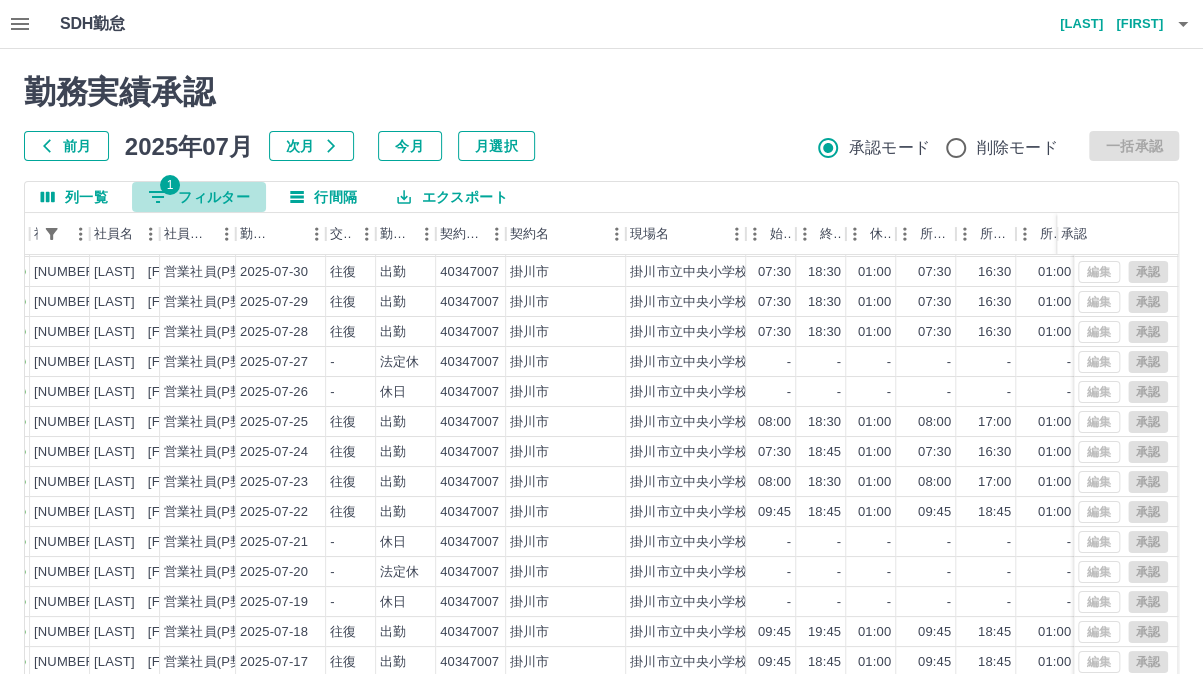 drag, startPoint x: 206, startPoint y: 200, endPoint x: 308, endPoint y: 244, distance: 111.085556 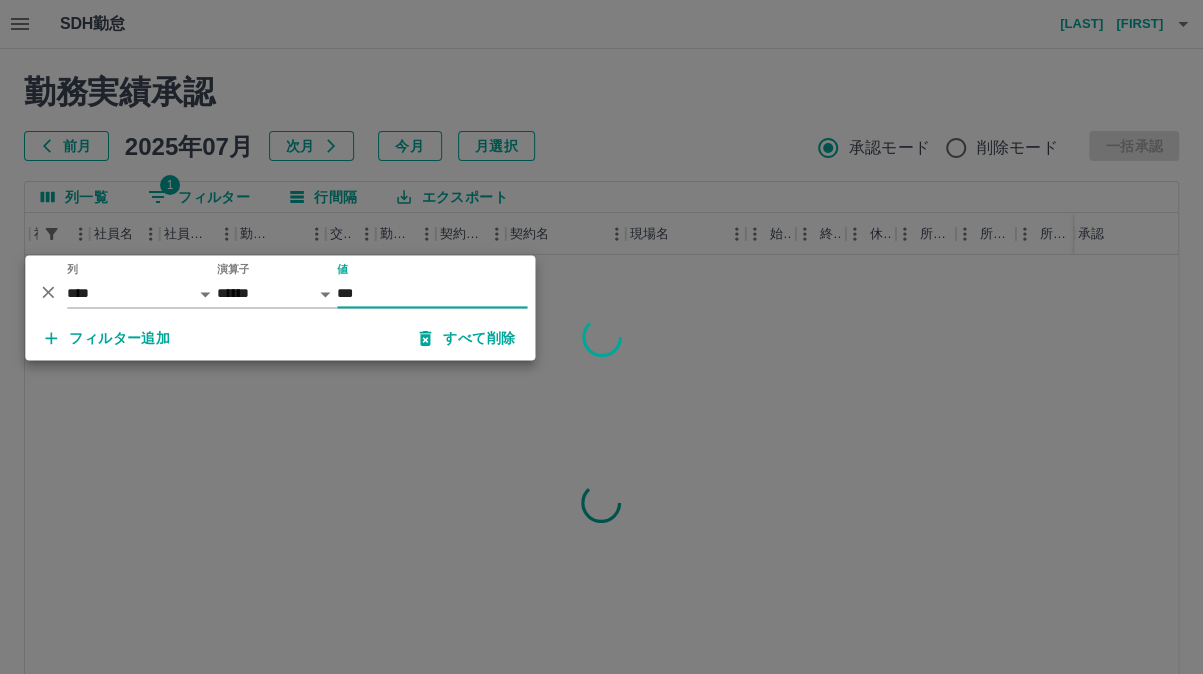 scroll, scrollTop: 0, scrollLeft: 165, axis: horizontal 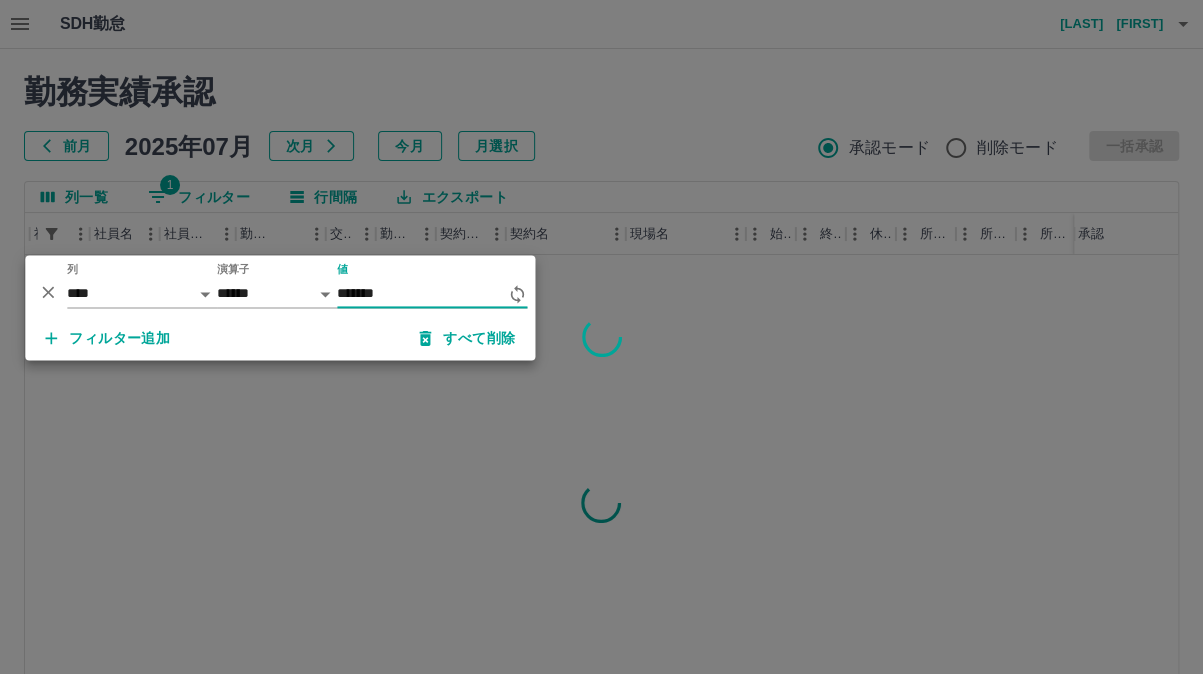 type on "*******" 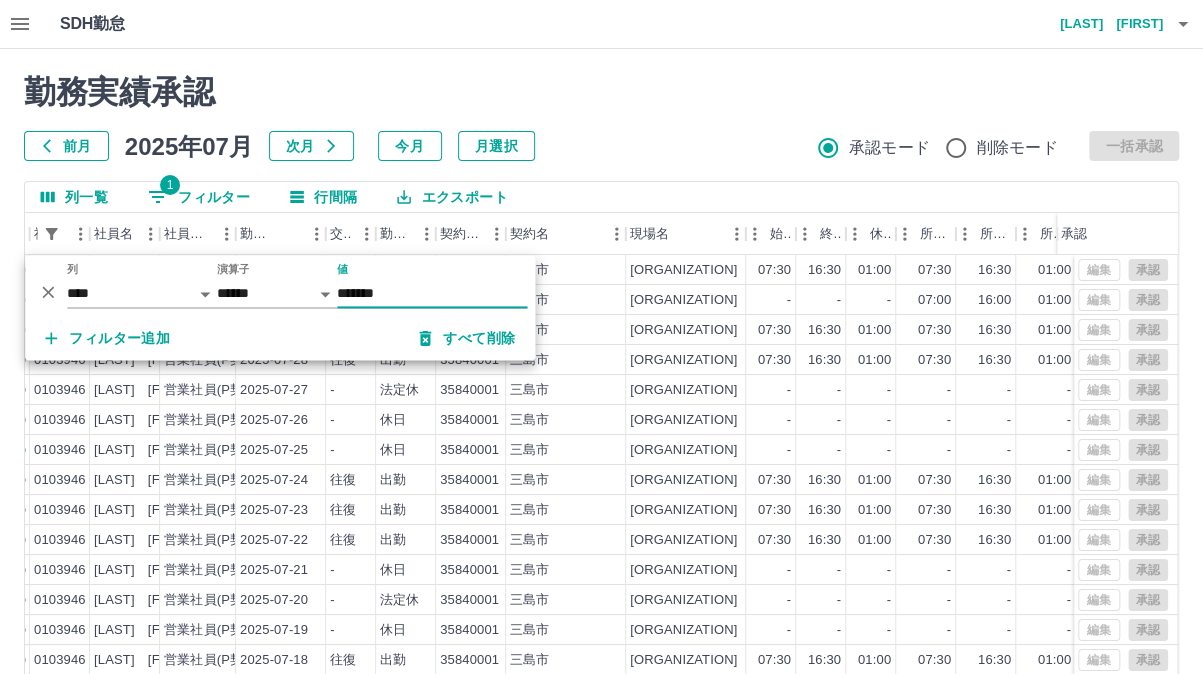 click on "前月 2025年07月 次月 今月 月選択 承認モード 削除モード 一括承認" at bounding box center (601, 146) 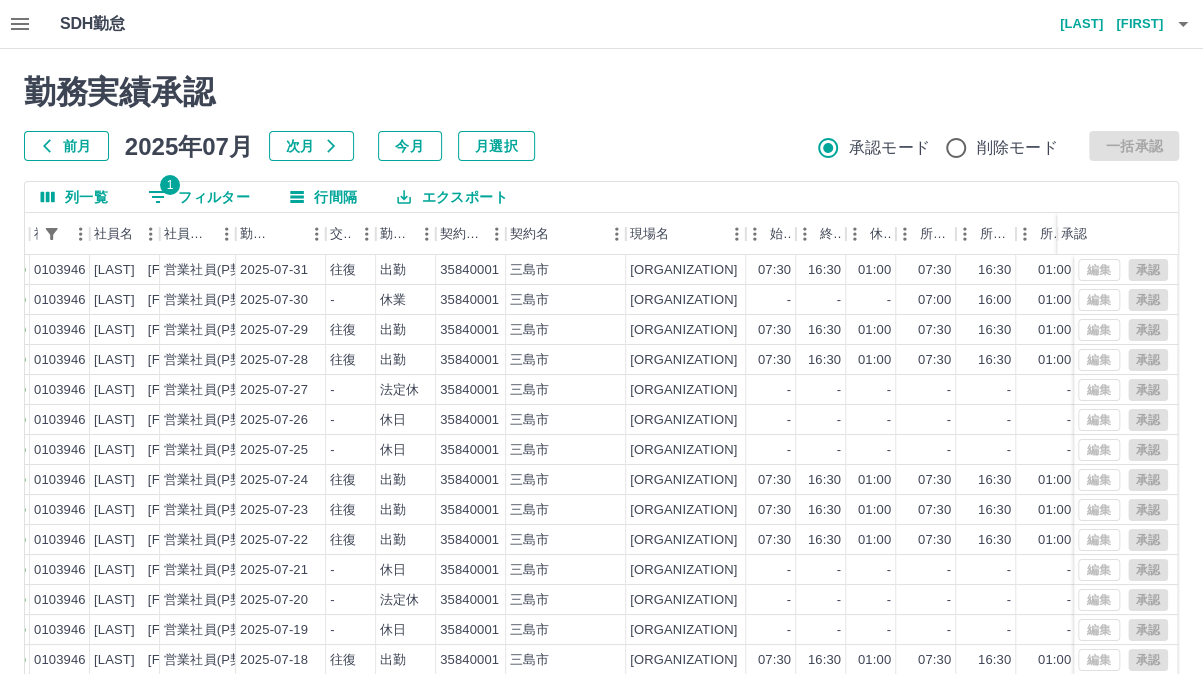 click on "1 フィルター" at bounding box center [199, 197] 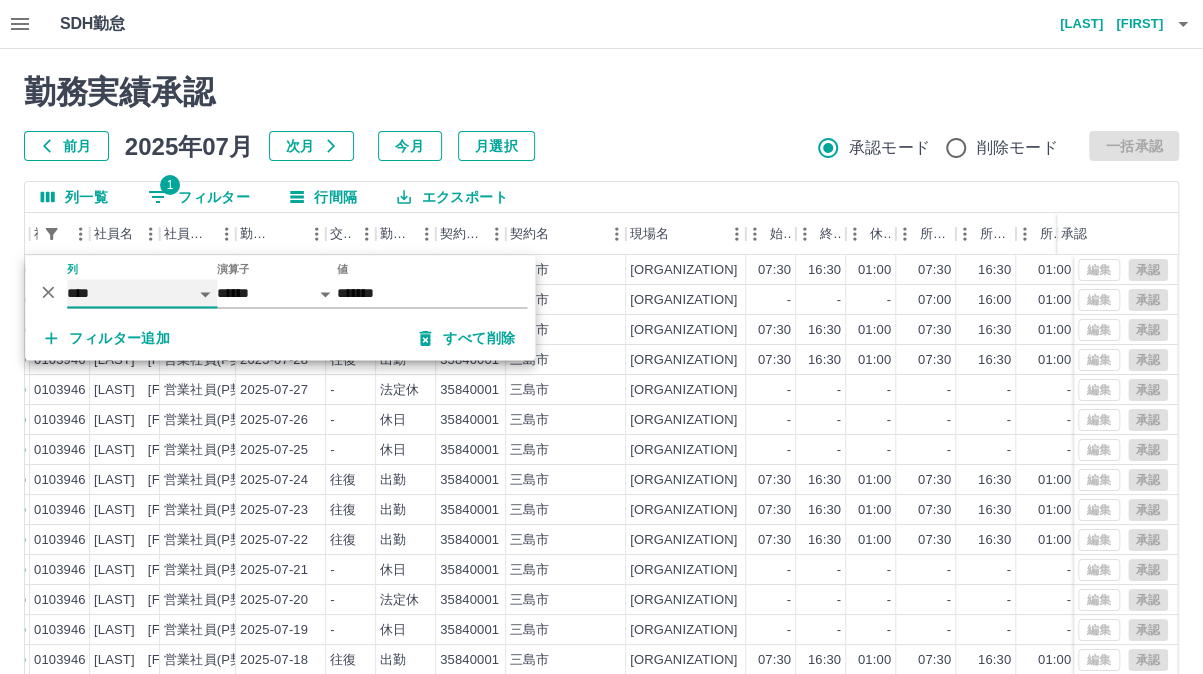 click on "**** *** **** *** *** **** ***** *** *** ** ** ** **** **** **** ** ** *** **** *****" at bounding box center [142, 293] 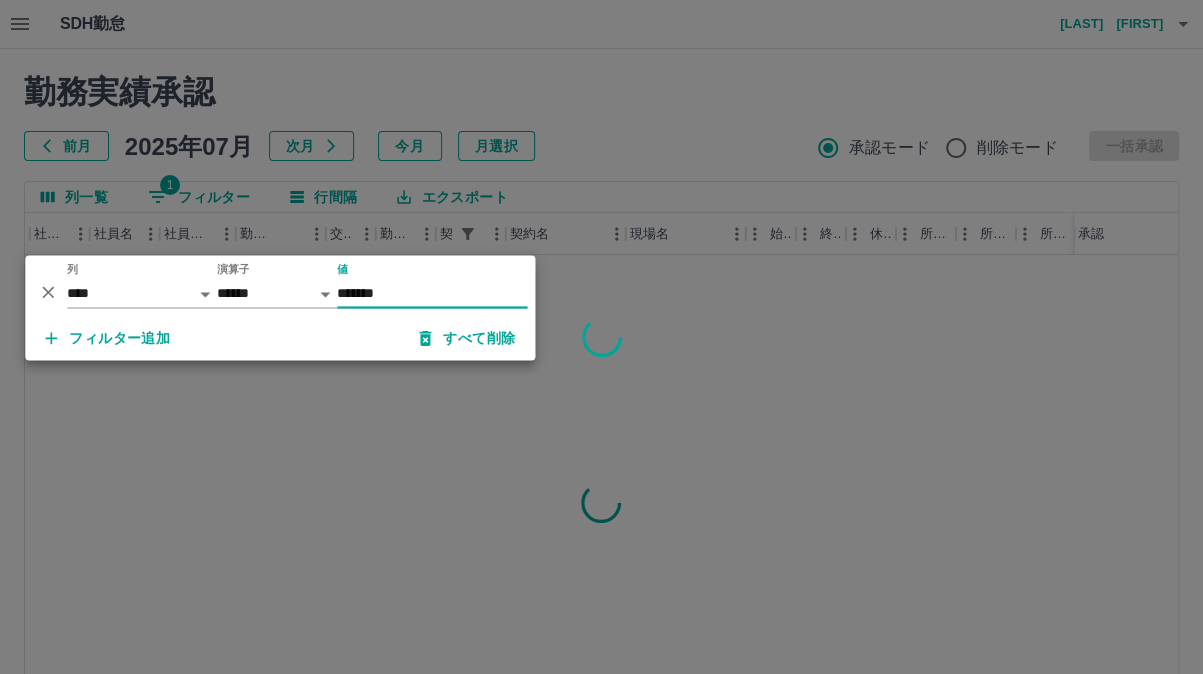 click on "*******" at bounding box center [432, 293] 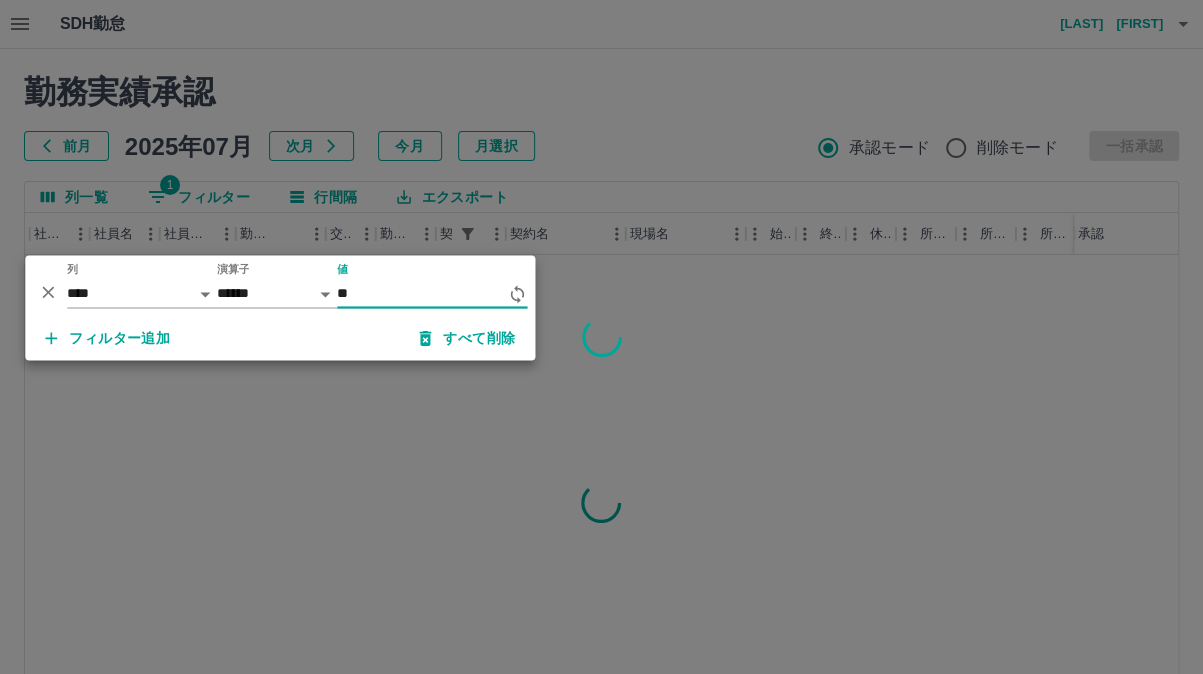 type on "*" 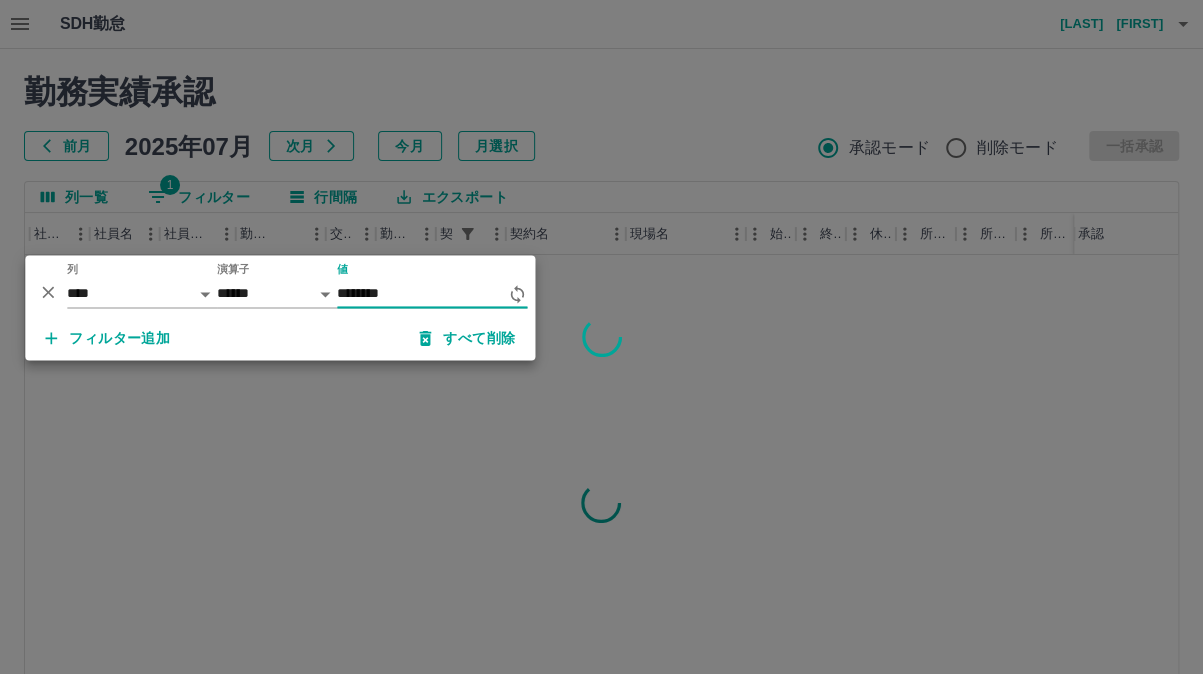 type on "********" 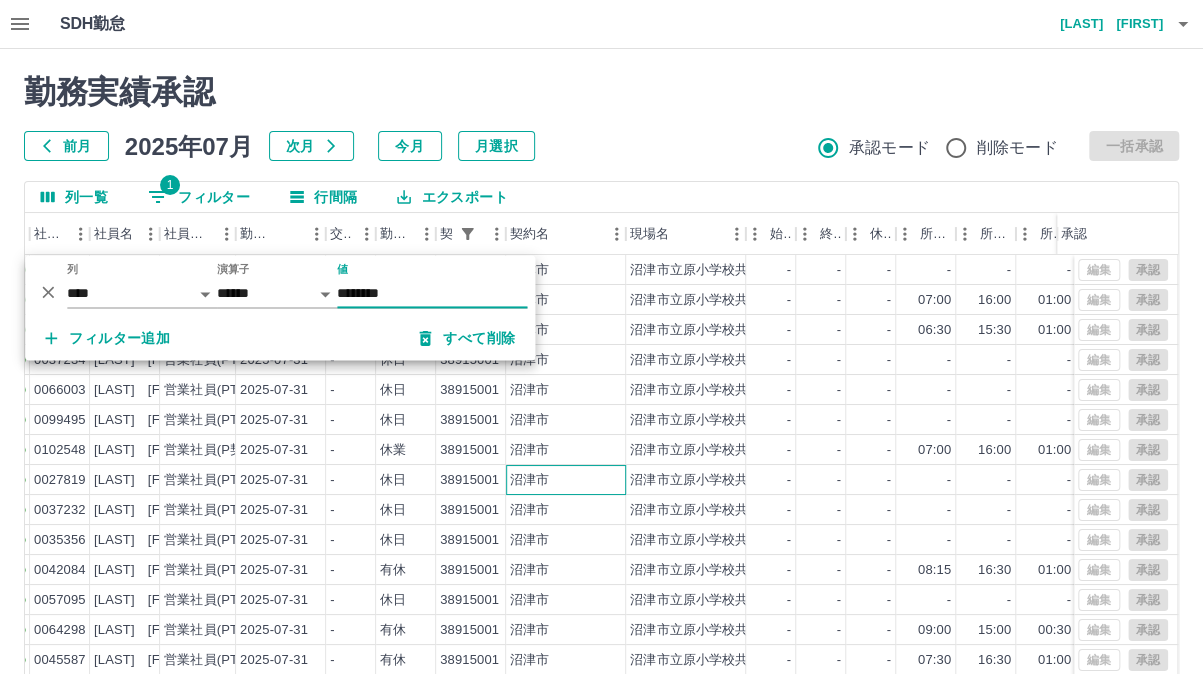 click on "沼津市" at bounding box center (566, 480) 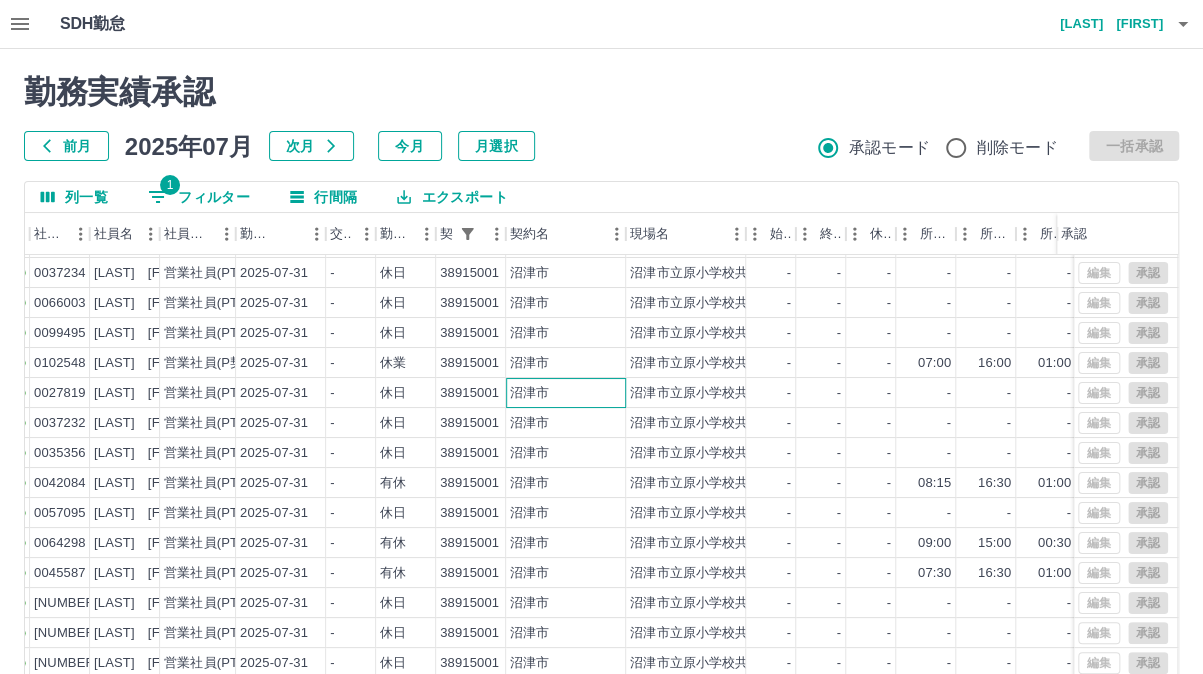 scroll, scrollTop: 103, scrollLeft: 165, axis: both 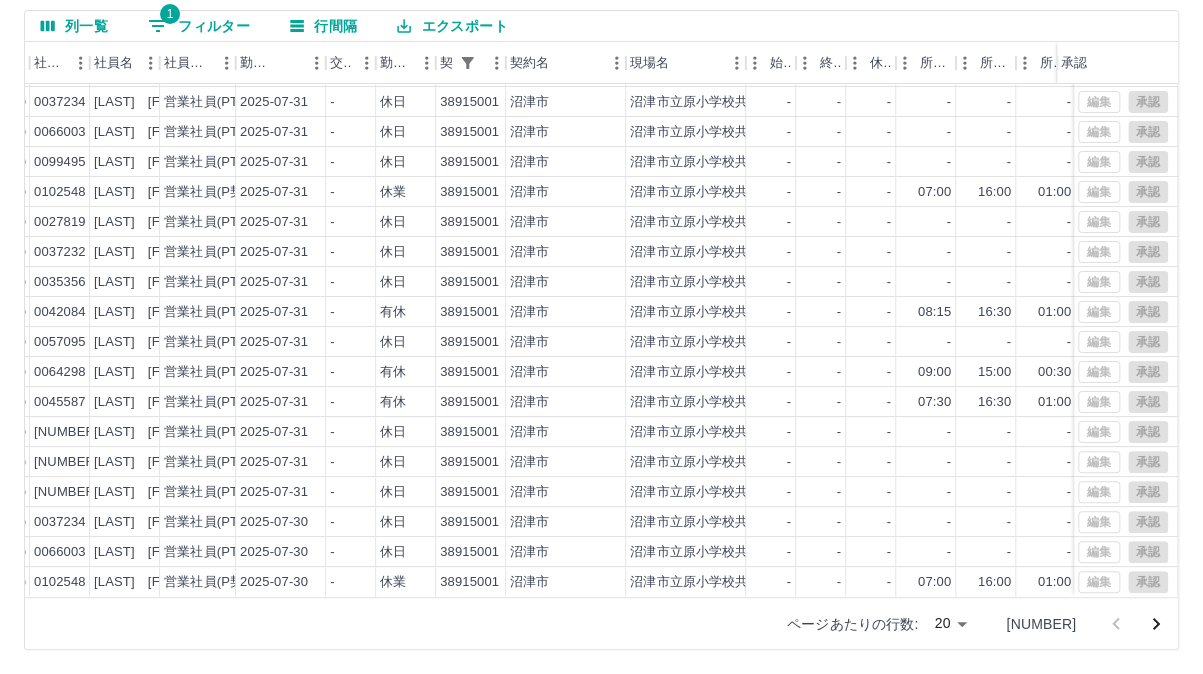 click 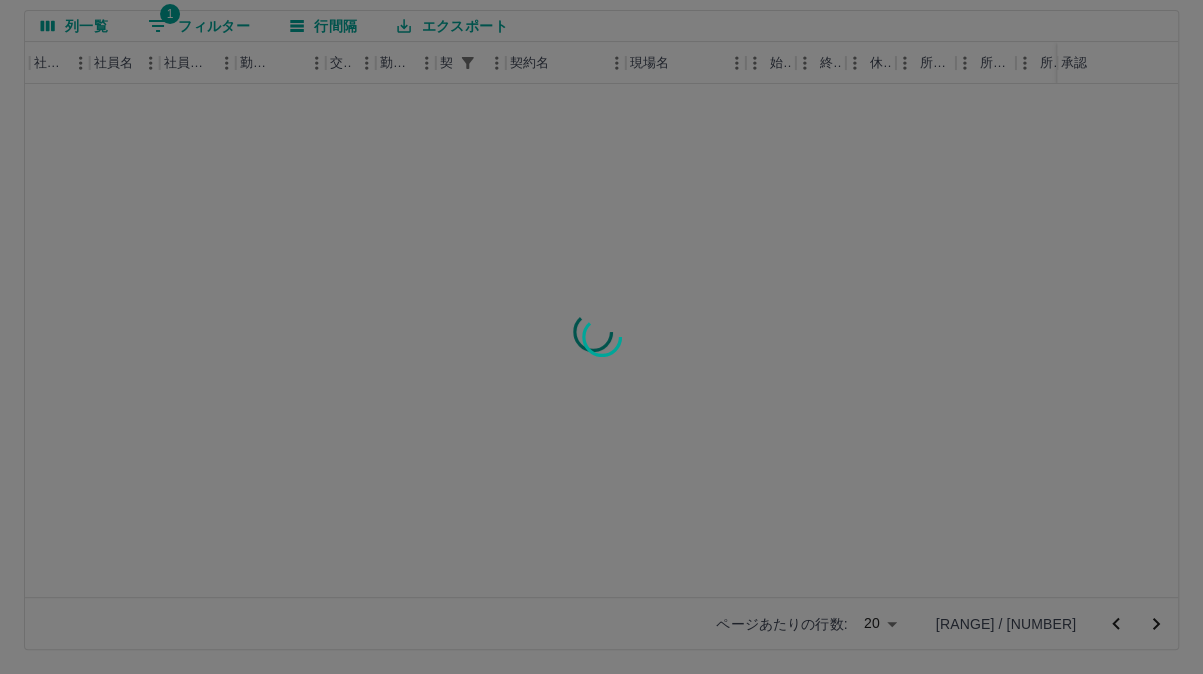 scroll, scrollTop: 0, scrollLeft: 165, axis: horizontal 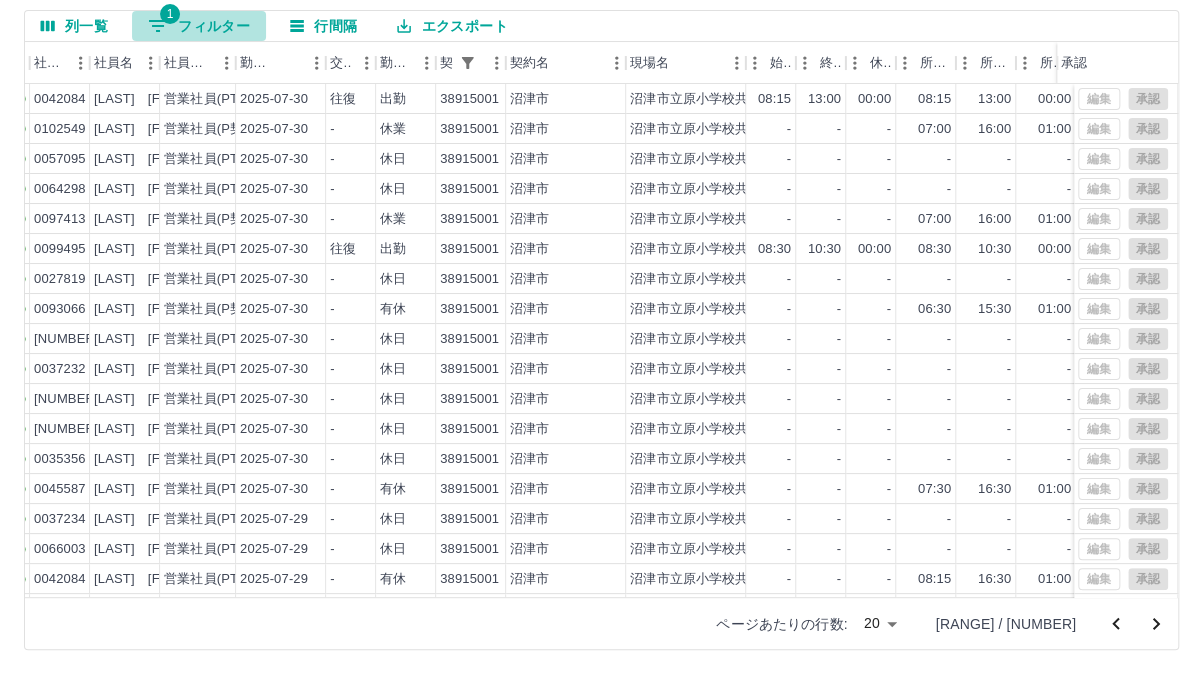 click on "1 フィルター" at bounding box center (199, 26) 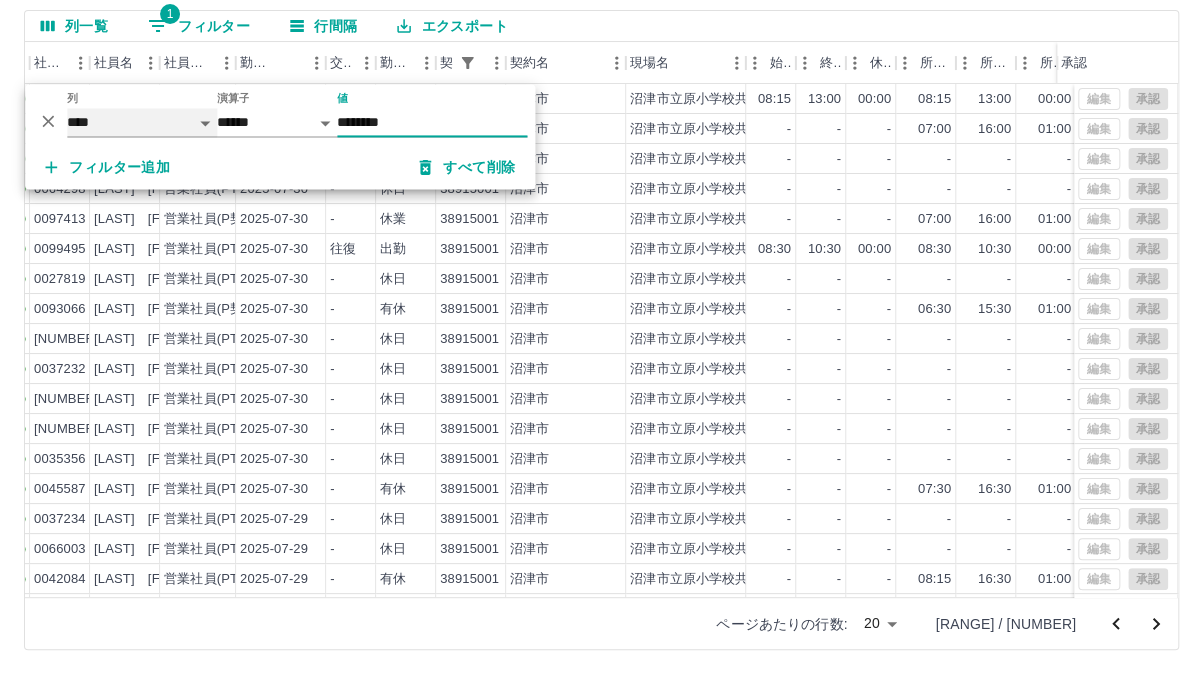 click on "**** *** **** *** *** **** ***** *** *** ** ** ** **** **** **** ** ** *** **** *****" at bounding box center [142, 122] 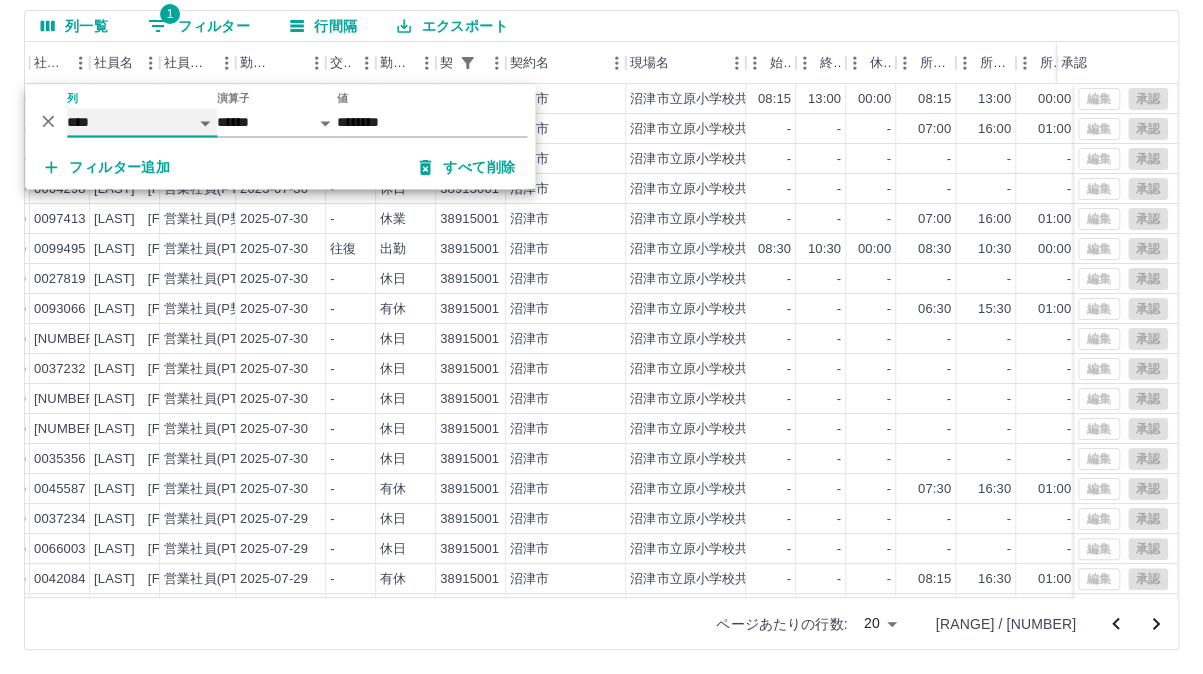click on "**** *** **** *** *** **** ***** *** *** ** ** ** **** **** **** ** ** *** **** *****" at bounding box center (142, 122) 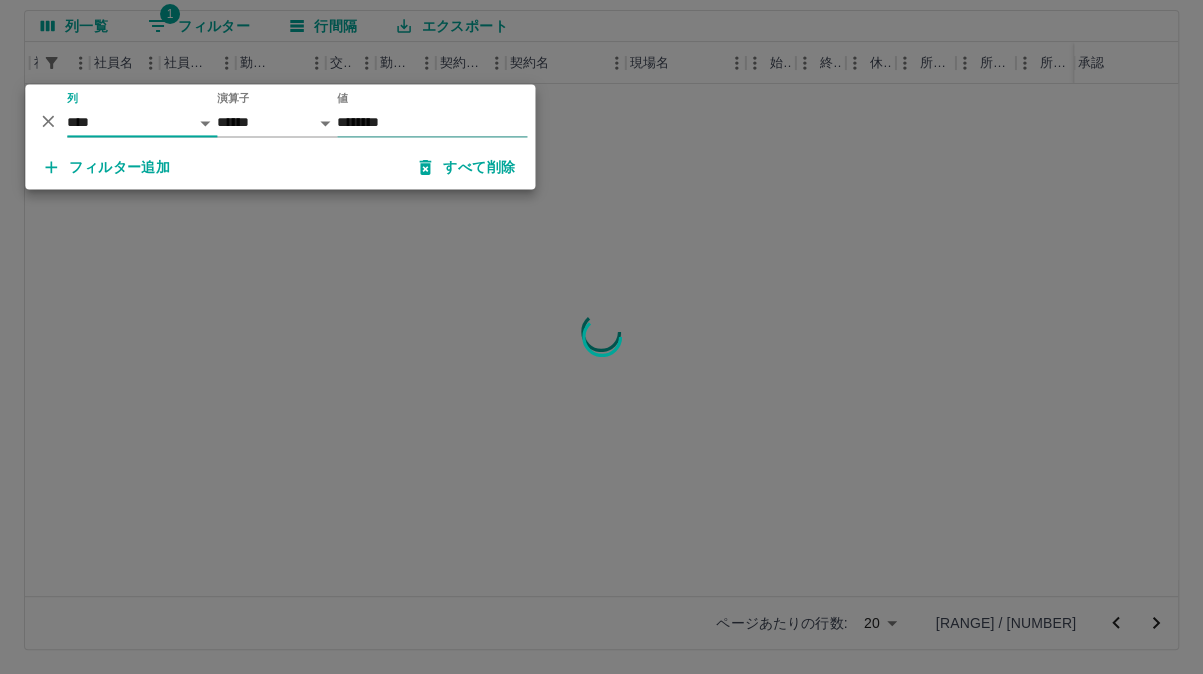 click on "********" at bounding box center (432, 122) 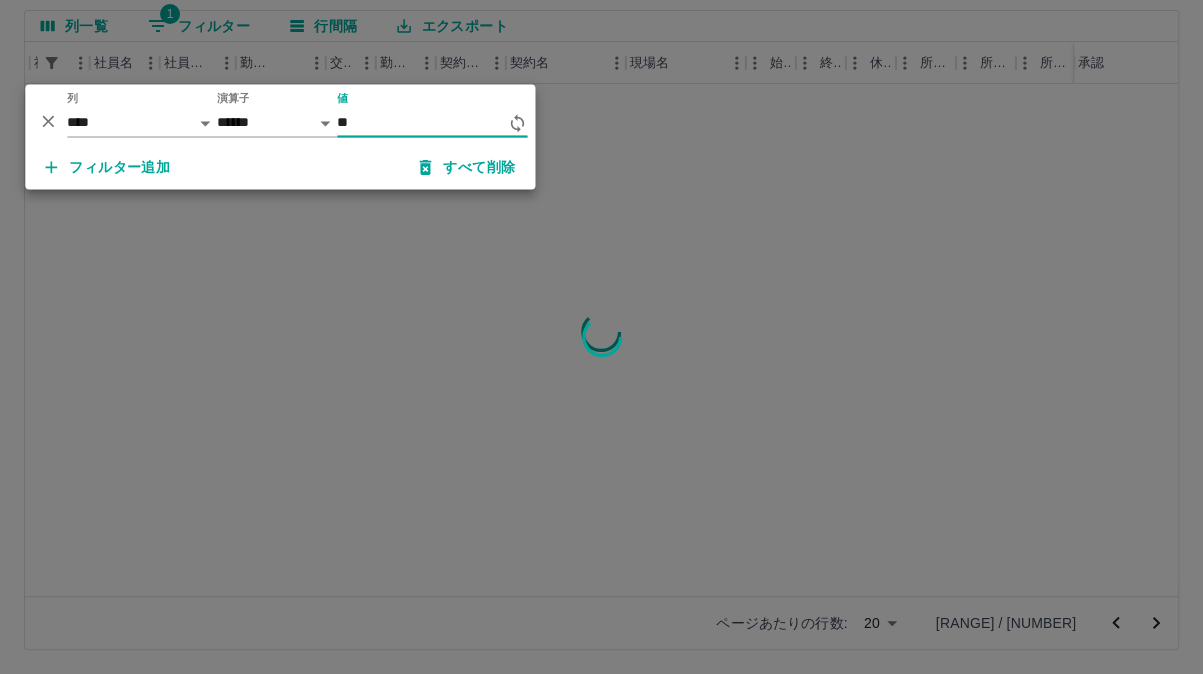 type on "*" 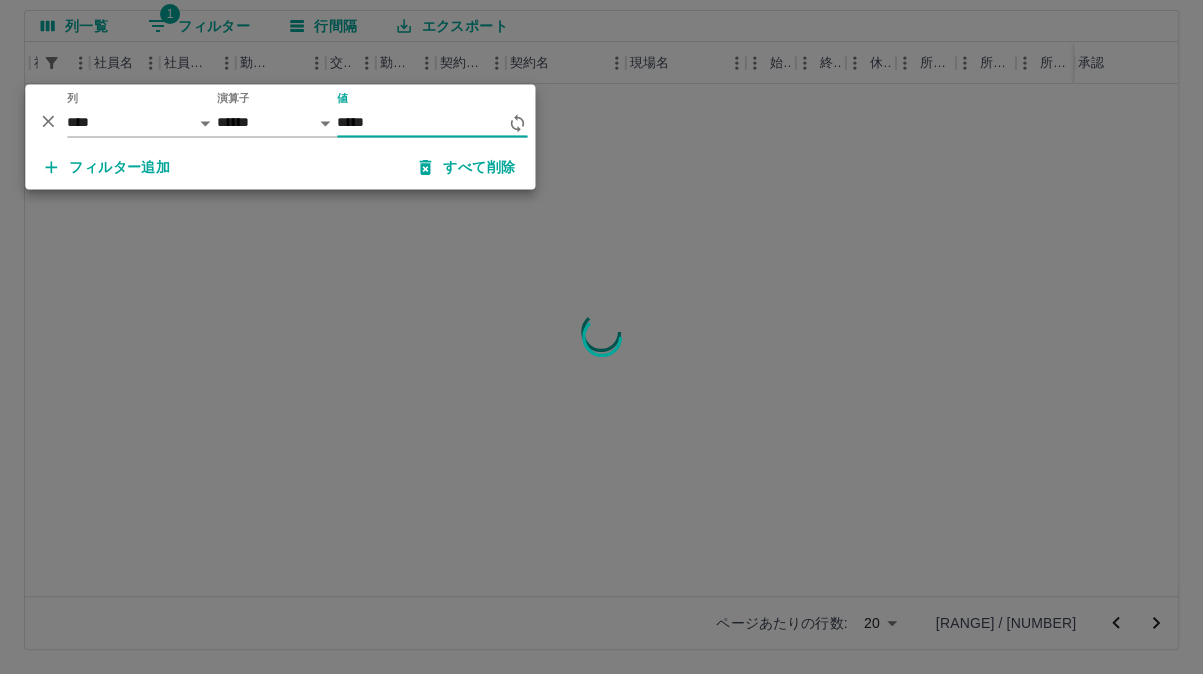 type on "*****" 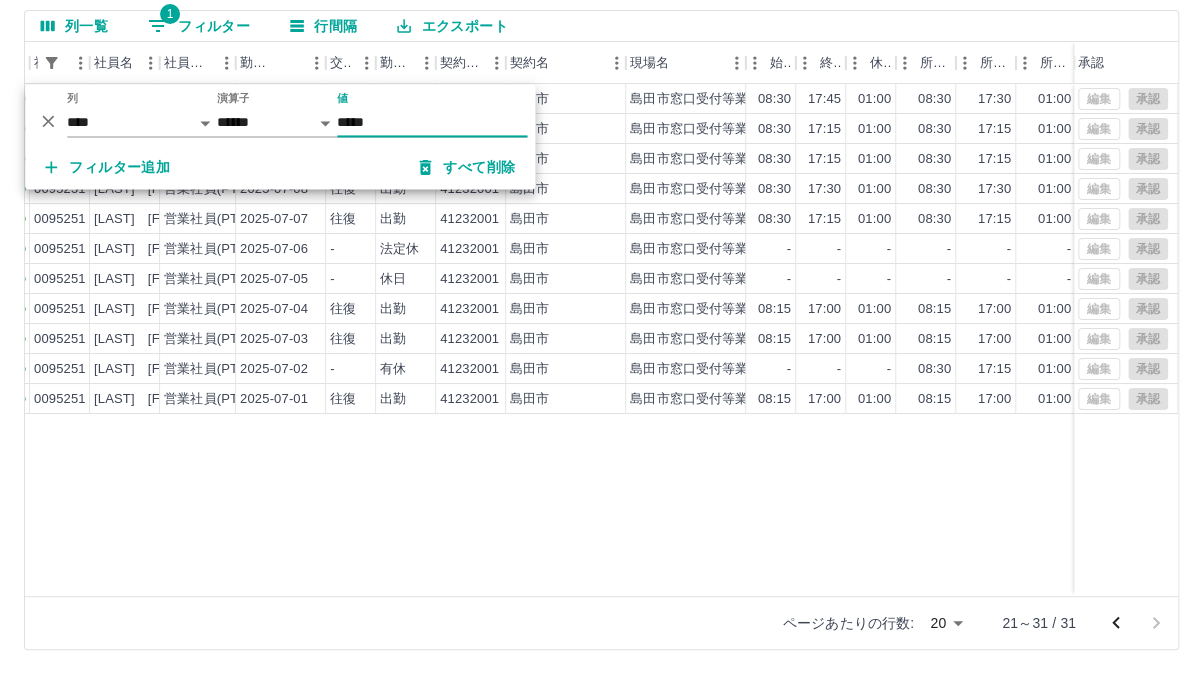 click on "現 事 Ａ 営 [NUMBER] [LAST]　[FIRST] 営業社員(PT契約) [DATE] 往復 出勤 [NUMBER] [CITY] [CITY]窓口受付等業務包括業務 08:30 17:45 01:00 08:30 17:30 01:00 08:45 08:15 00:00 全承認済 現 事 Ａ 営 [NUMBER] [LAST]　[FIRST] 営業社員(PT契約) [DATE] 往復 出勤 [NUMBER] [CITY] [CITY]窓口受付等業務包括業務 08:30 17:15 01:00 08:30 17:15 01:00 08:45 07:45 00:00 全承認済 現 事 Ａ 営 [NUMBER] [LAST]　[FIRST] 営業社員(PT契約) [DATE] 往復 出勤 [NUMBER] [CITY] [CITY]窓口受付等業務包括業務 08:30 17:15 01:00 08:30 17:15 01:00 08:45 07:45 00:00 全承認済 現 事 Ａ 営 [NUMBER] [LAST]　[FIRST] 営業社員(PT契約) [DATE] 往復 出勤 [NUMBER] [CITY] [CITY]窓口受付等業務包括業務 08:30 17:30 01:00 08:30 17:30 01:00 09:00 08:00 00:00 全承認済 現 事 Ａ 営 [NUMBER] [LAST]　[FIRST] 営業社員(PT契約) [DATE] 往復 出勤 [NUMBER] [CITY] 08:30 17:15 01:00 08:30 17:15" at bounding box center (733, 340) 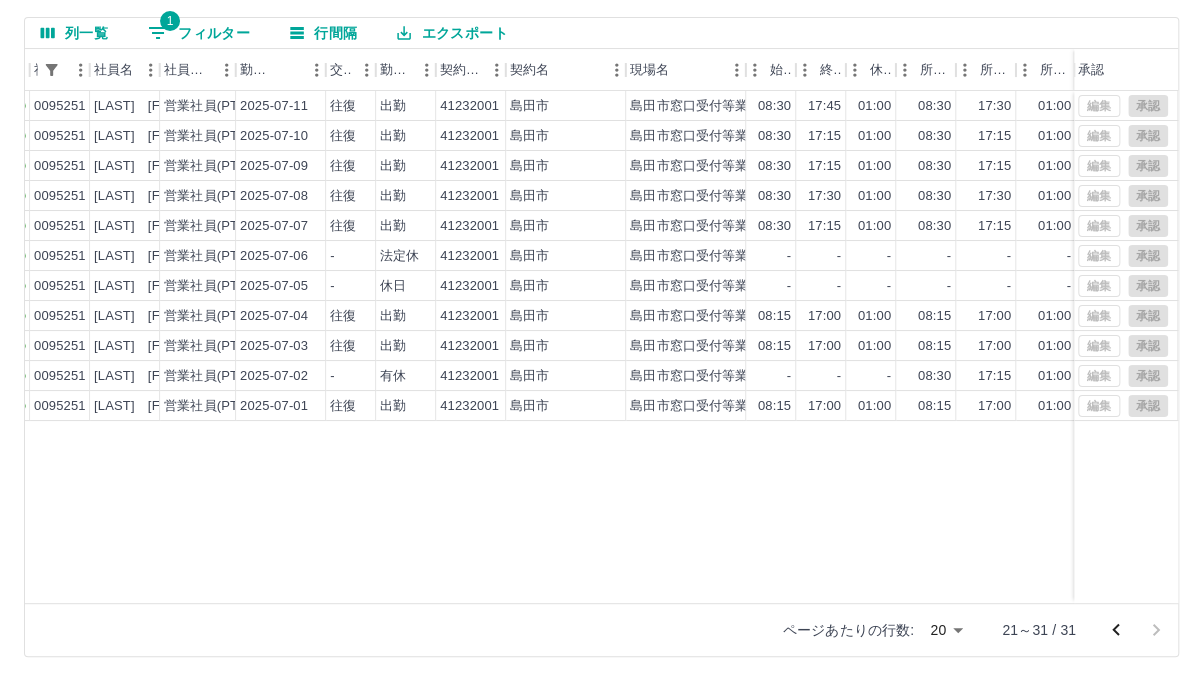scroll, scrollTop: 171, scrollLeft: 0, axis: vertical 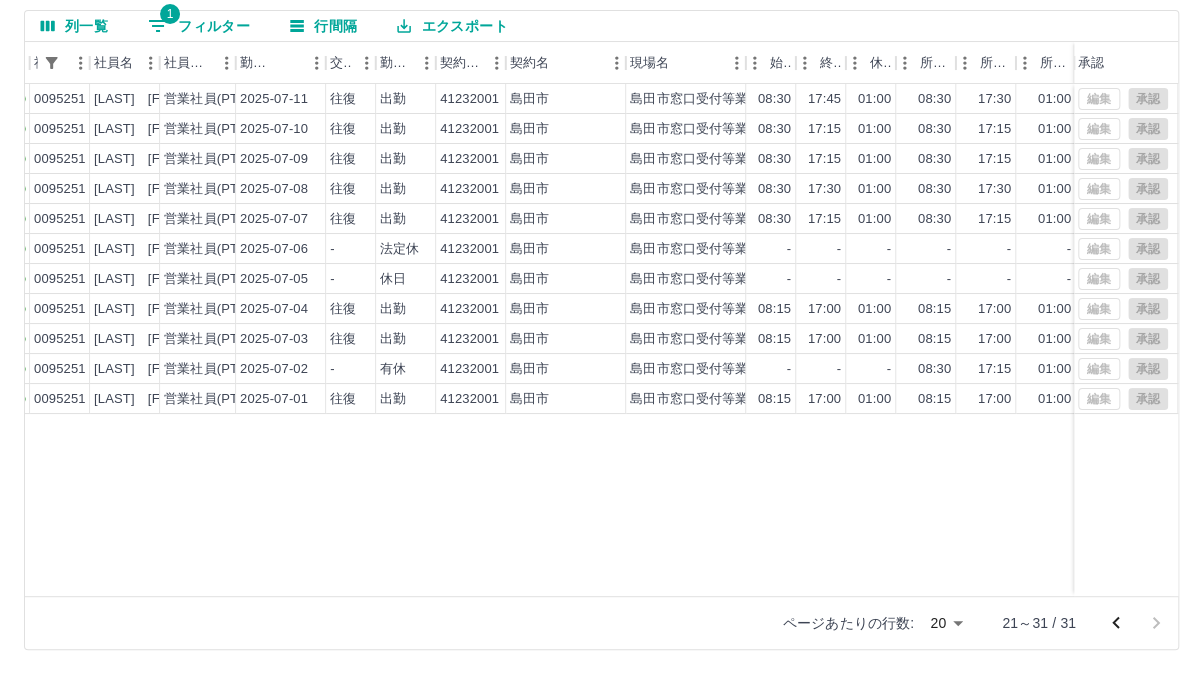 click 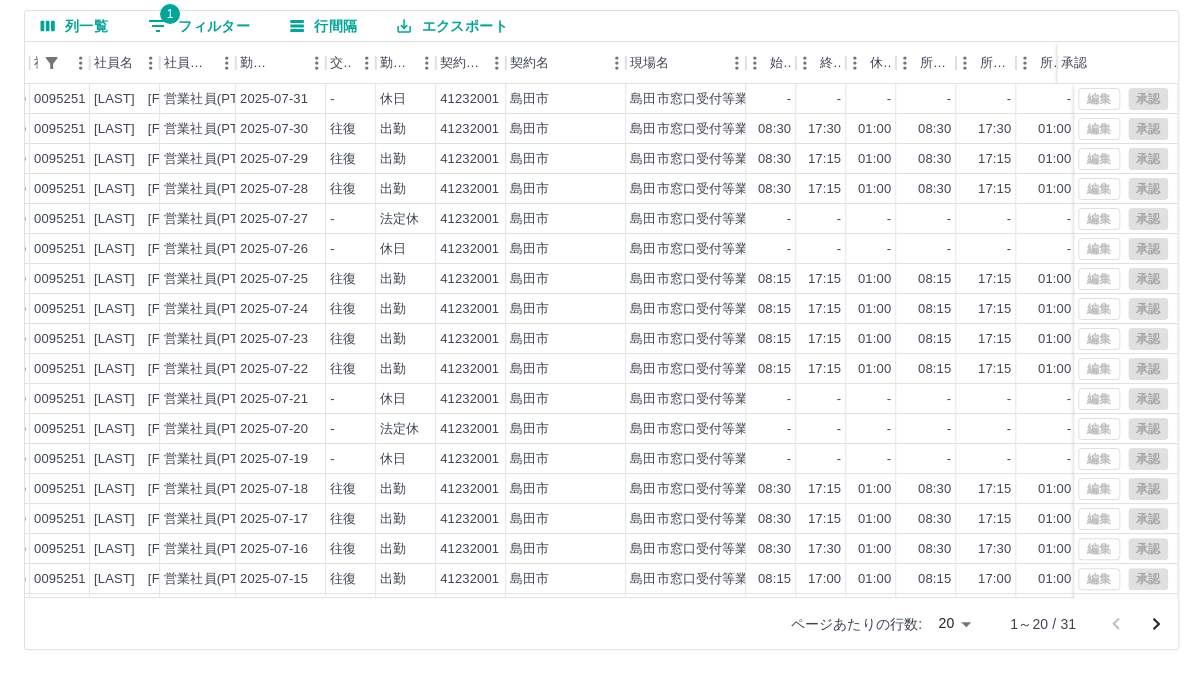 click on "1 フィルター" at bounding box center [199, 26] 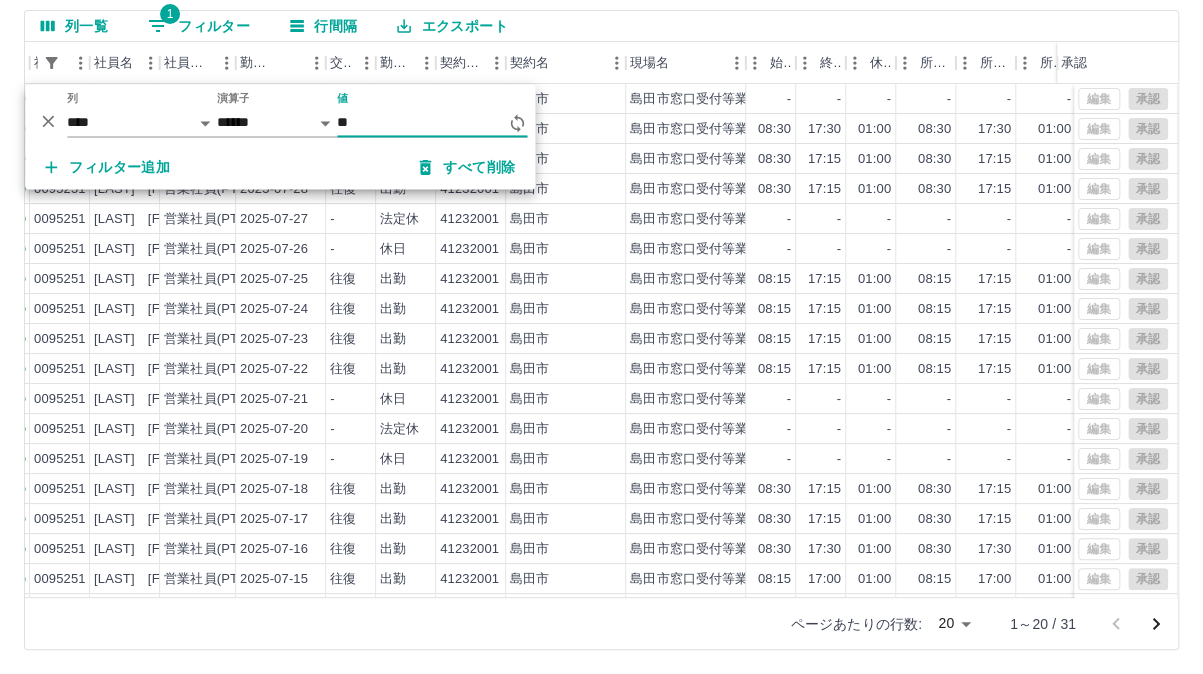 type on "*" 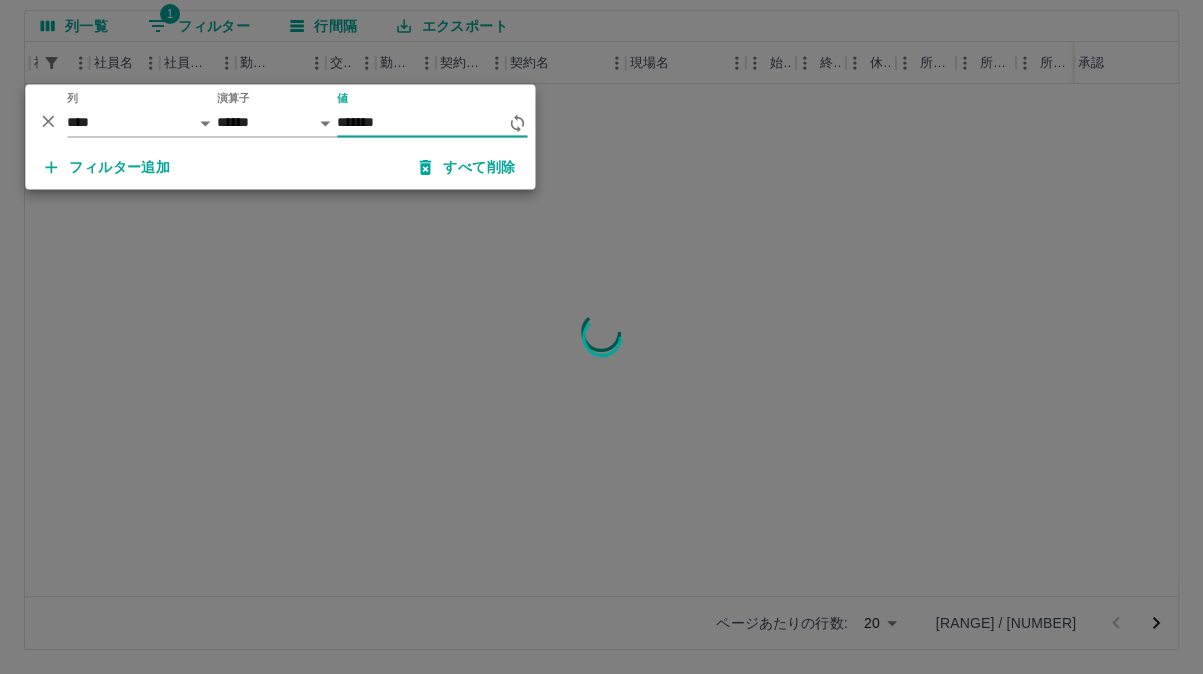type on "*******" 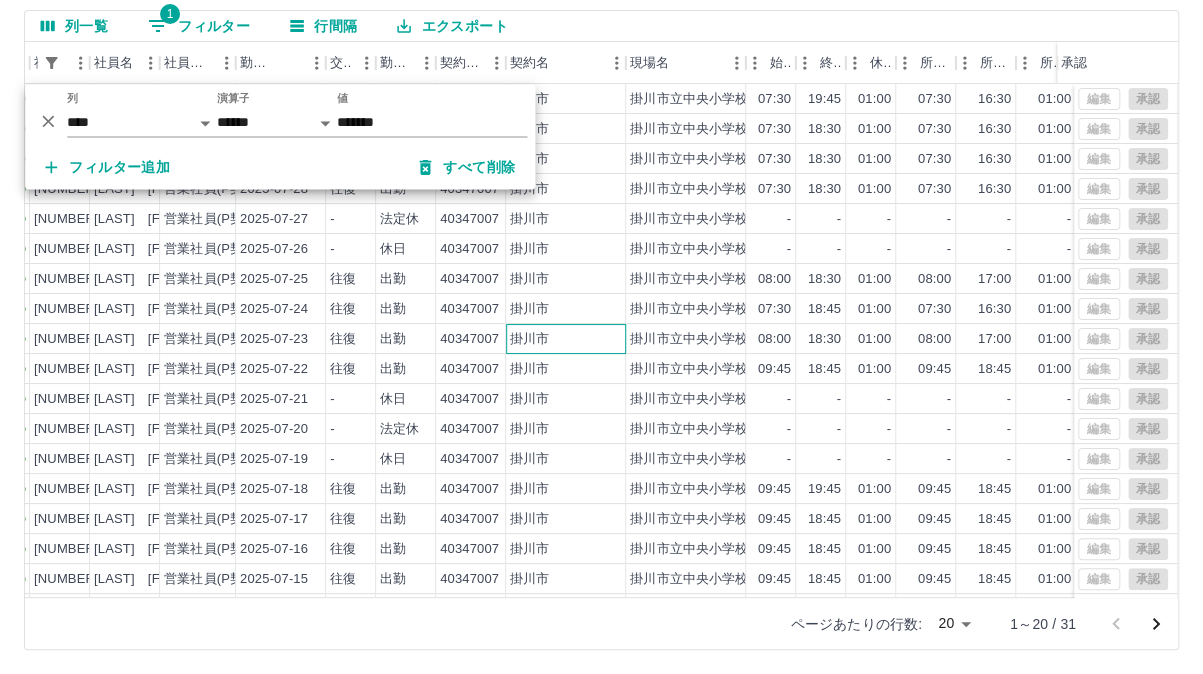 click on "掛川市" at bounding box center (566, 339) 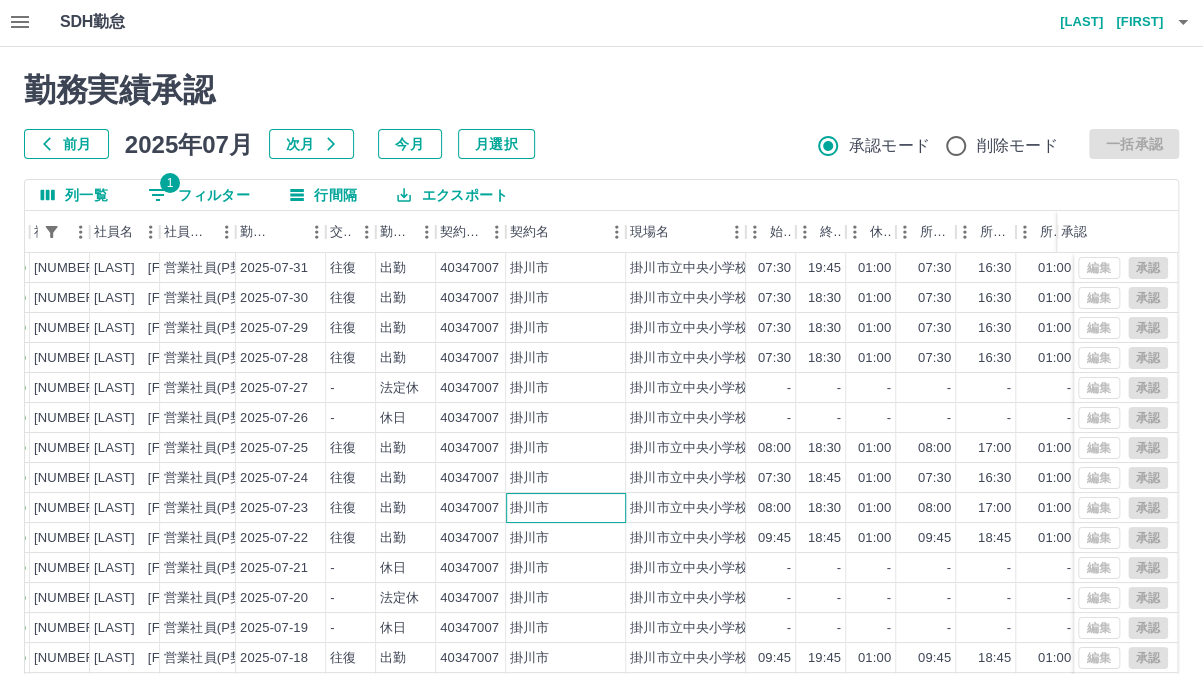 scroll, scrollTop: 0, scrollLeft: 0, axis: both 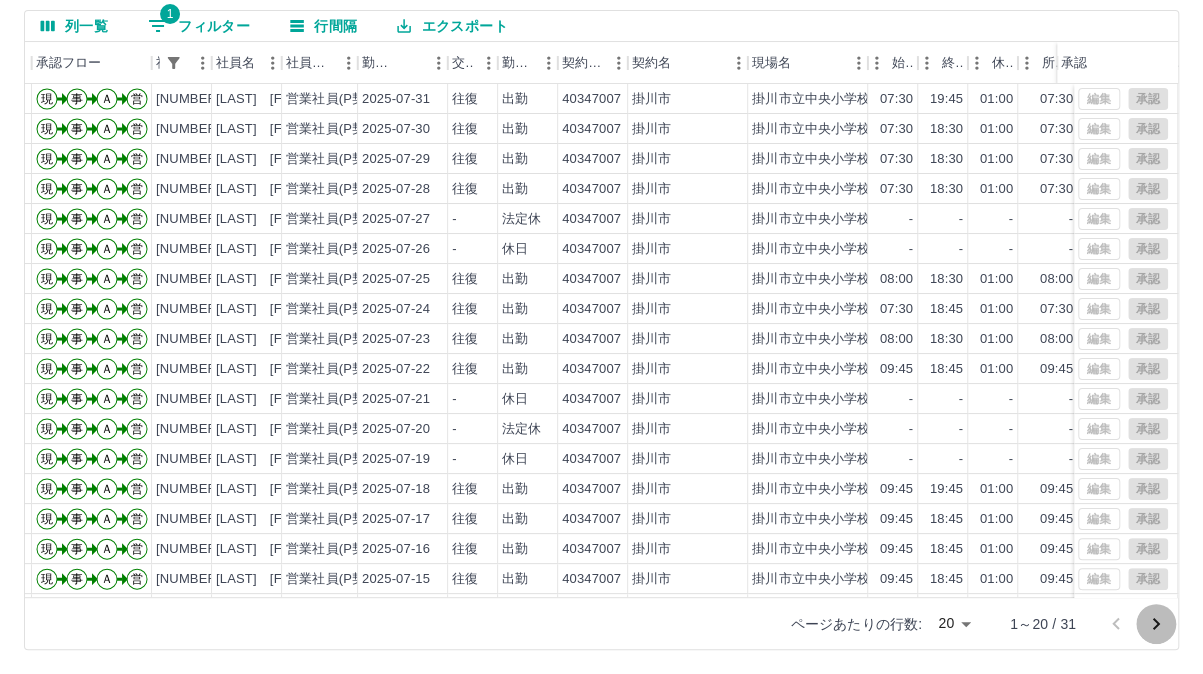 click 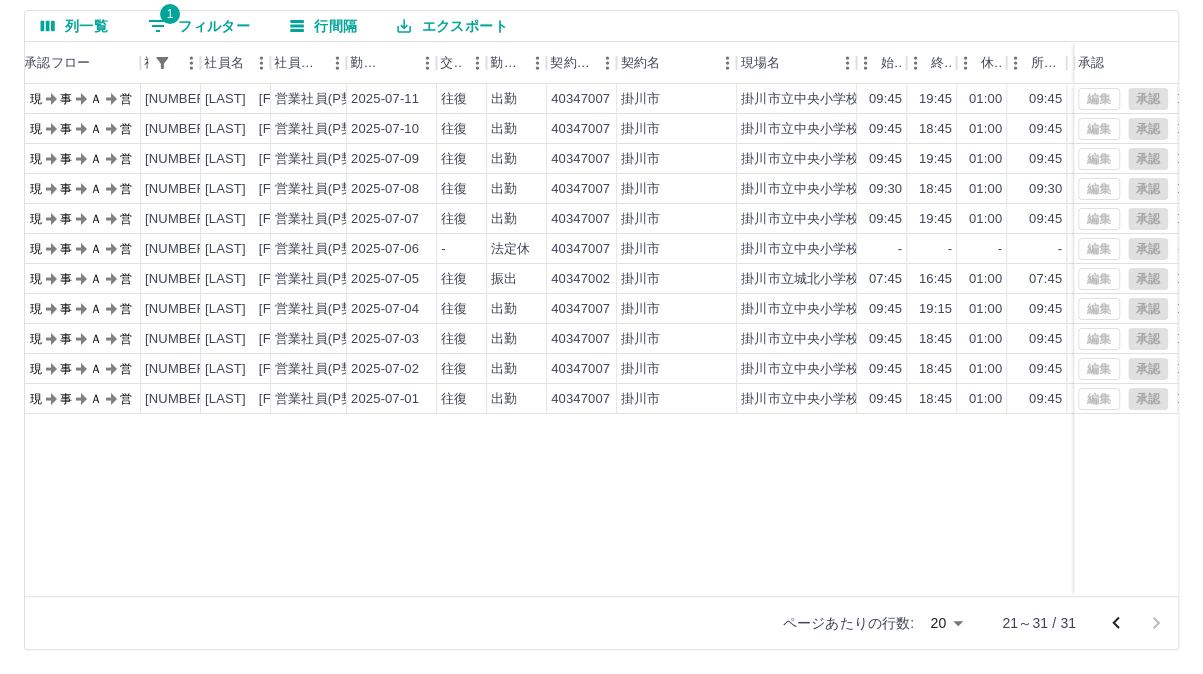 scroll, scrollTop: 0, scrollLeft: 0, axis: both 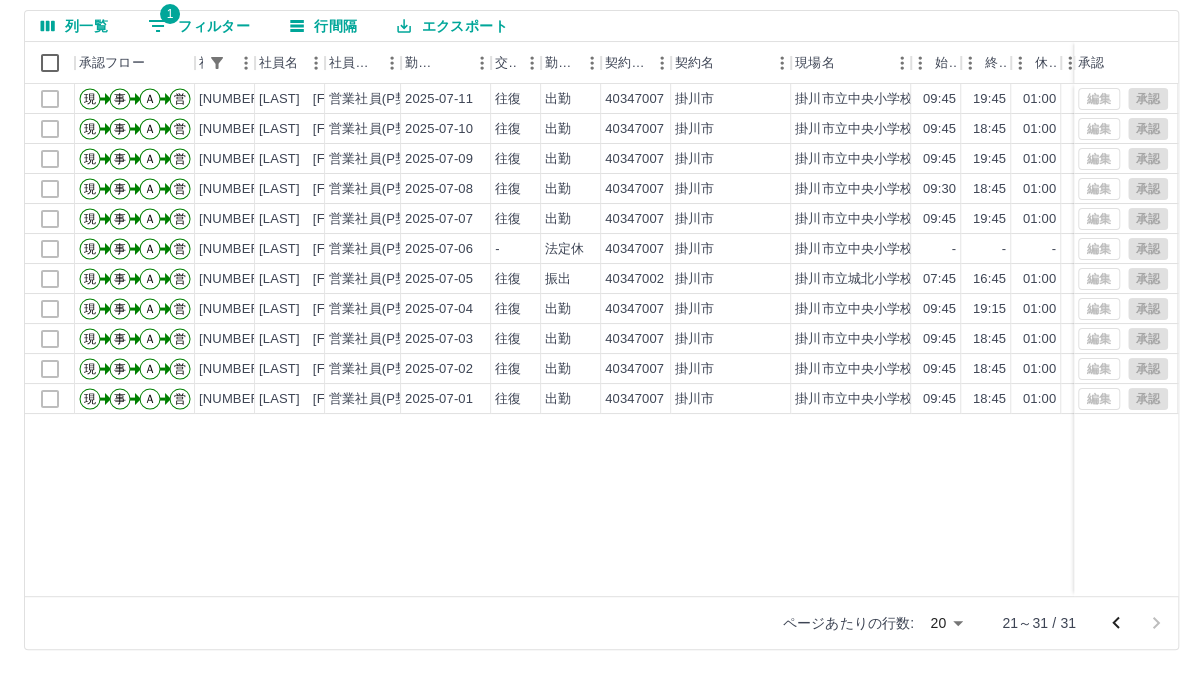 click 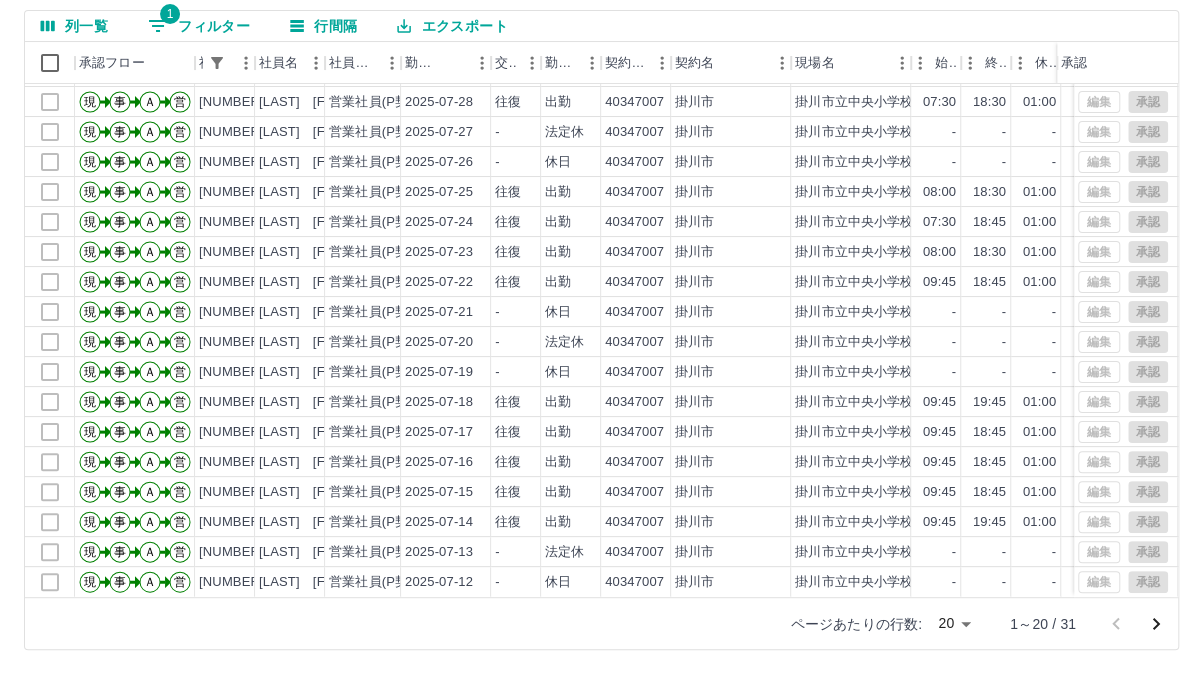 scroll, scrollTop: 103, scrollLeft: 0, axis: vertical 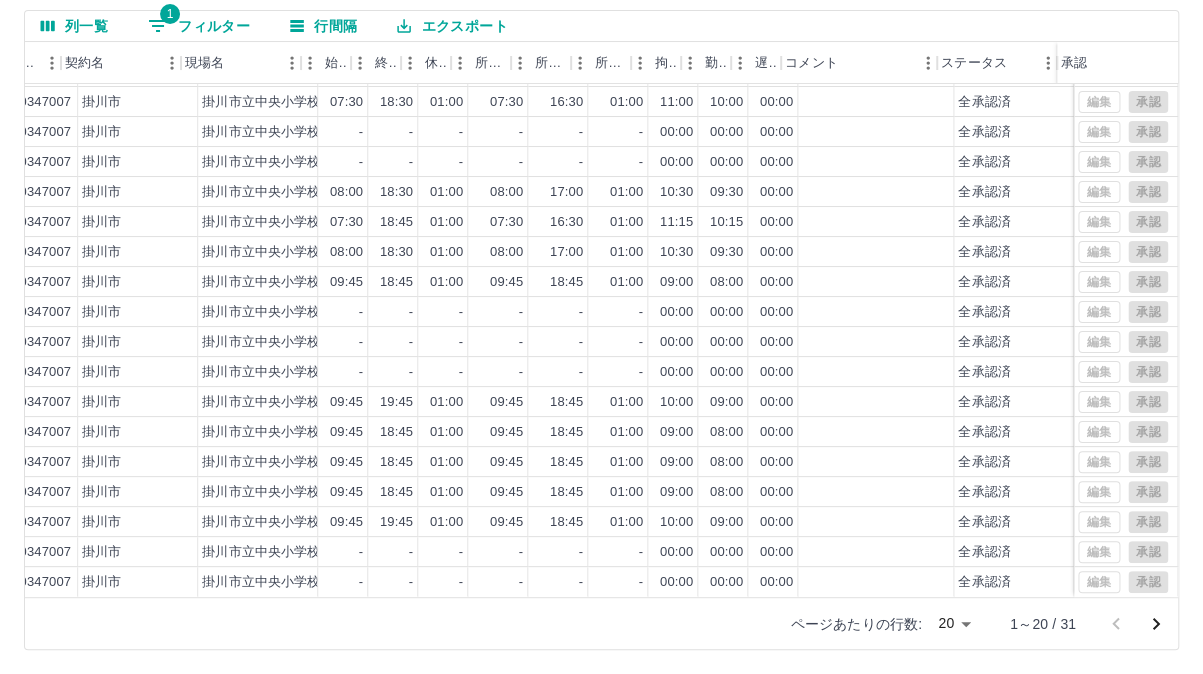 click 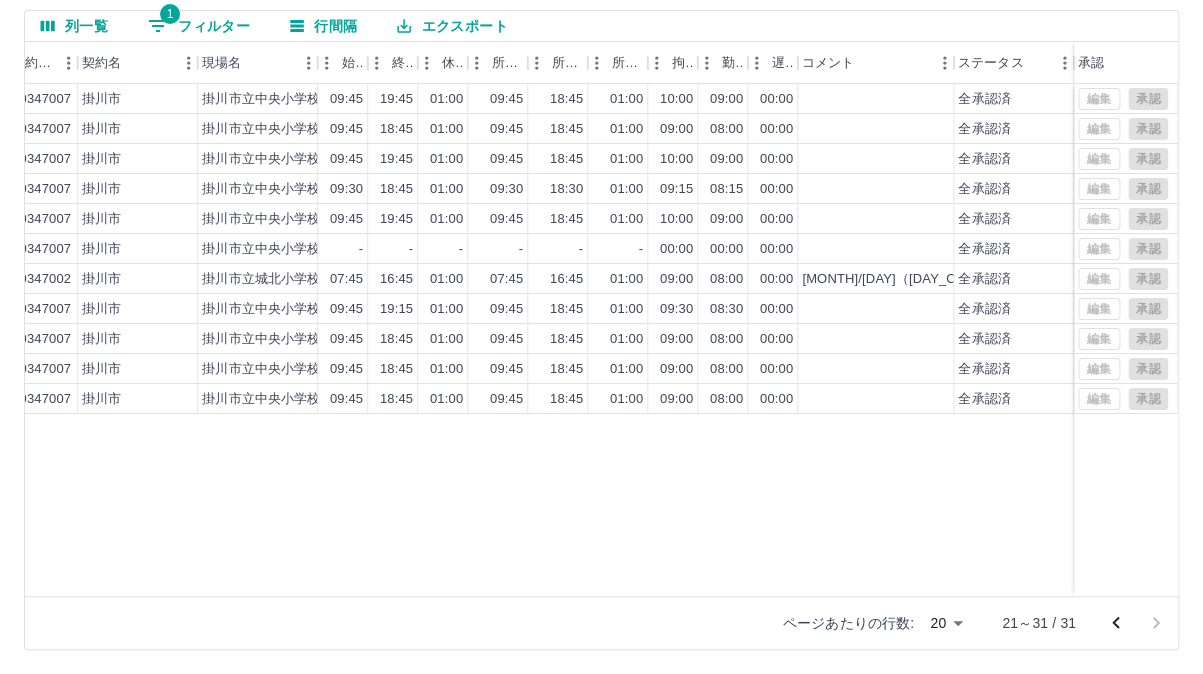 scroll, scrollTop: 0, scrollLeft: 593, axis: horizontal 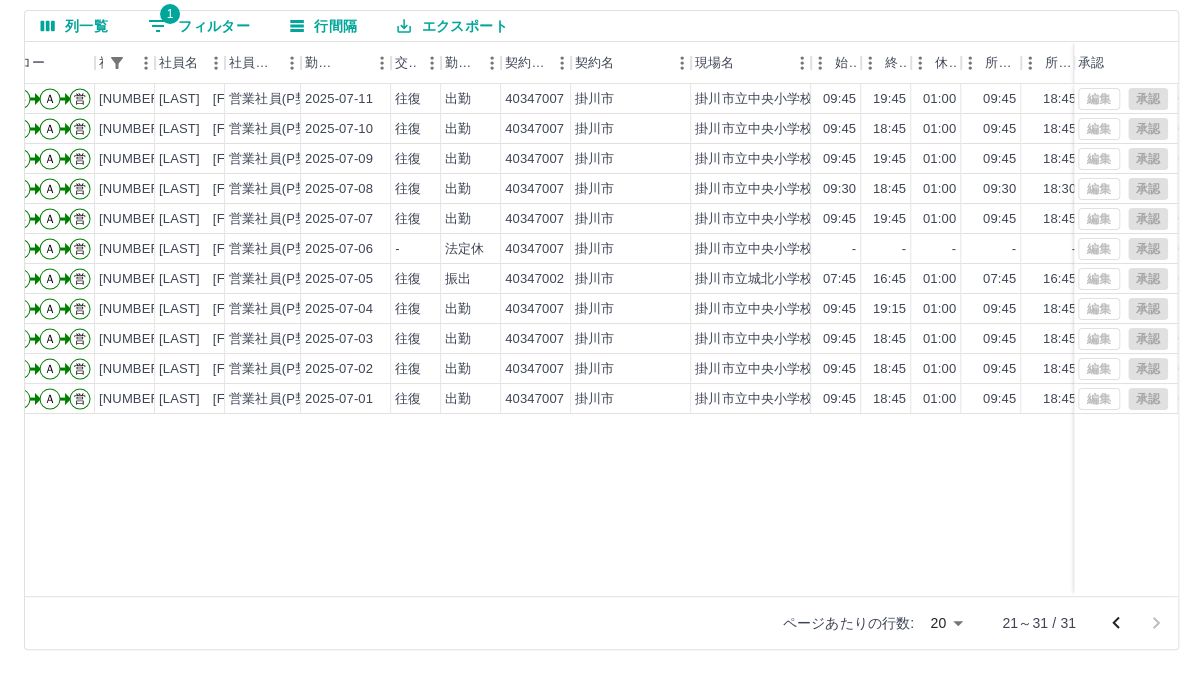 drag, startPoint x: 1118, startPoint y: 624, endPoint x: 1106, endPoint y: 587, distance: 38.8973 